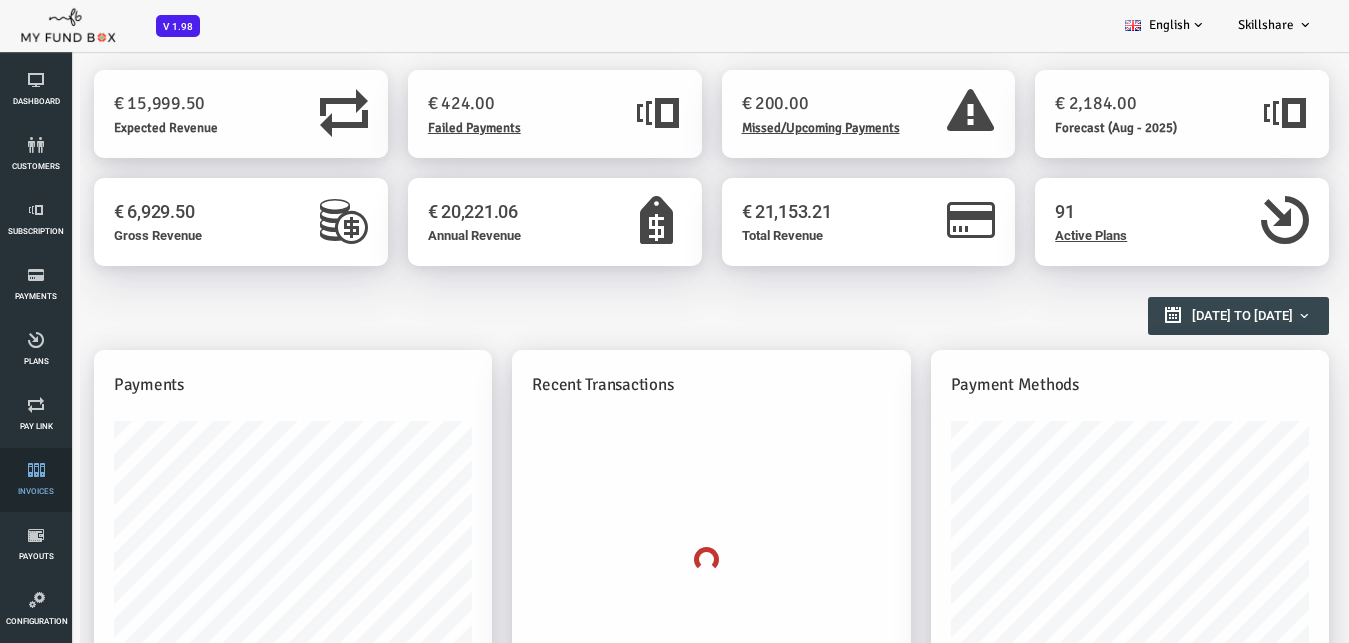 scroll, scrollTop: 0, scrollLeft: 0, axis: both 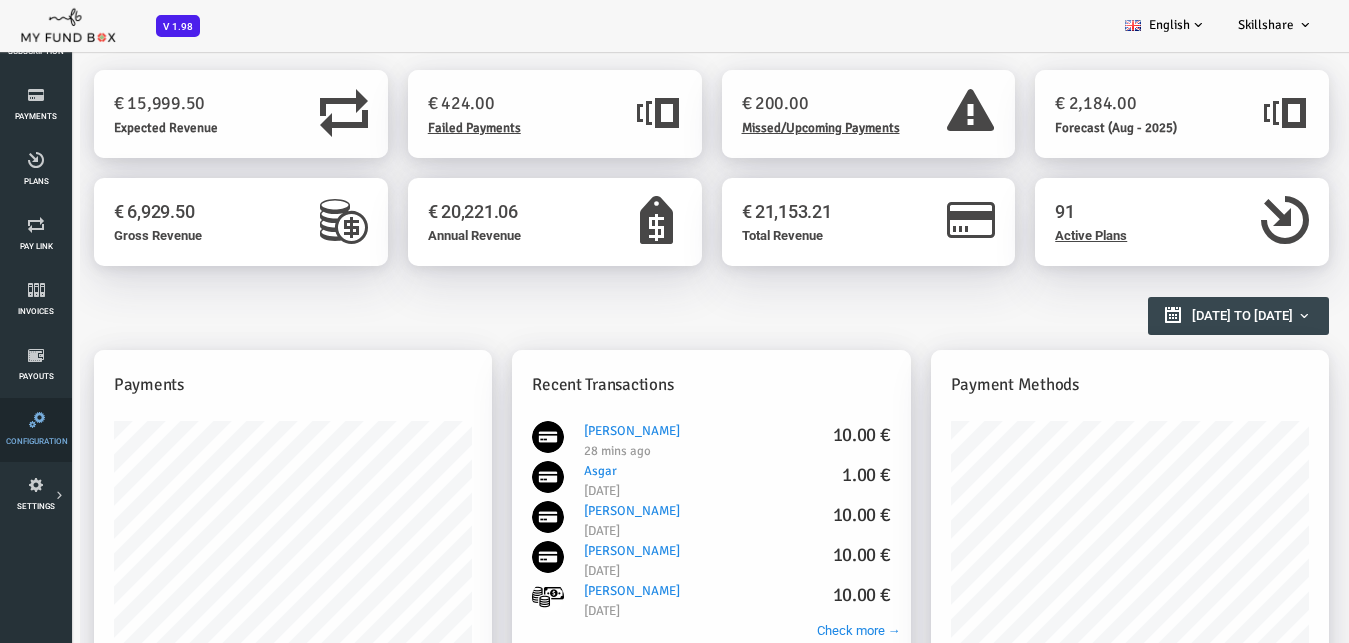 click at bounding box center [37, 420] 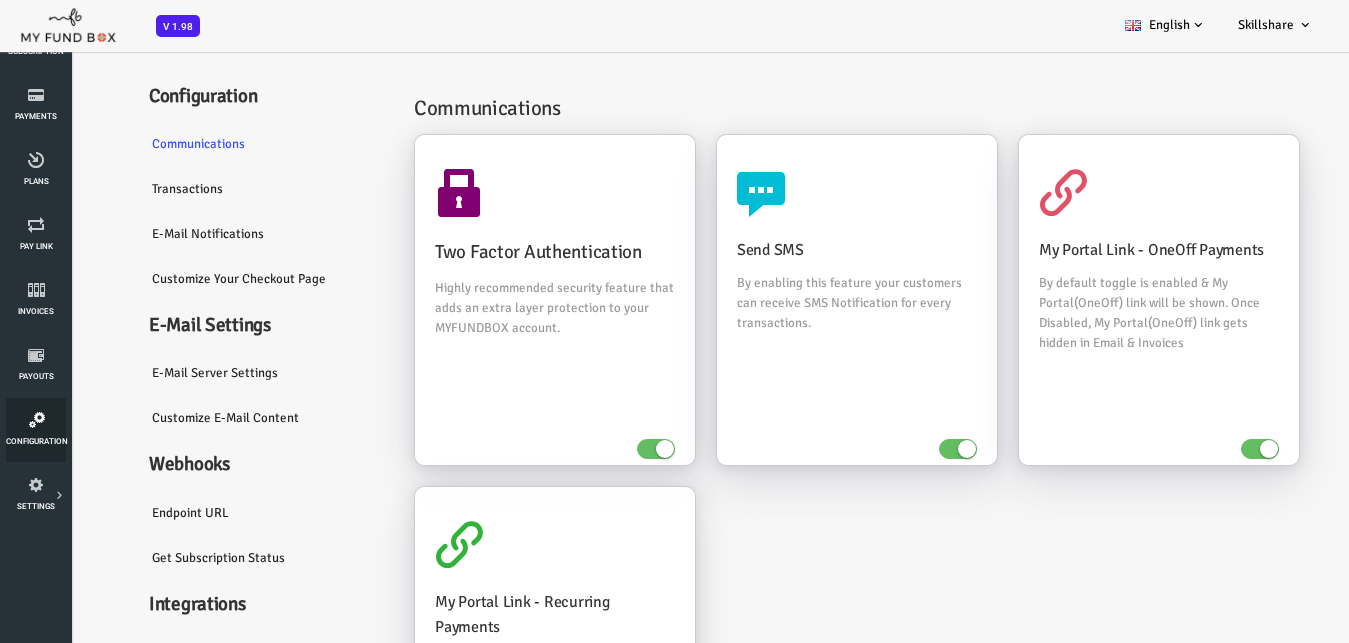 scroll, scrollTop: 249, scrollLeft: 0, axis: vertical 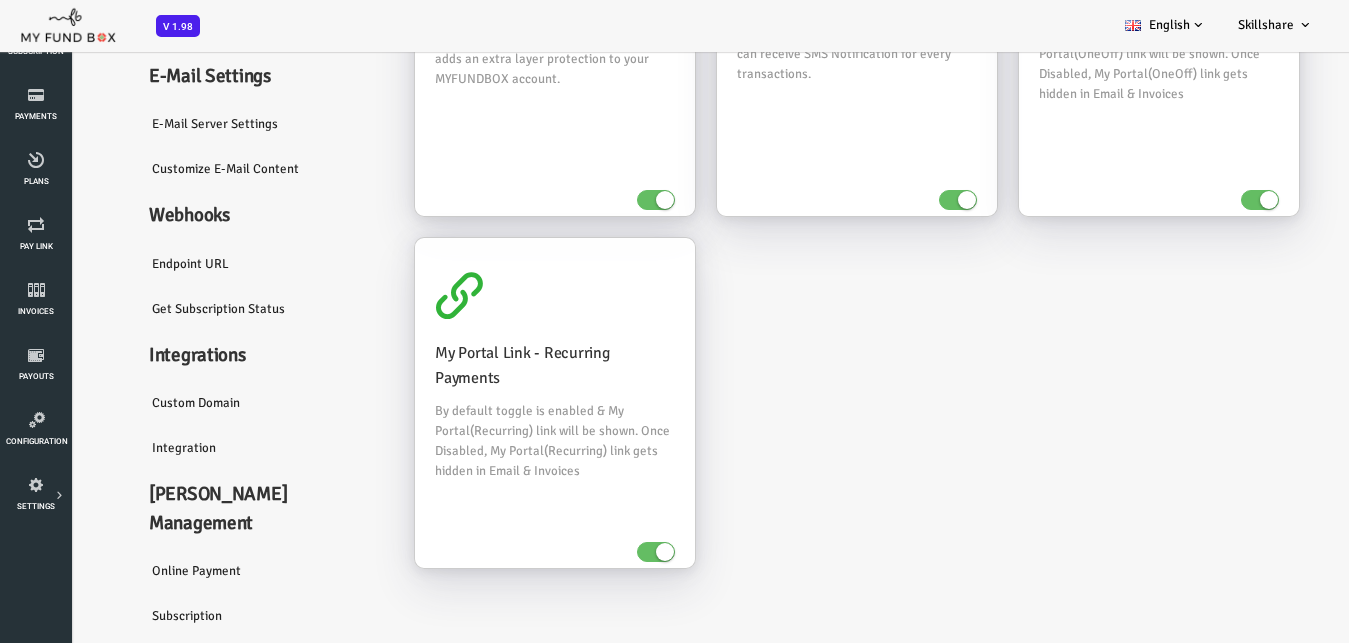 click on "Integration" at bounding box center [210, 448] 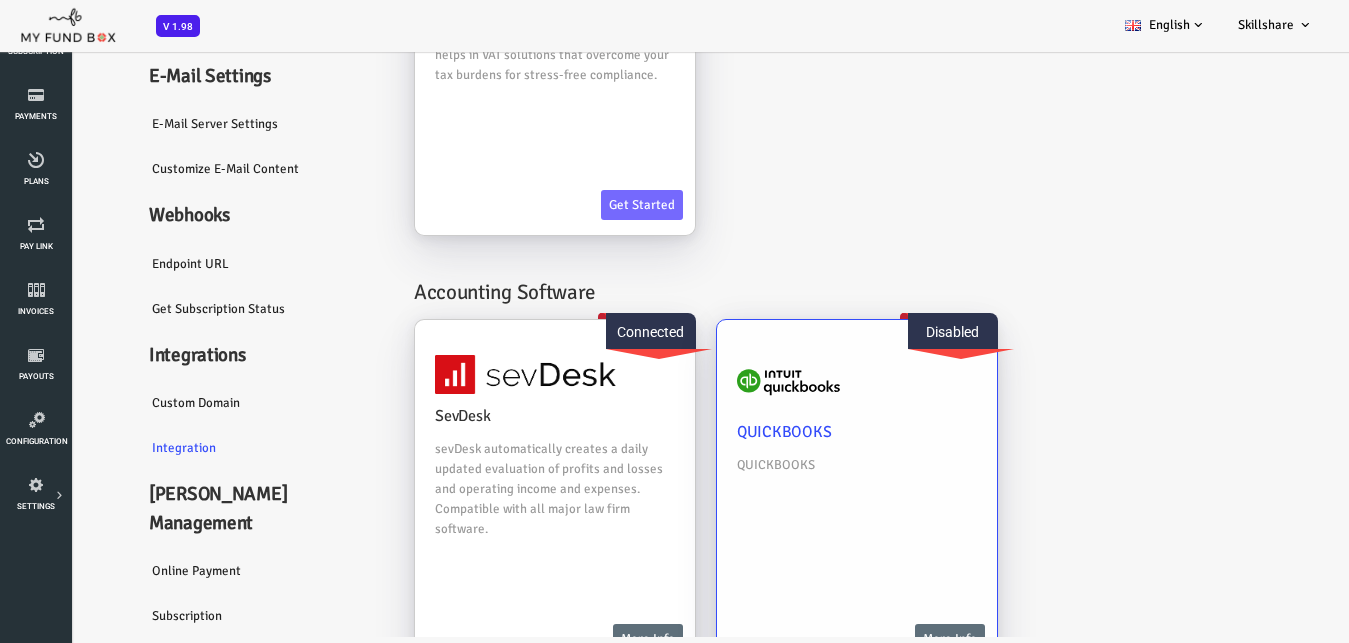 scroll, scrollTop: 123, scrollLeft: 0, axis: vertical 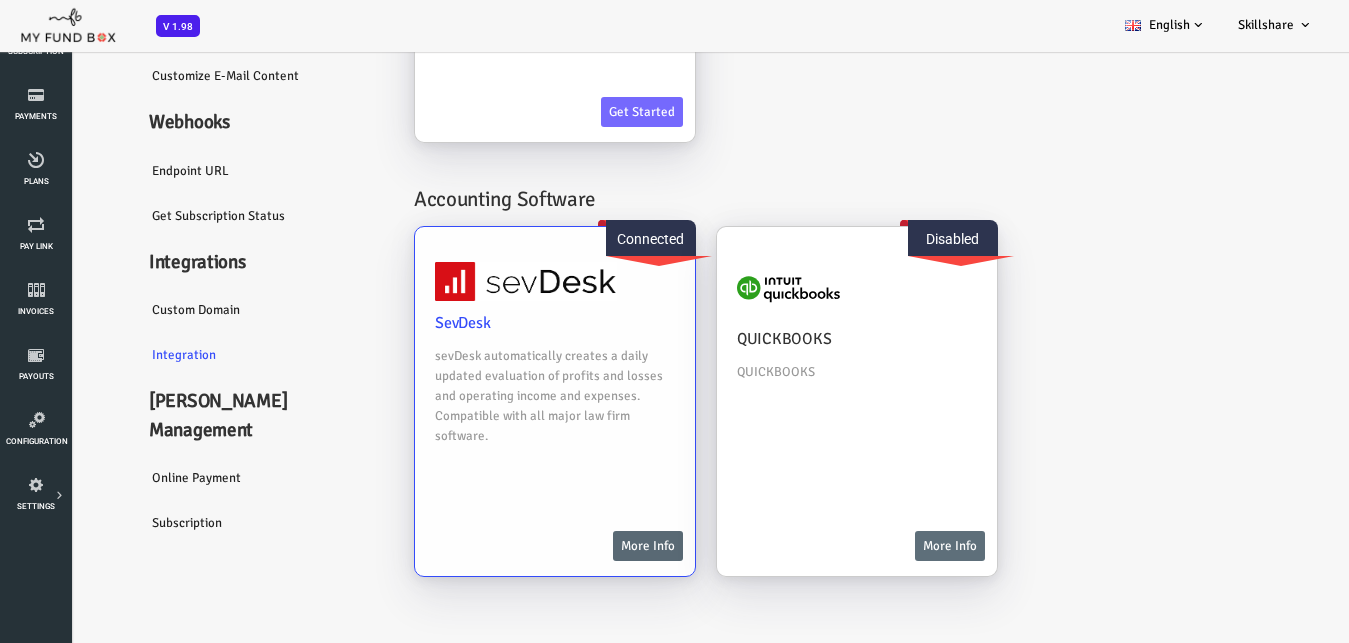 click on "More Info" at bounding box center [594, 546] 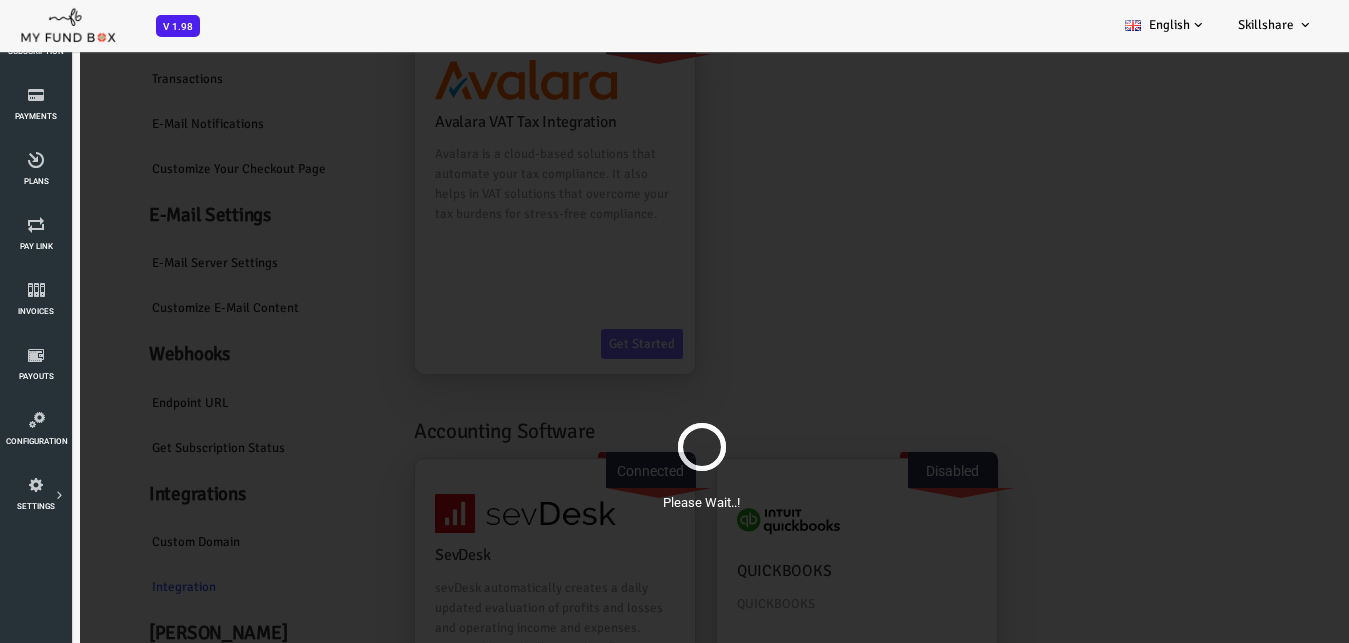 scroll, scrollTop: 0, scrollLeft: 0, axis: both 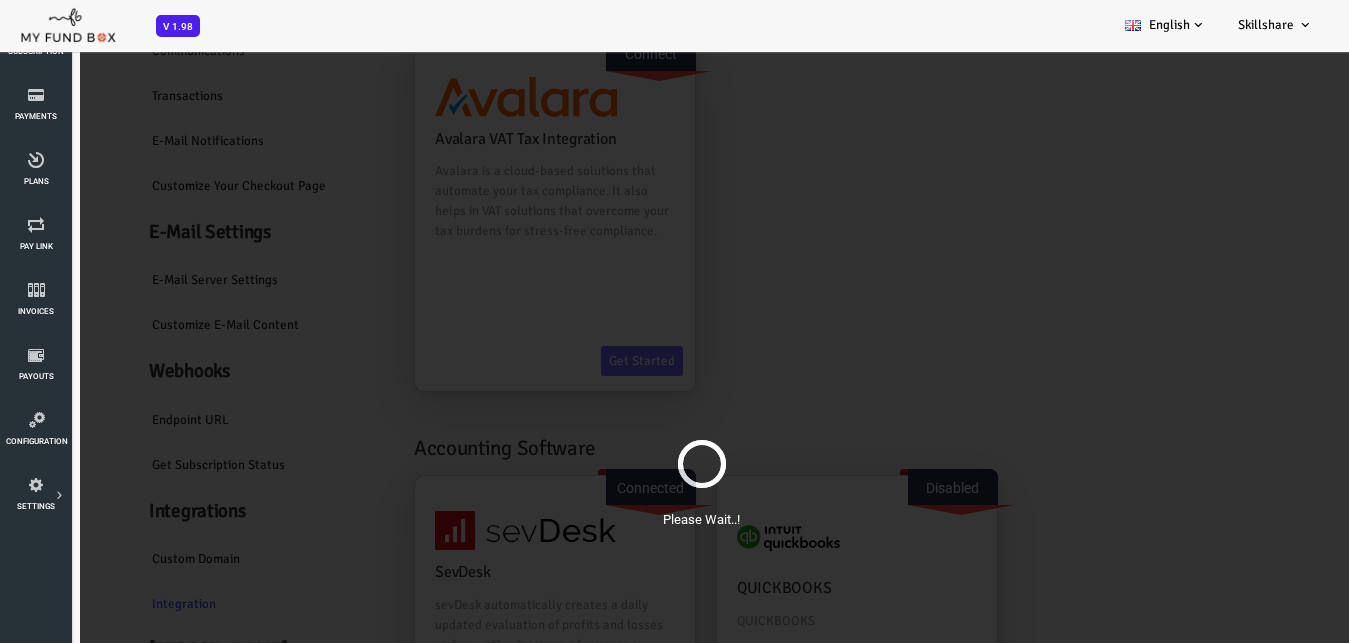 select on "57986aee6bd2d53306068da1" 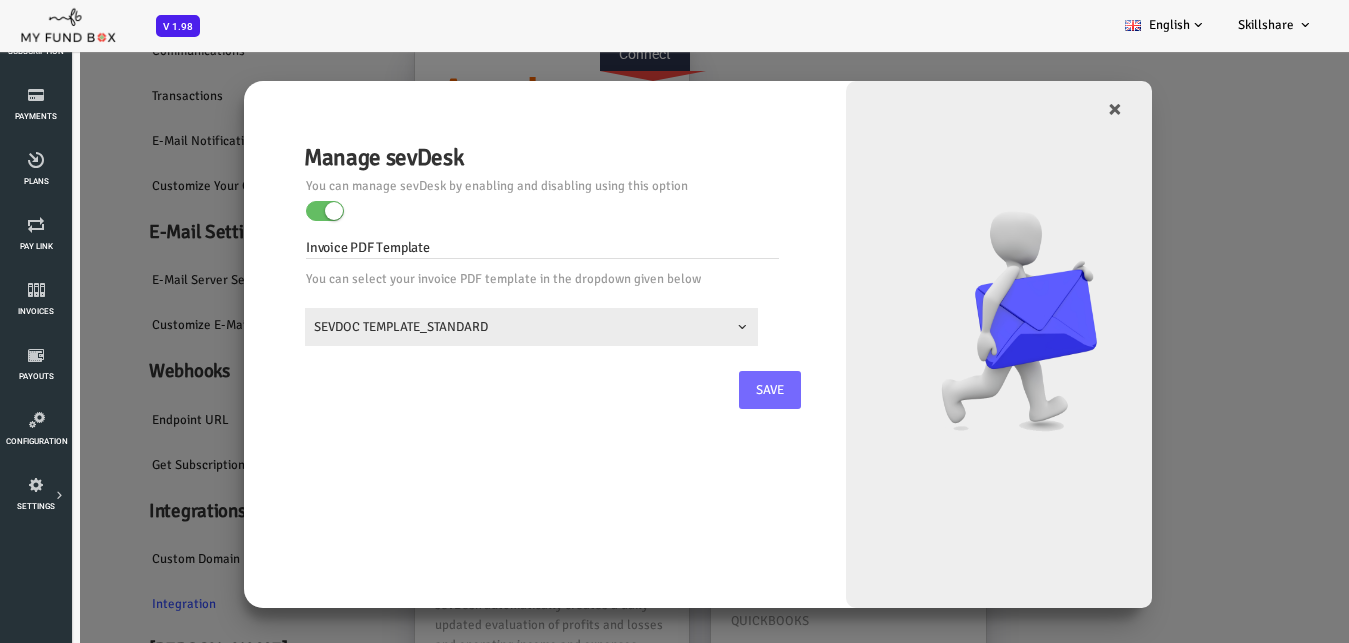 click at bounding box center [280, 211] 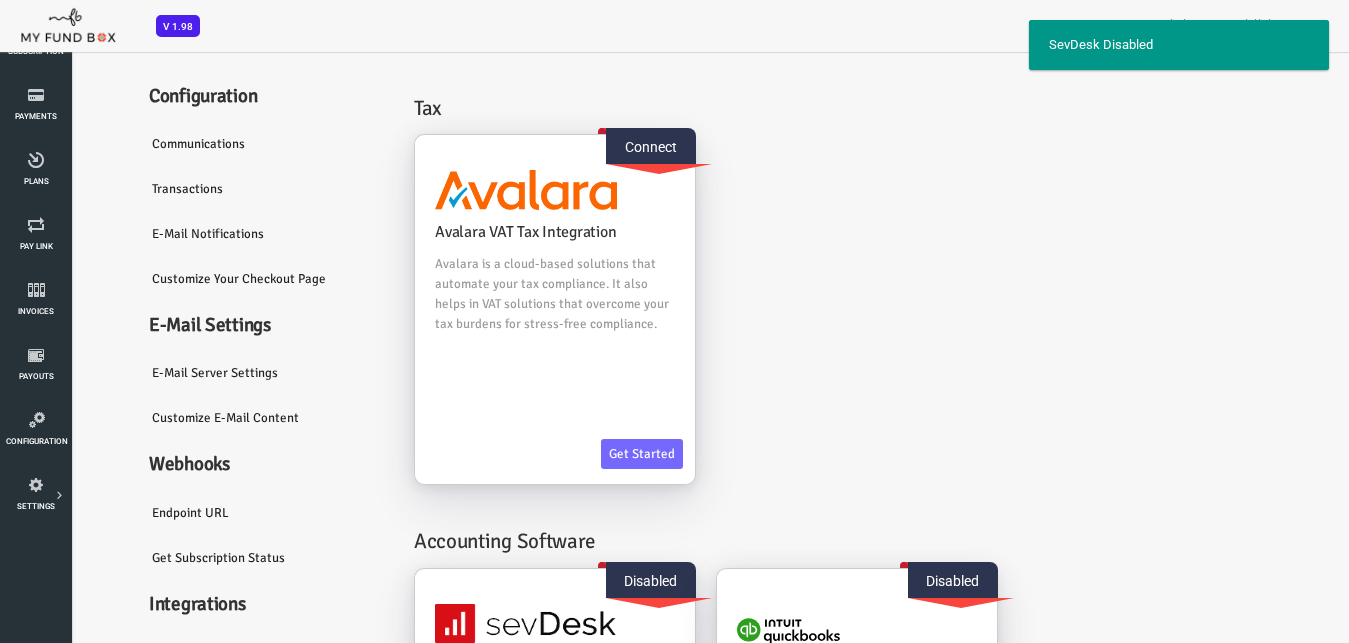 scroll, scrollTop: 341, scrollLeft: 0, axis: vertical 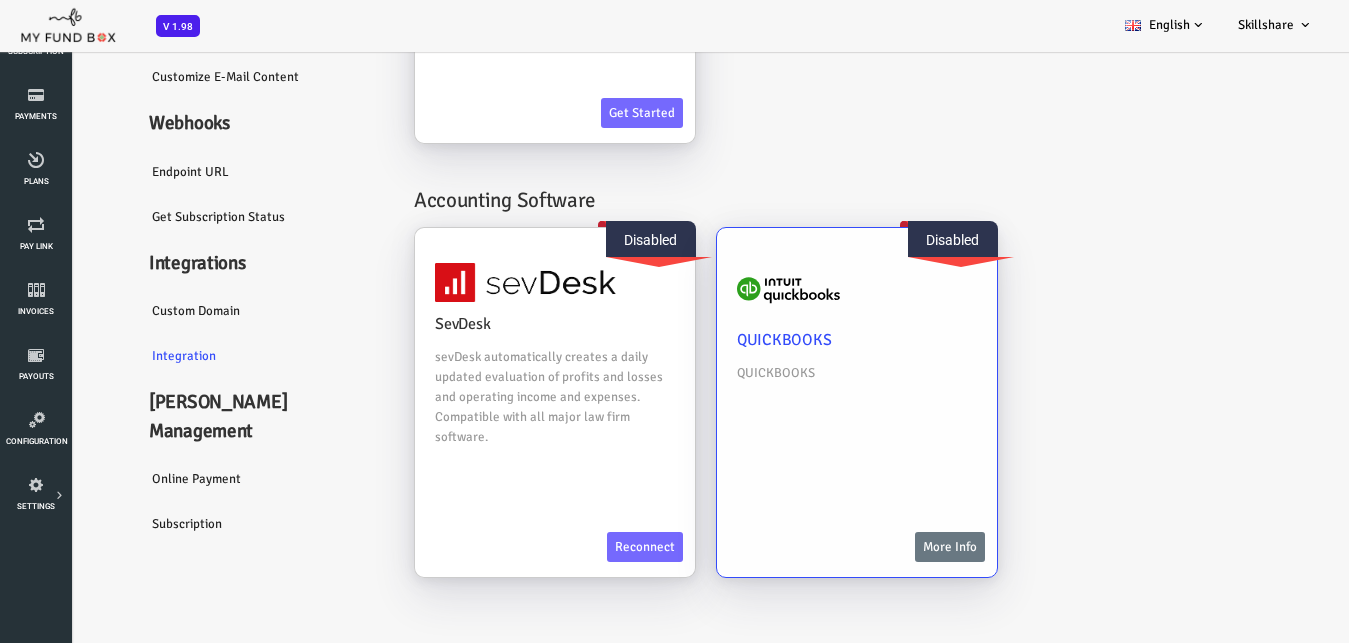 click on "More Info" at bounding box center [896, 547] 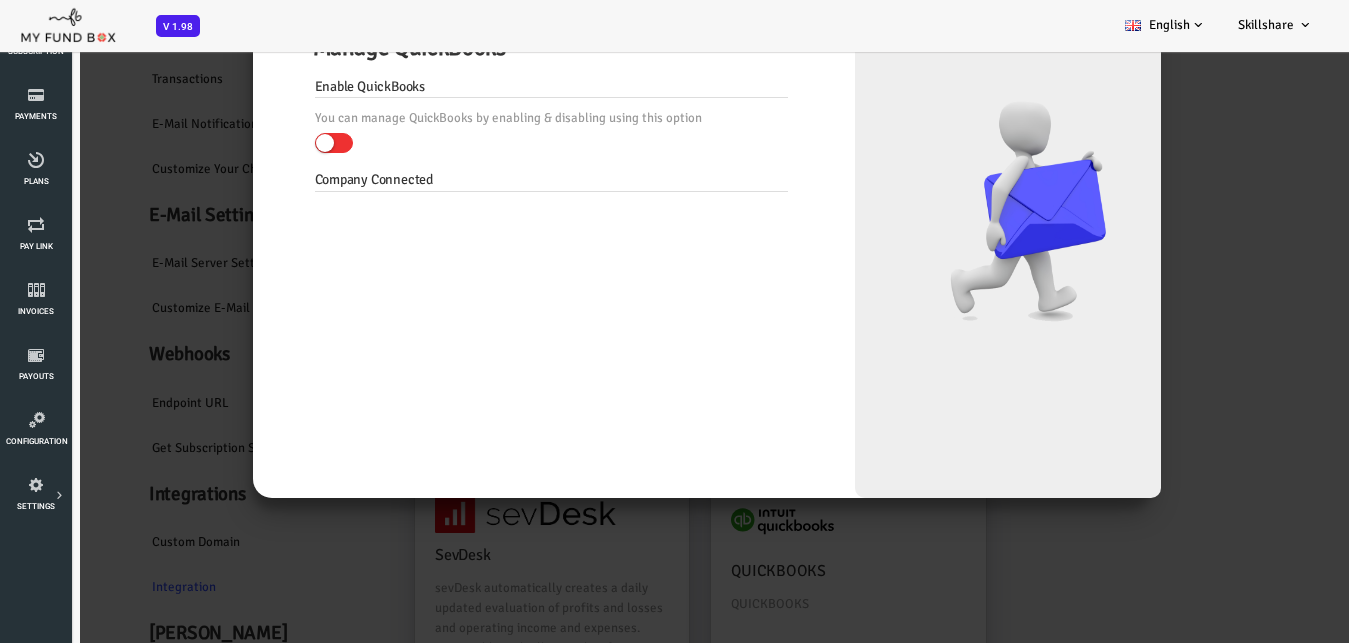 scroll, scrollTop: 0, scrollLeft: 0, axis: both 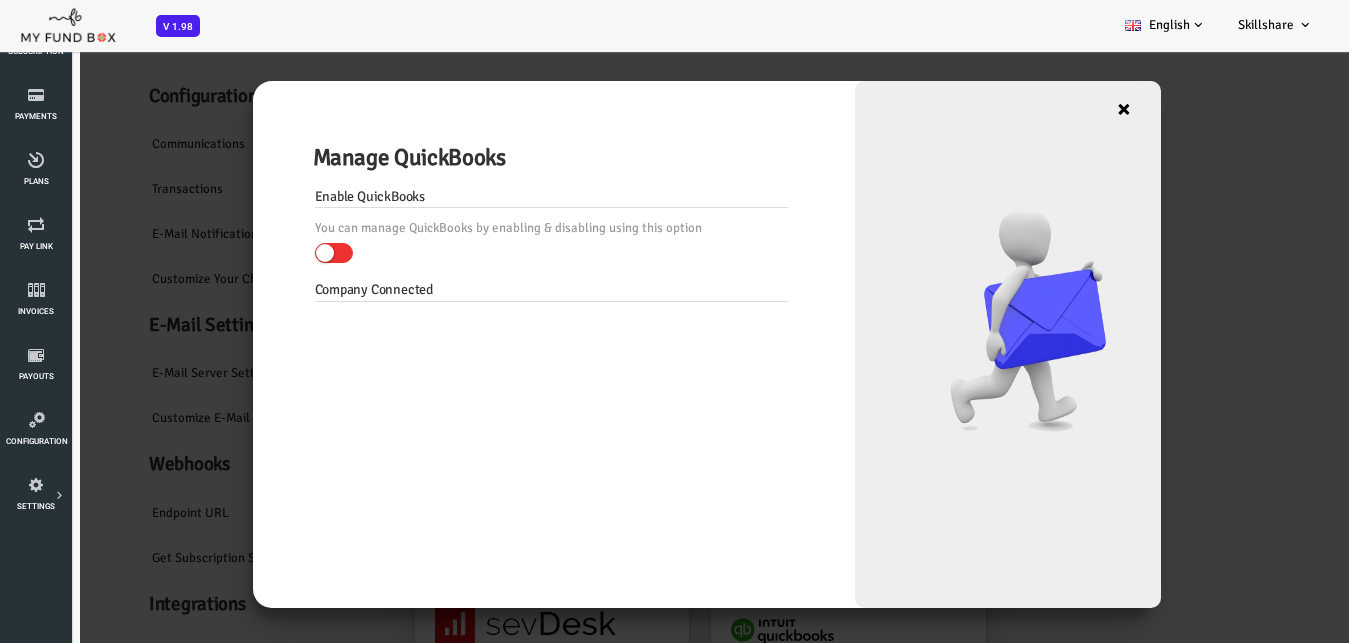 click on "×" at bounding box center [1070, 109] 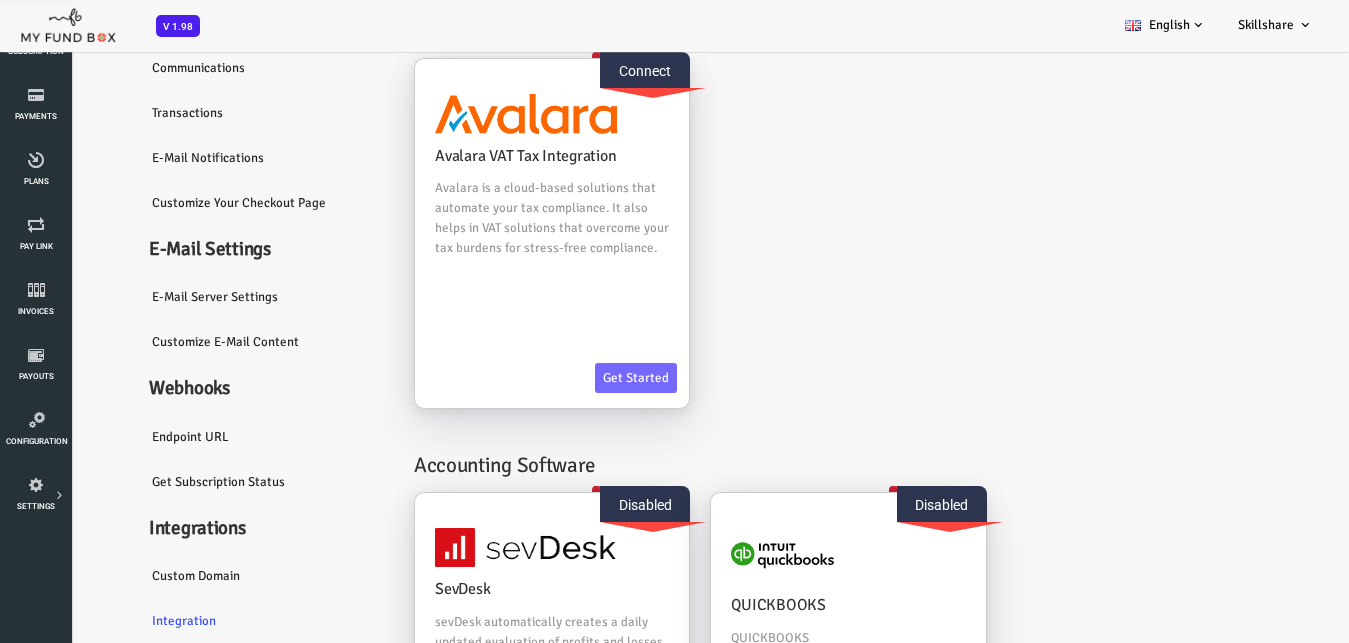 scroll, scrollTop: 341, scrollLeft: 0, axis: vertical 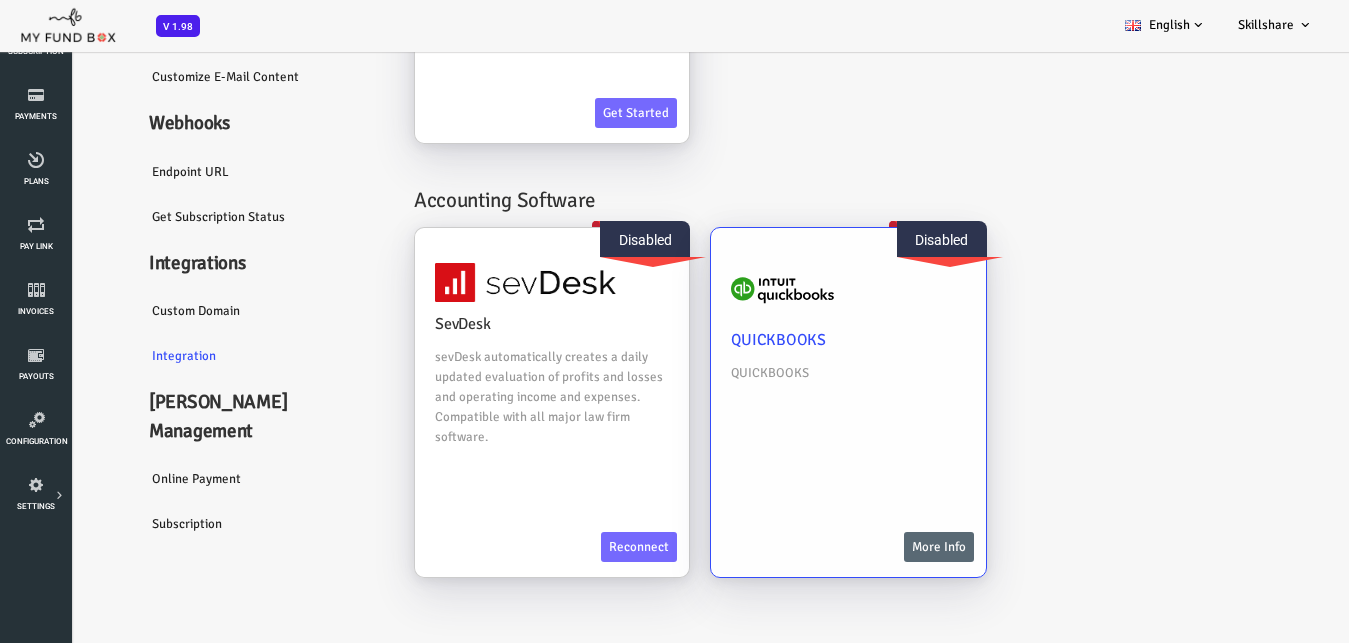 click on "More Info" at bounding box center (885, 547) 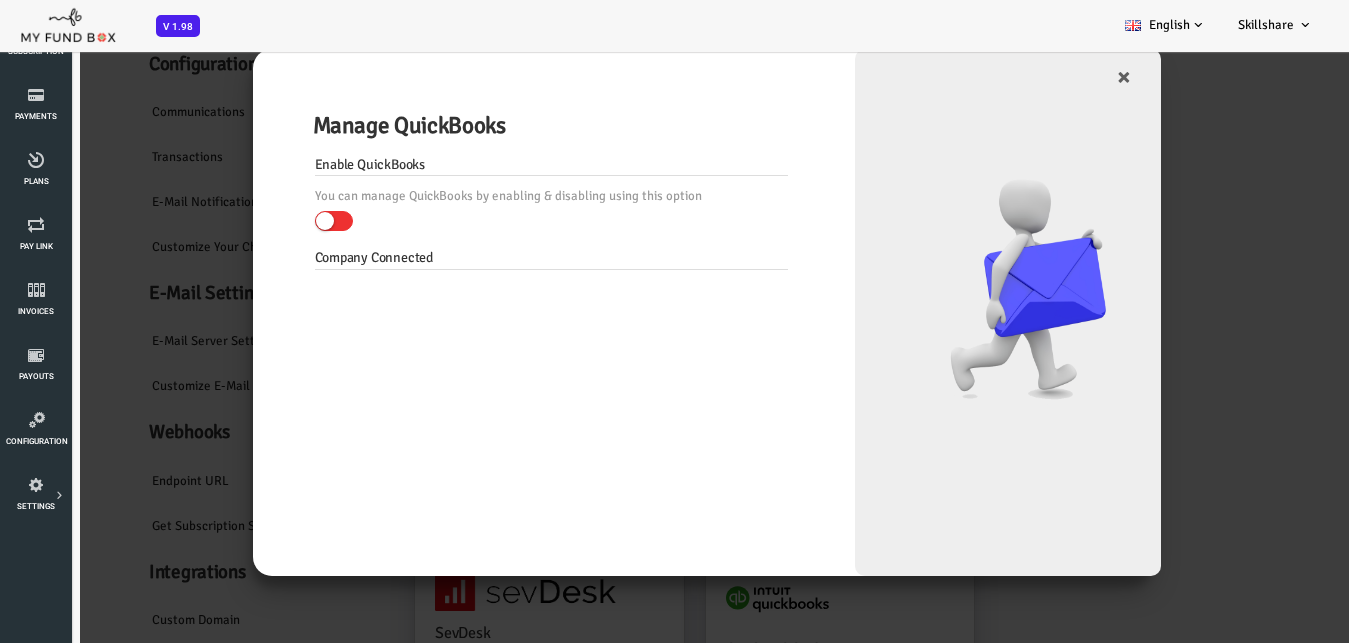 scroll, scrollTop: 0, scrollLeft: 0, axis: both 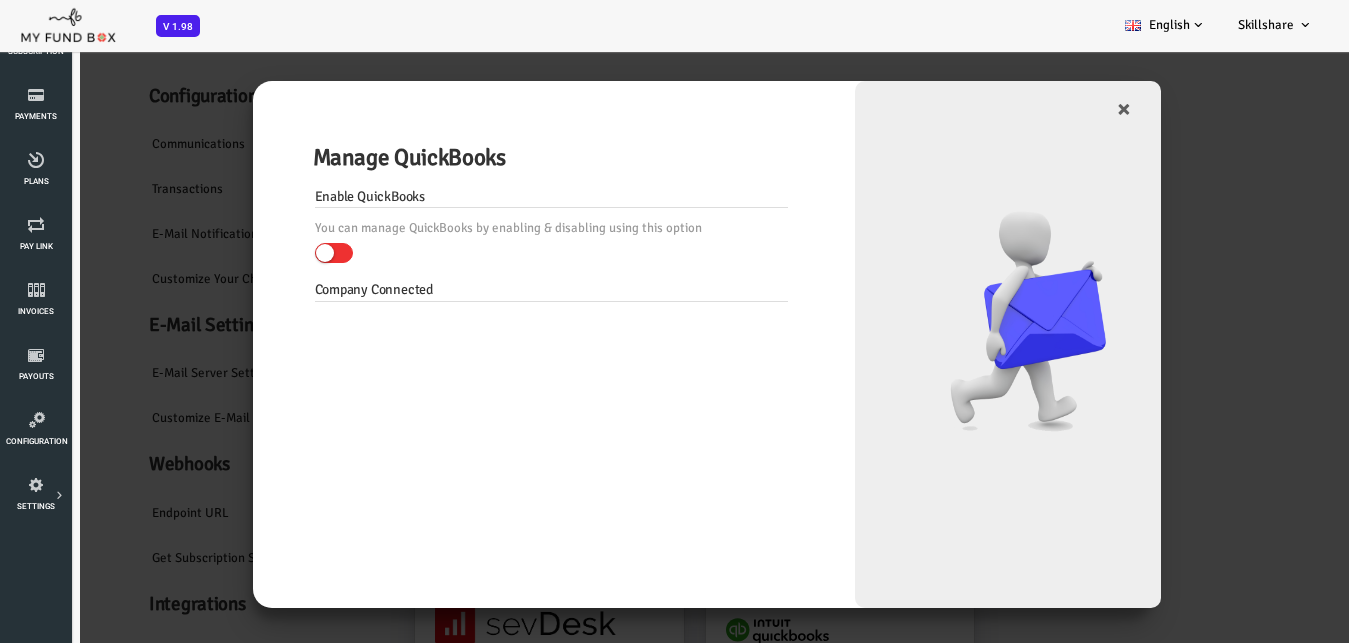 click at bounding box center (280, 253) 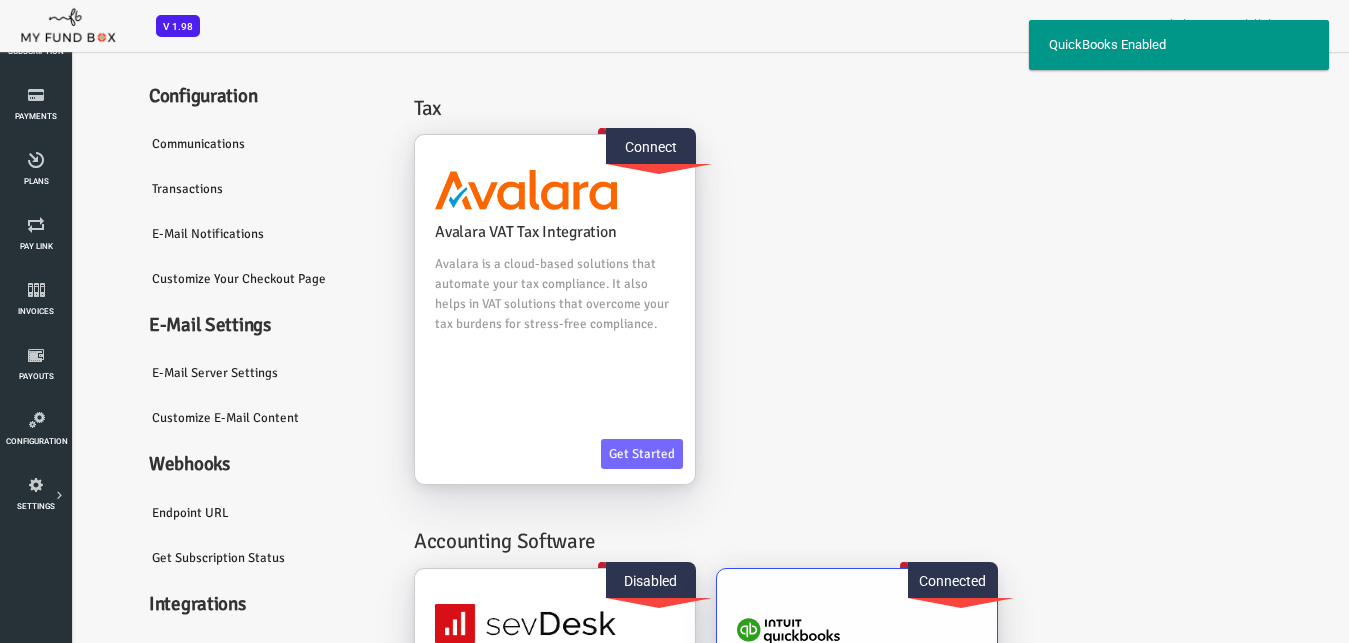 scroll, scrollTop: 341, scrollLeft: 0, axis: vertical 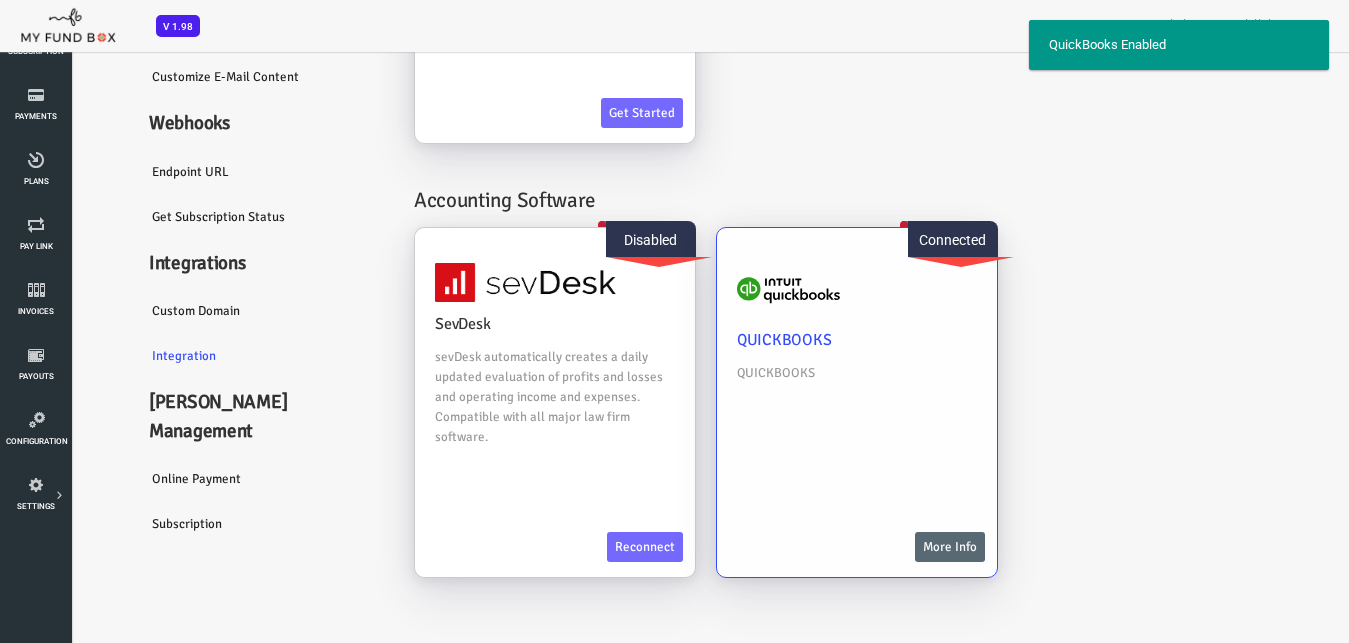 click on "More Info" at bounding box center [896, 547] 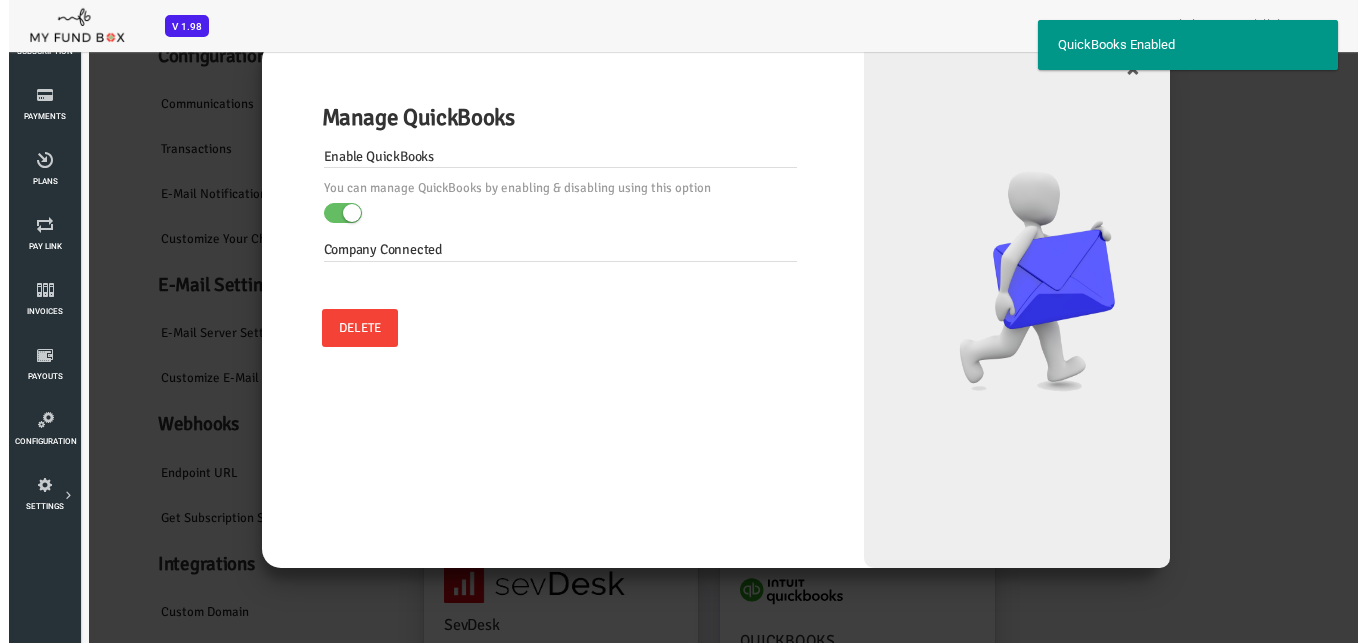 scroll, scrollTop: 0, scrollLeft: 0, axis: both 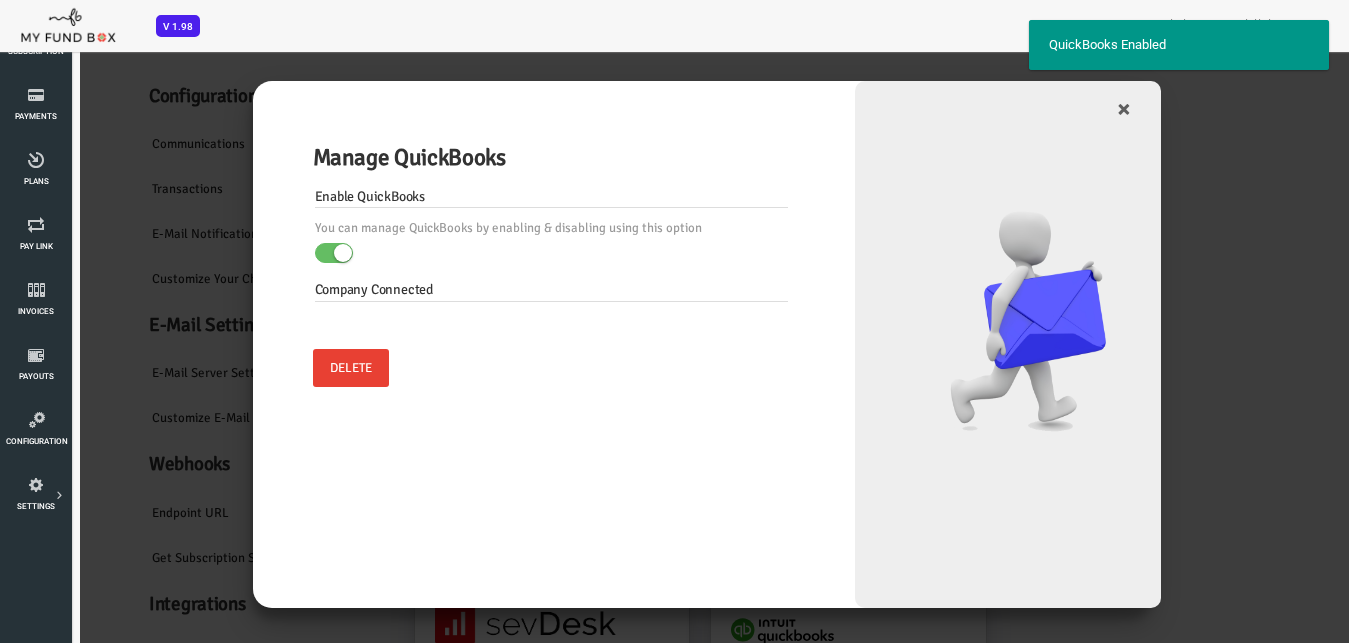 click on "Delete" at bounding box center (297, 368) 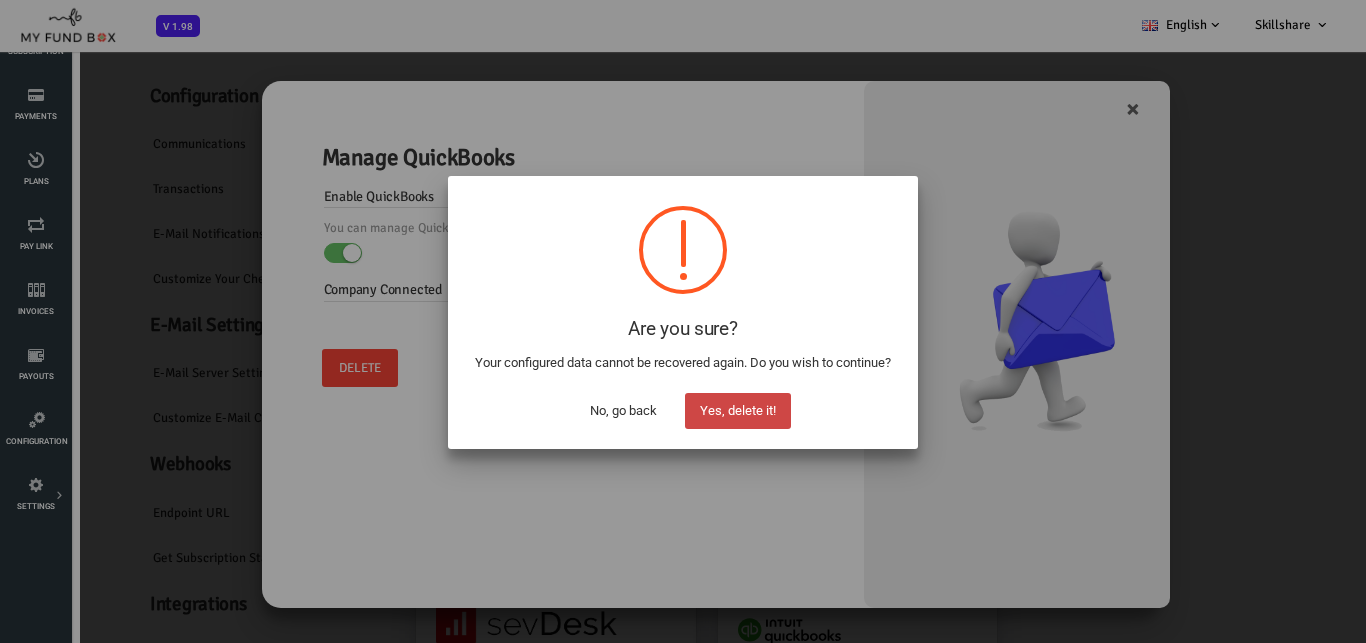 click on "Yes, delete it!" at bounding box center (738, 411) 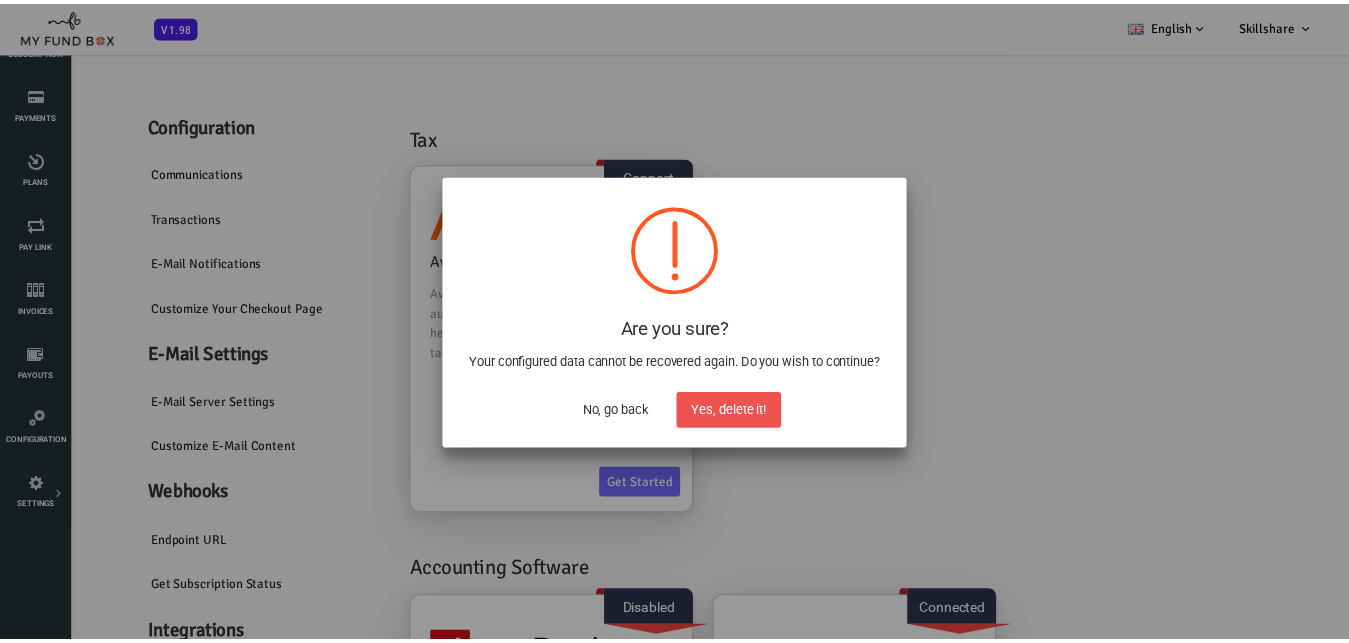 scroll, scrollTop: 0, scrollLeft: 0, axis: both 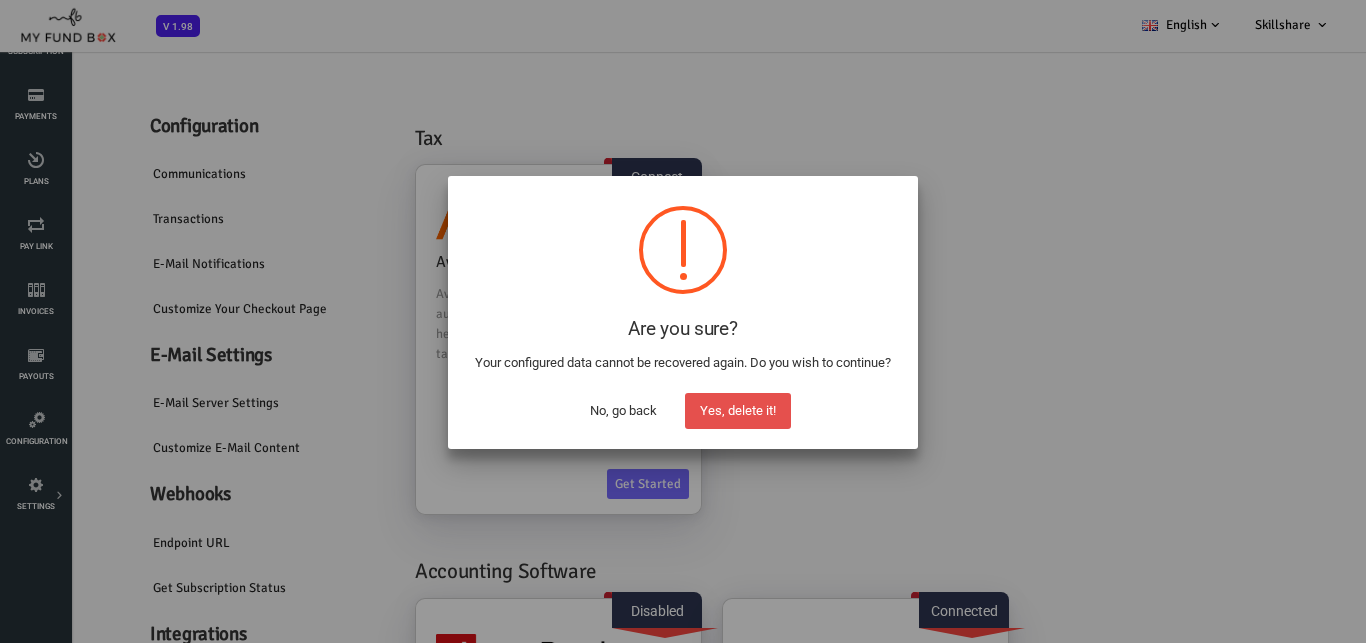 click on "Yes, delete it!" at bounding box center (738, 411) 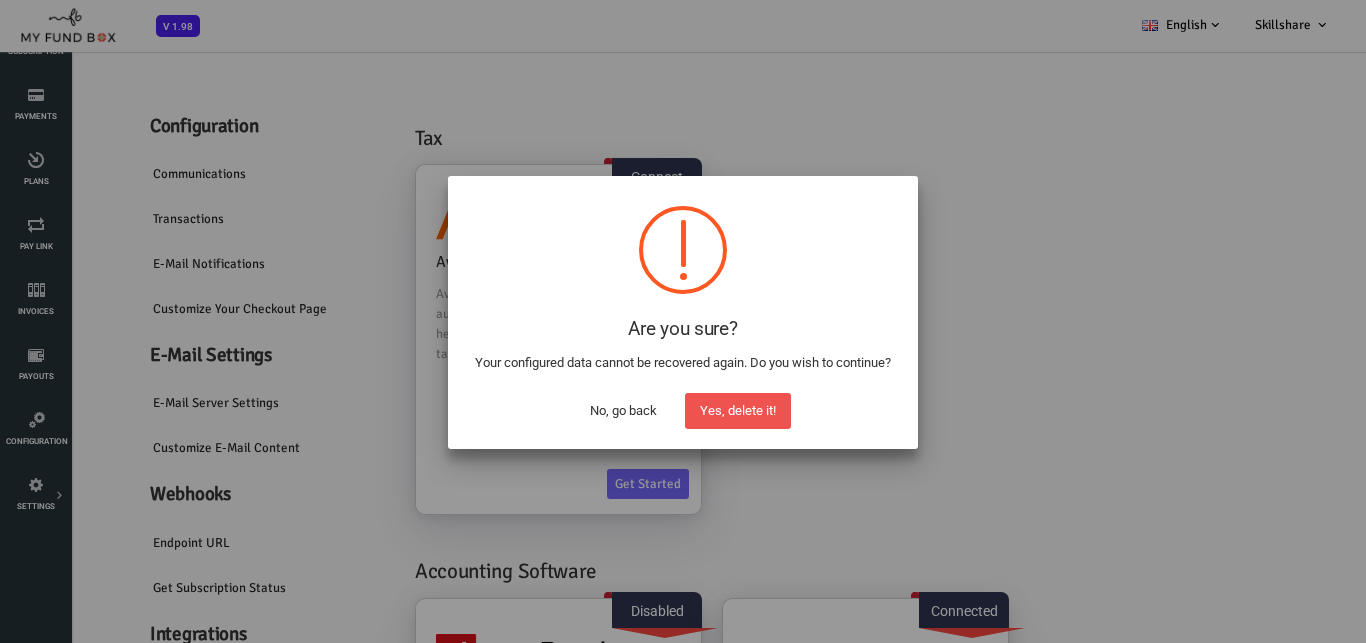 click on "No, go back" at bounding box center [623, 411] 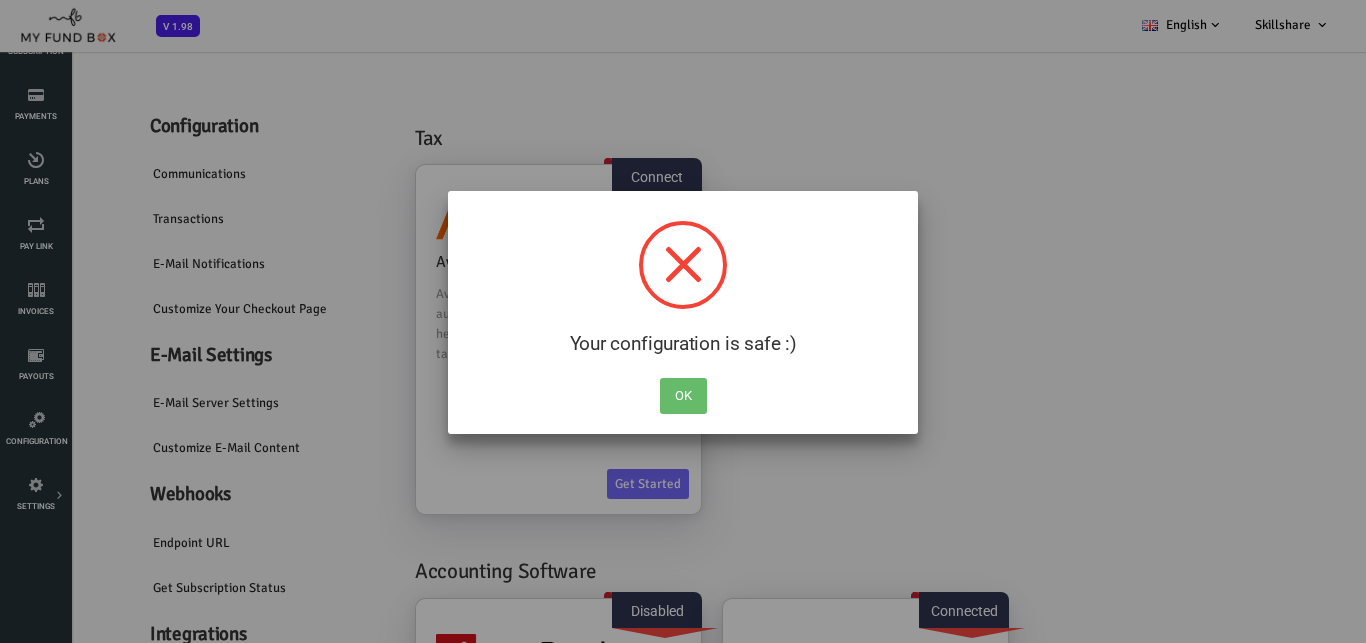 click on "OK" at bounding box center (683, 391) 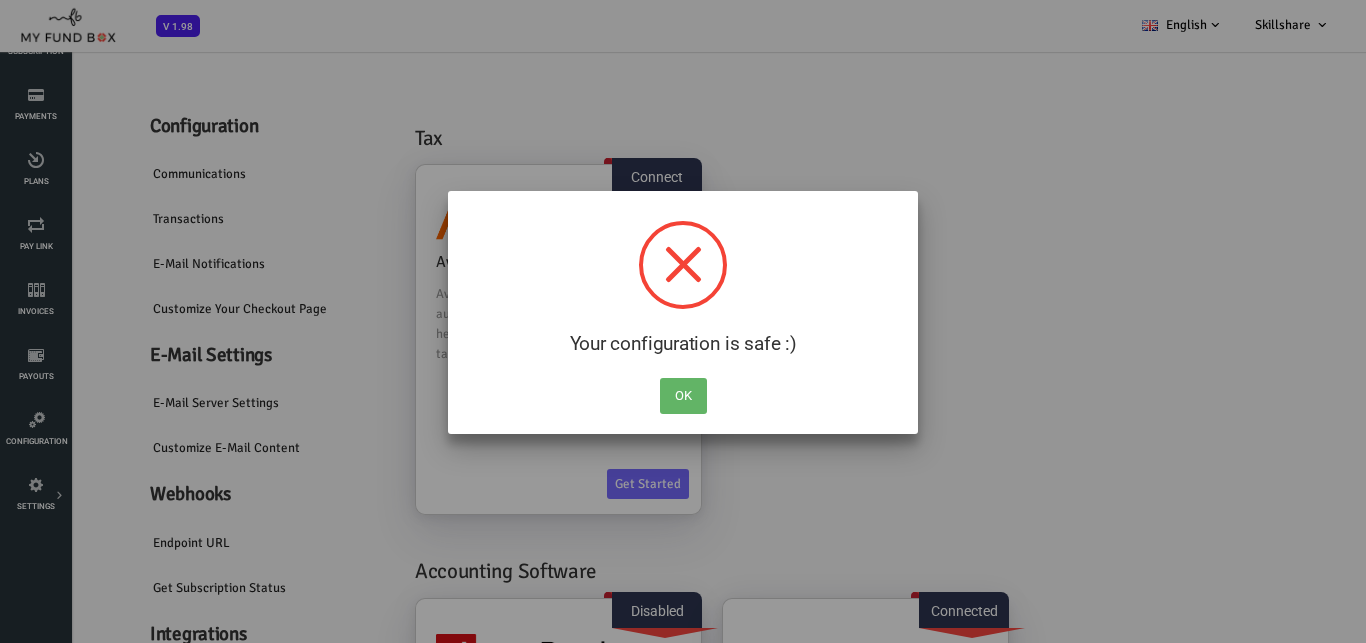 click on "OK" at bounding box center (683, 396) 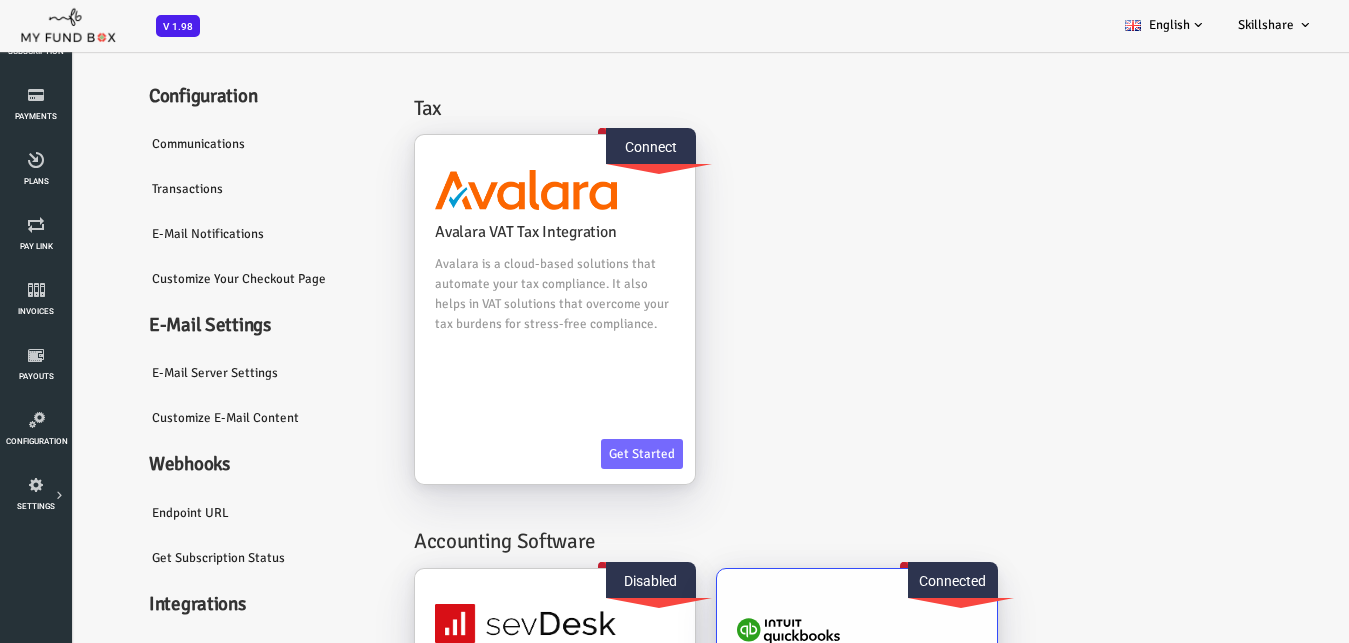 scroll, scrollTop: 341, scrollLeft: 0, axis: vertical 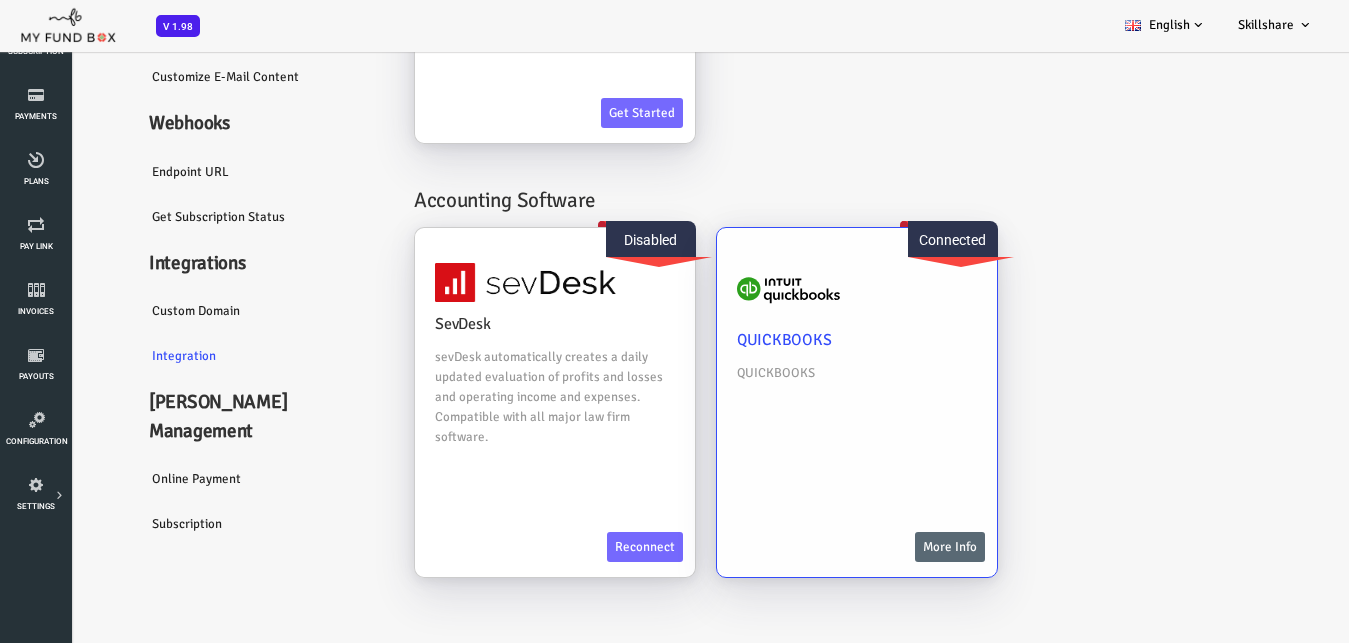click on "More Info" at bounding box center (896, 547) 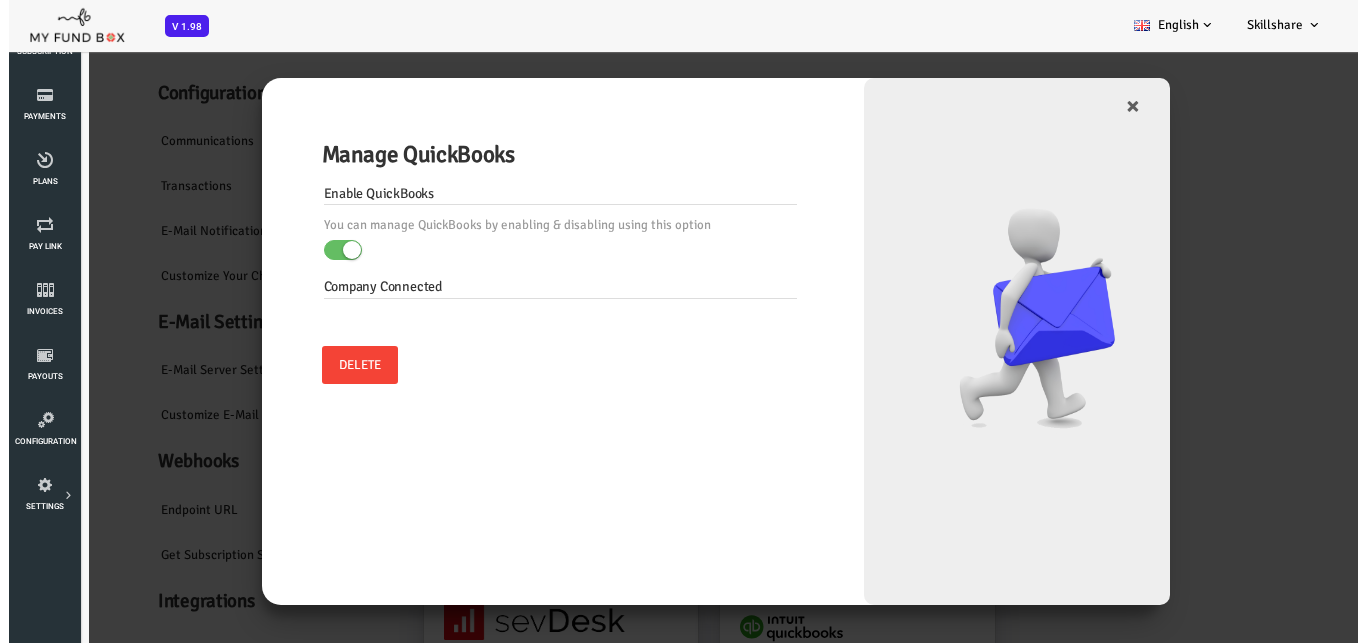 scroll, scrollTop: 0, scrollLeft: 0, axis: both 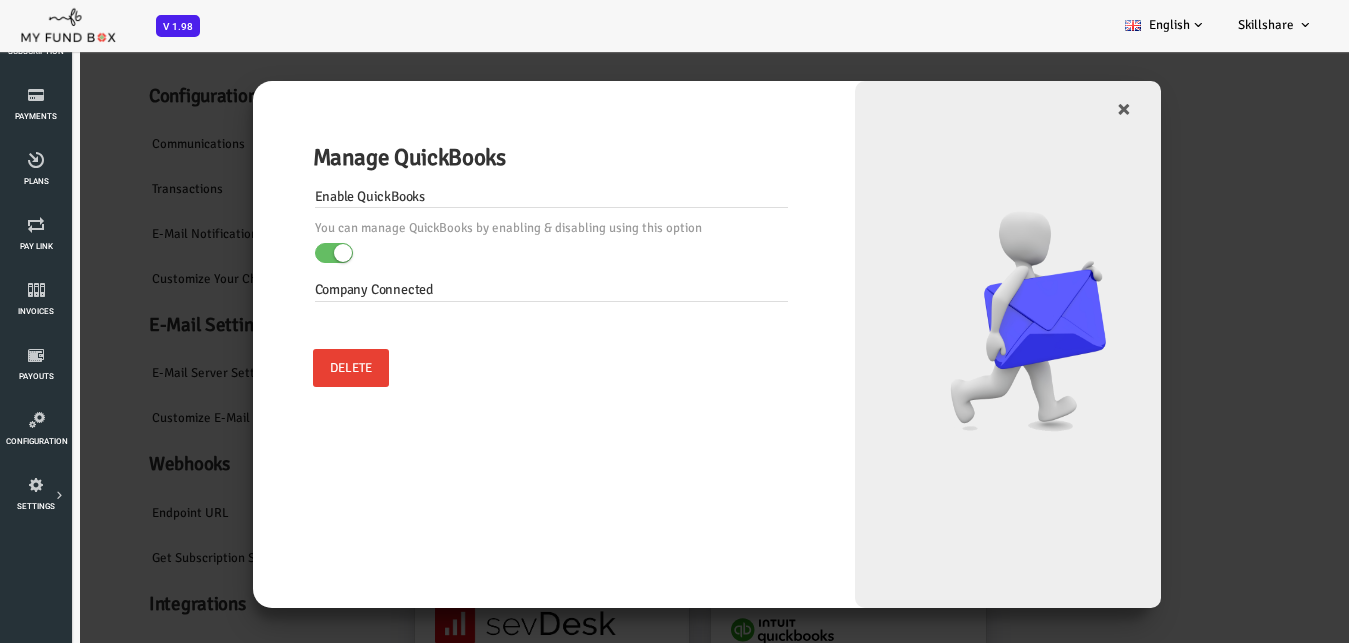 click on "Delete" at bounding box center [297, 368] 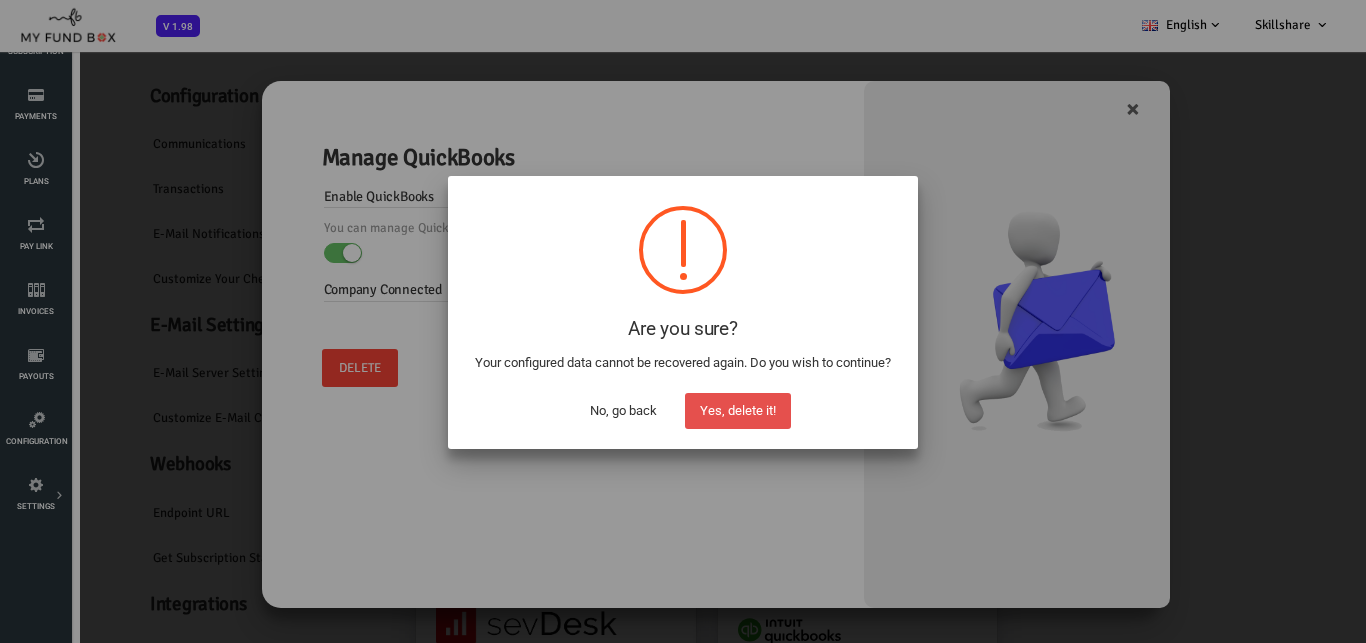 click on "Yes, delete it!" at bounding box center (738, 411) 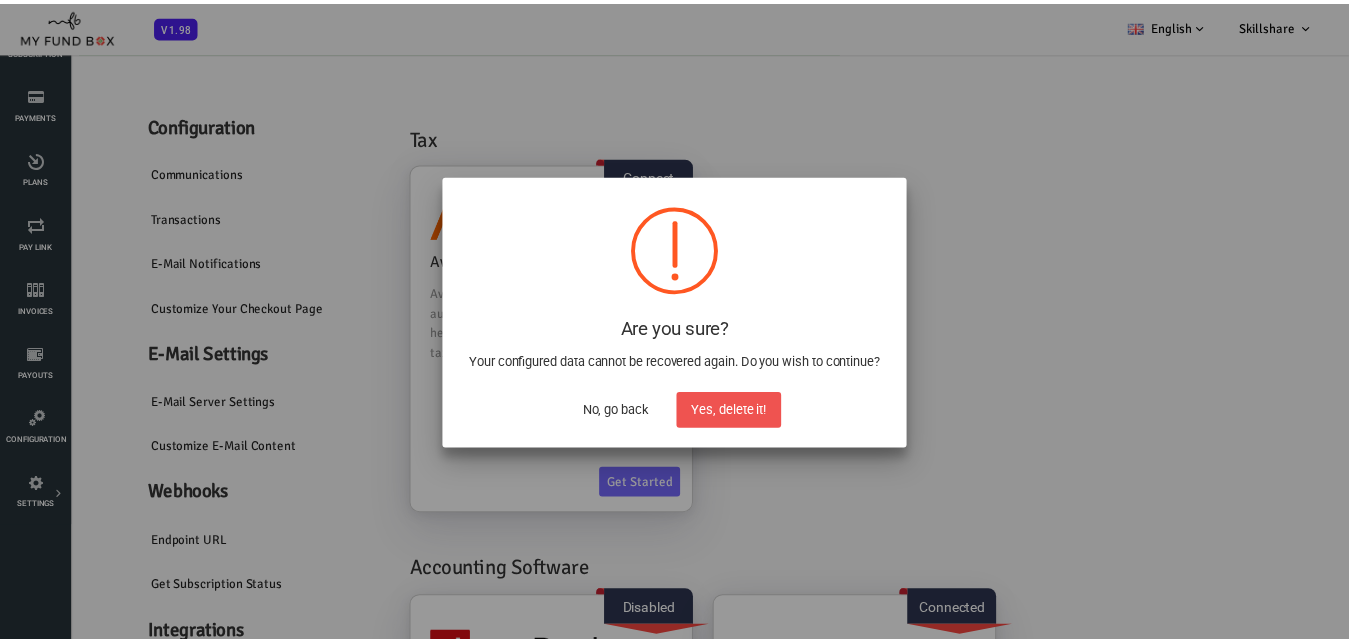 scroll, scrollTop: 0, scrollLeft: 0, axis: both 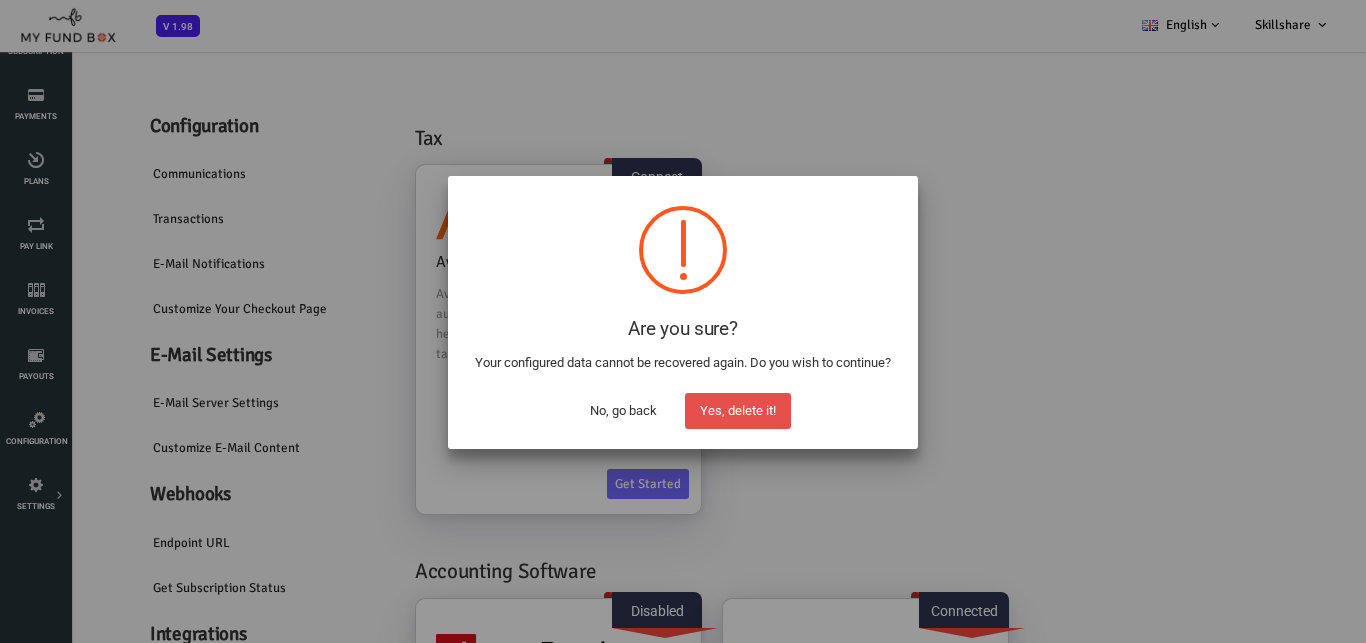 click on "Yes, delete it!" at bounding box center [738, 411] 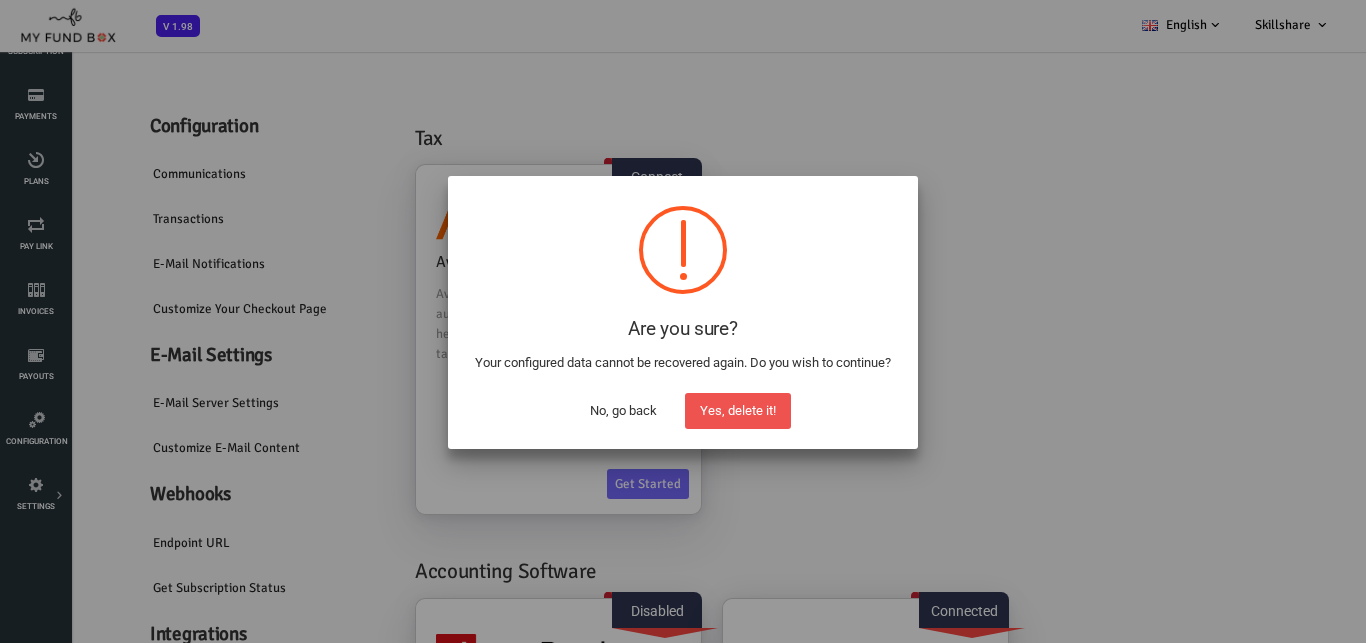 click on "No, go back" at bounding box center [623, 411] 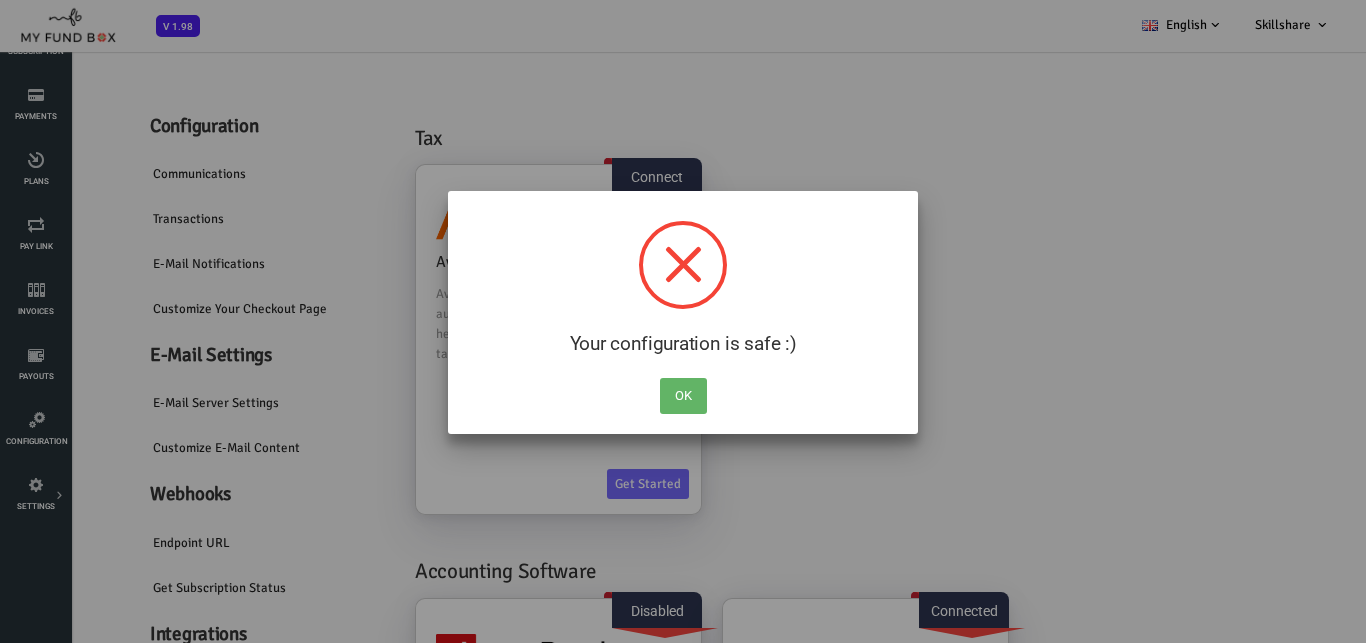 type 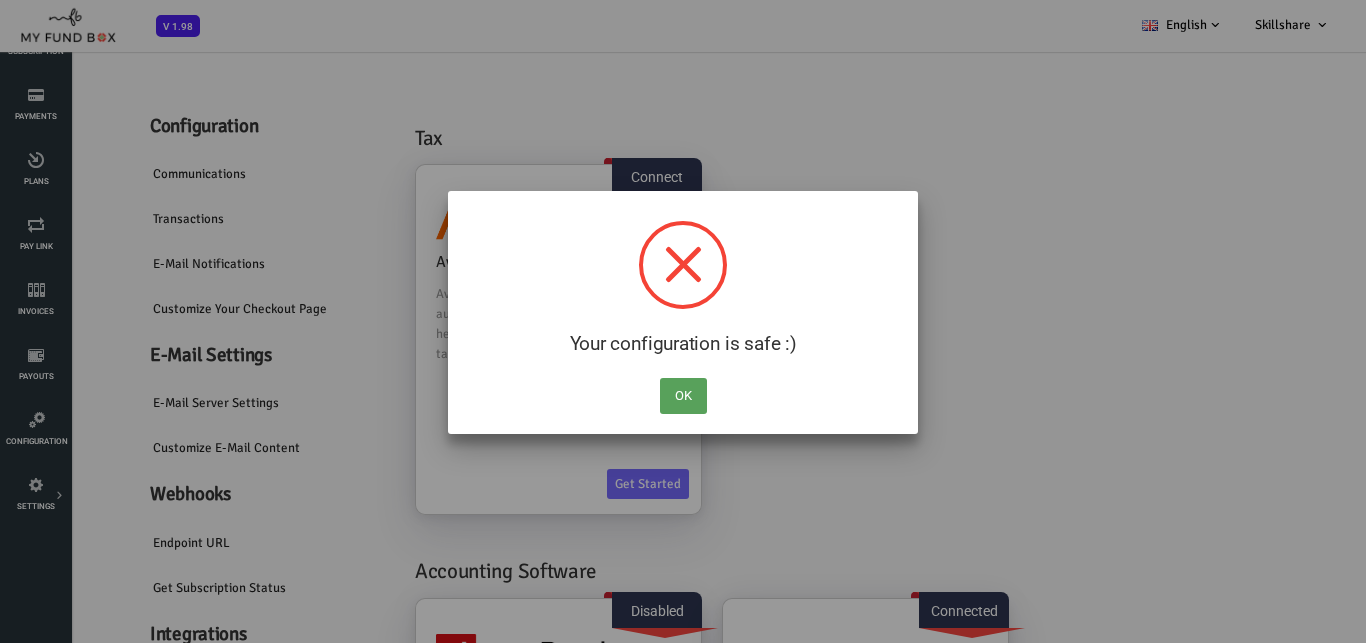 drag, startPoint x: 666, startPoint y: 385, endPoint x: 740, endPoint y: 332, distance: 91.02197 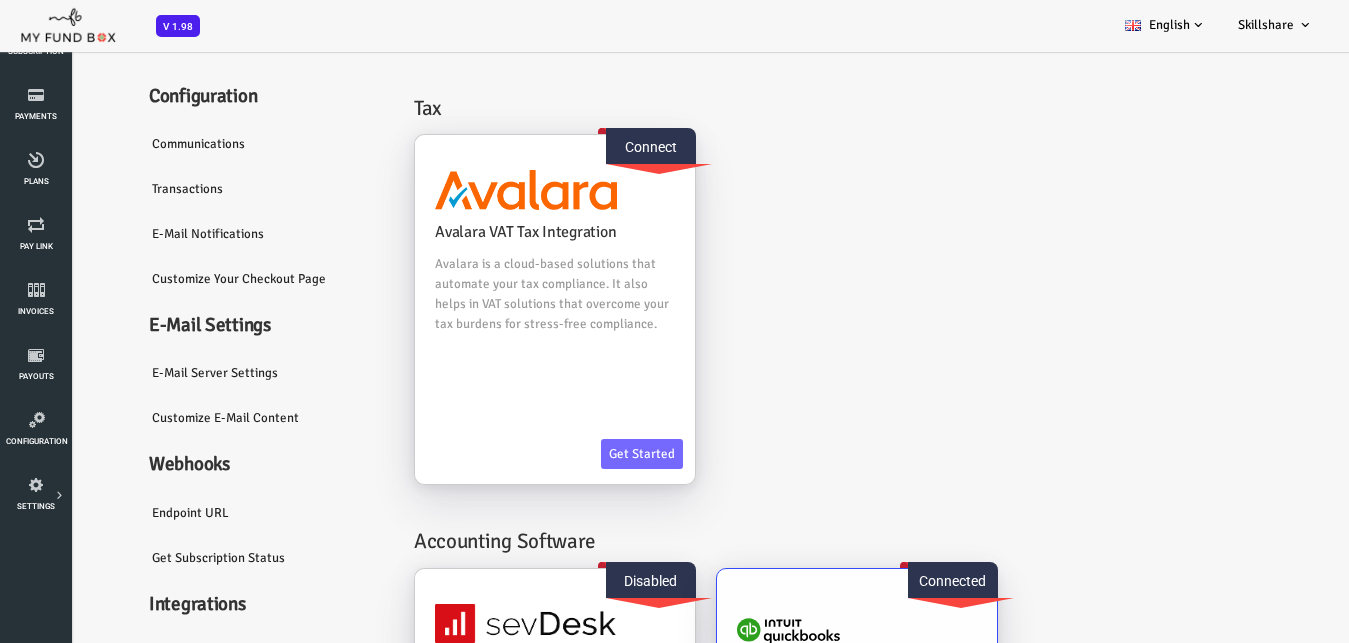 scroll, scrollTop: 341, scrollLeft: 0, axis: vertical 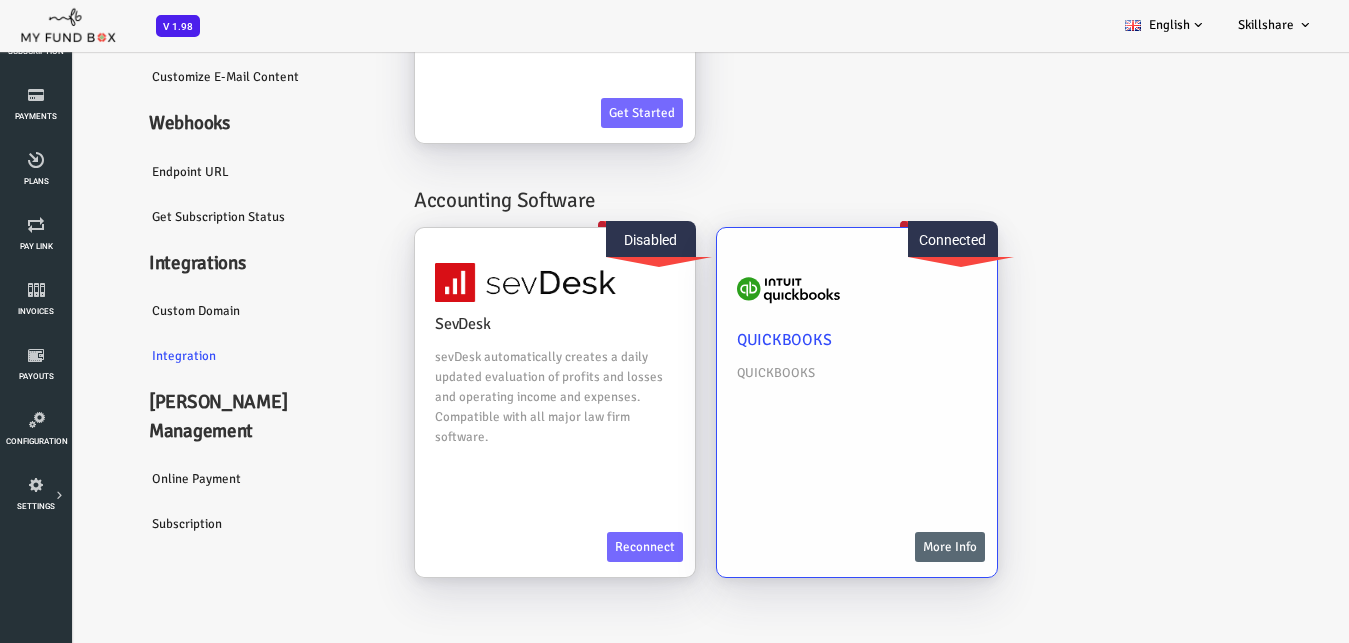 click on "More Info" 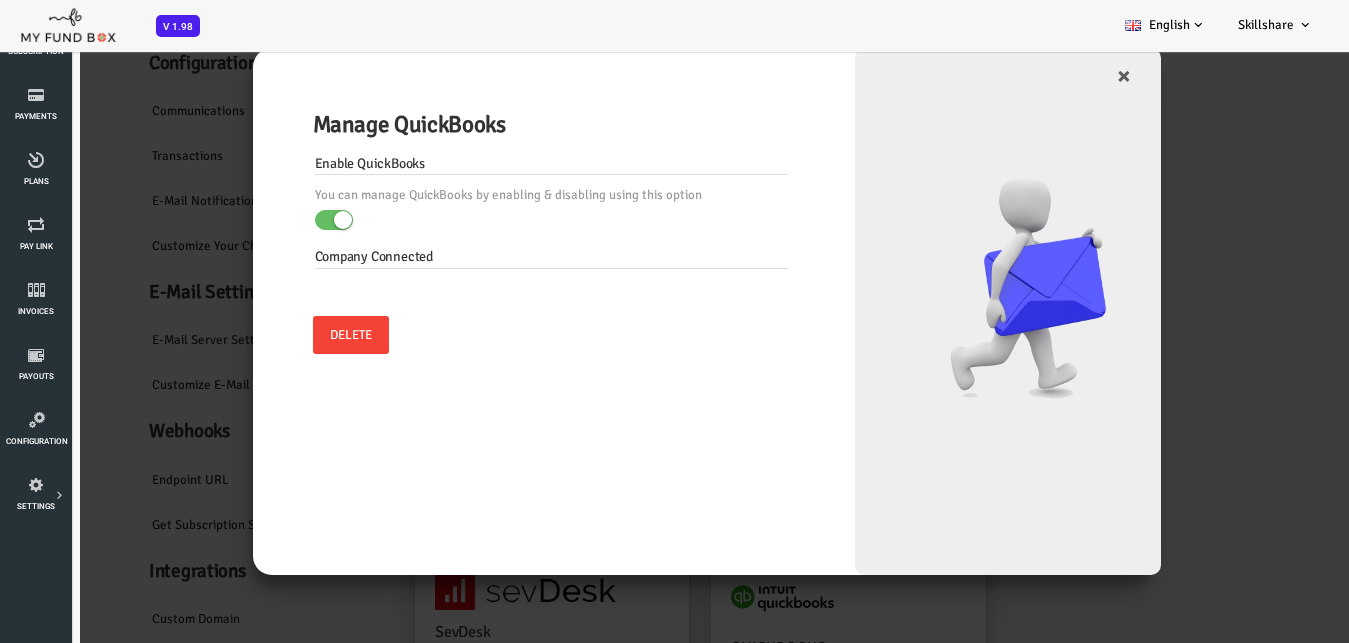 scroll, scrollTop: 0, scrollLeft: 0, axis: both 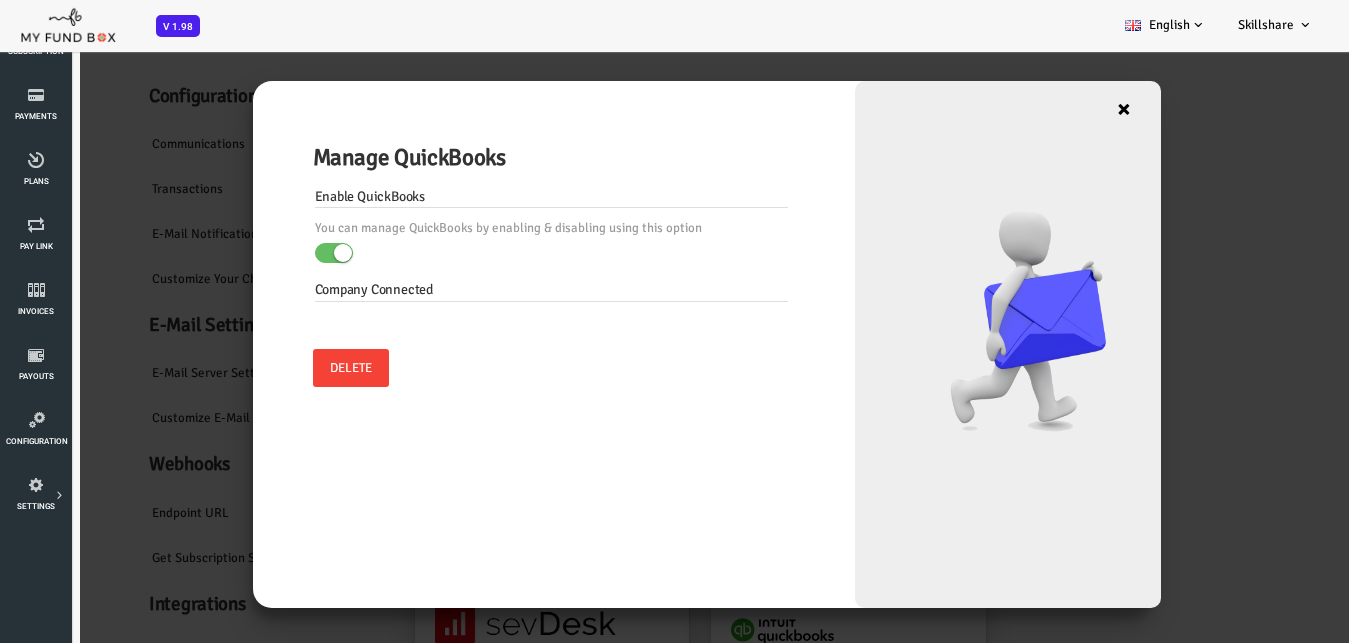 click on "×" 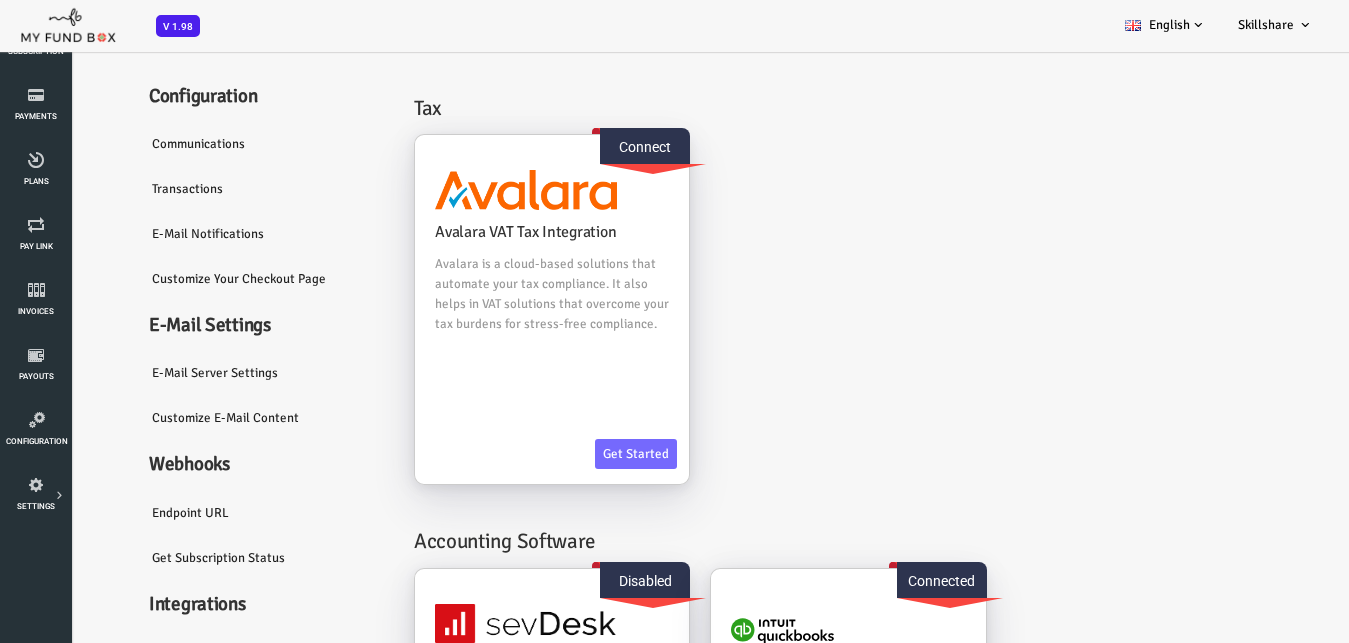 scroll, scrollTop: 341, scrollLeft: 0, axis: vertical 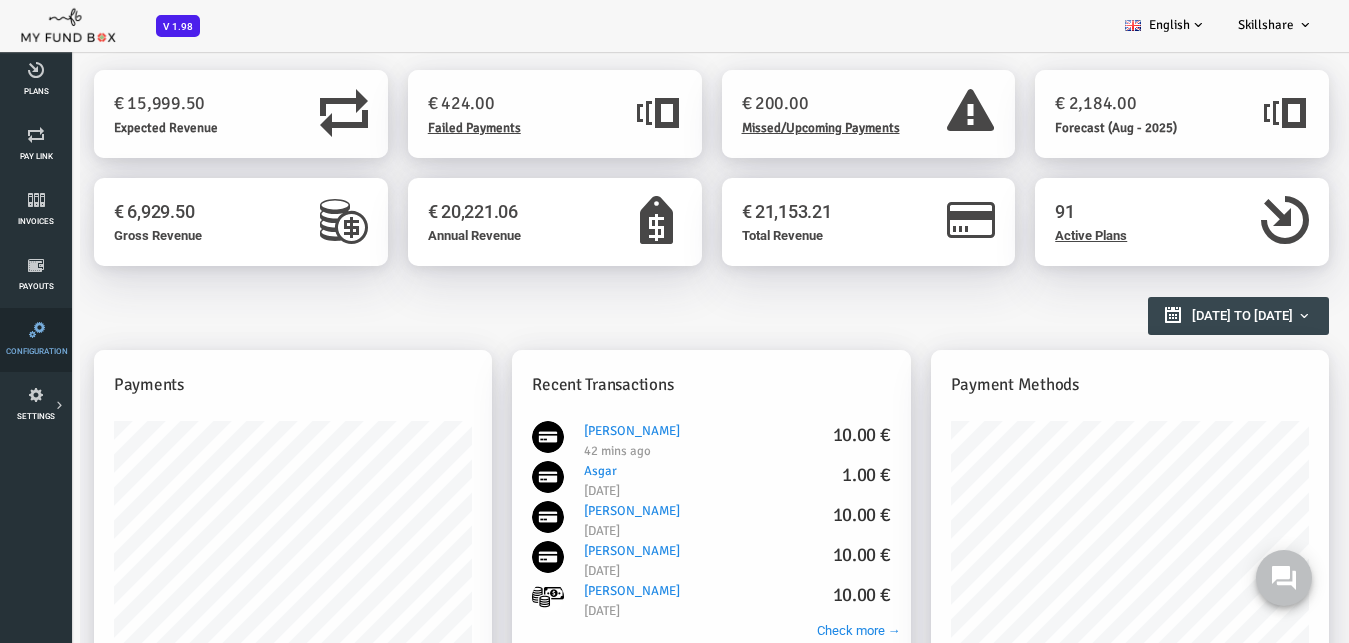 click on "Configuration" at bounding box center [36, 340] 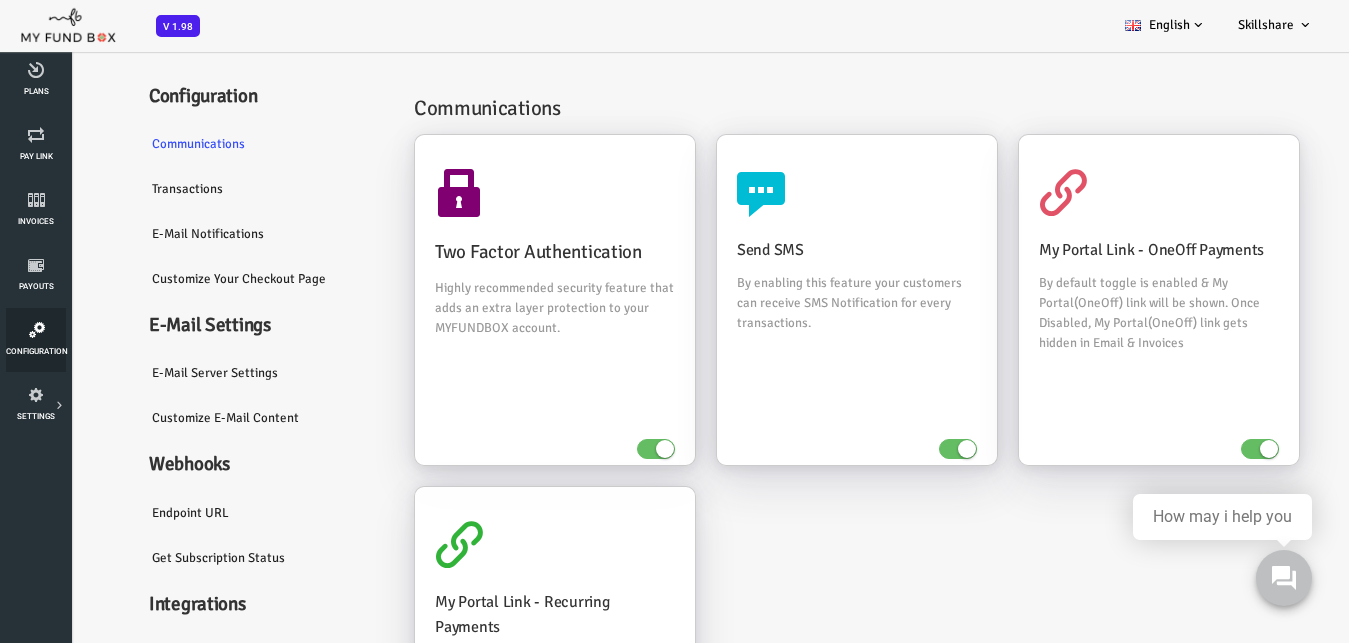 scroll, scrollTop: 249, scrollLeft: 0, axis: vertical 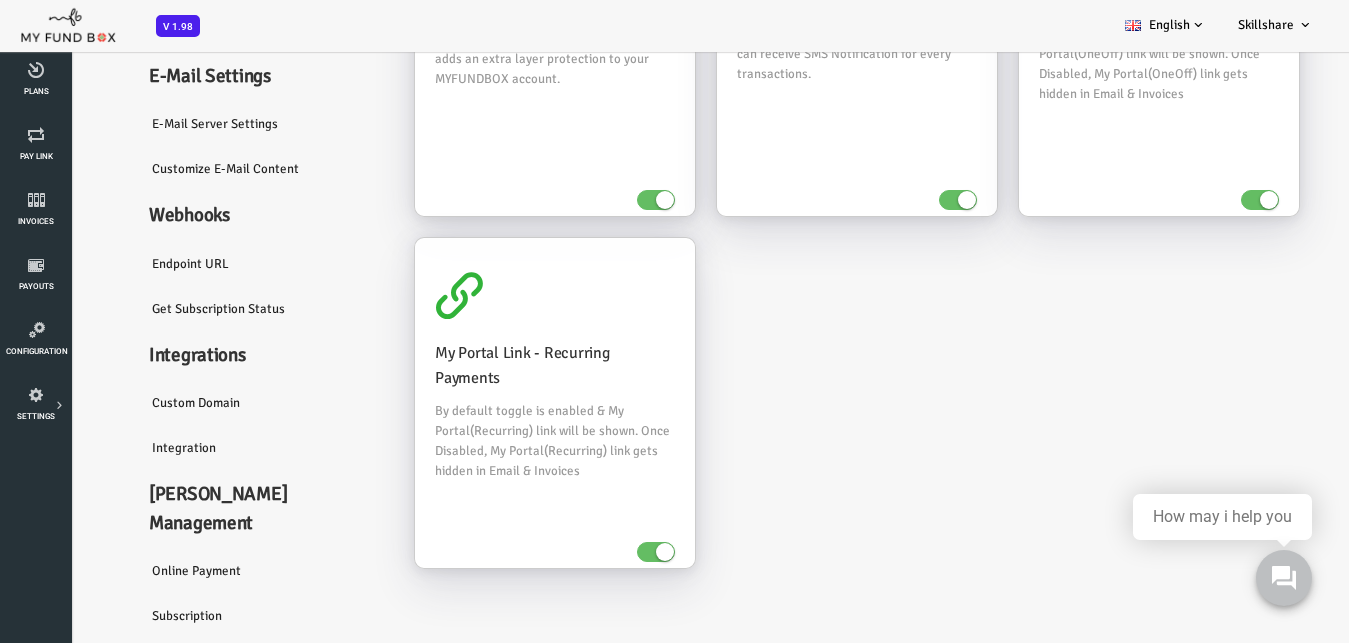 click on "Integration" at bounding box center [210, 448] 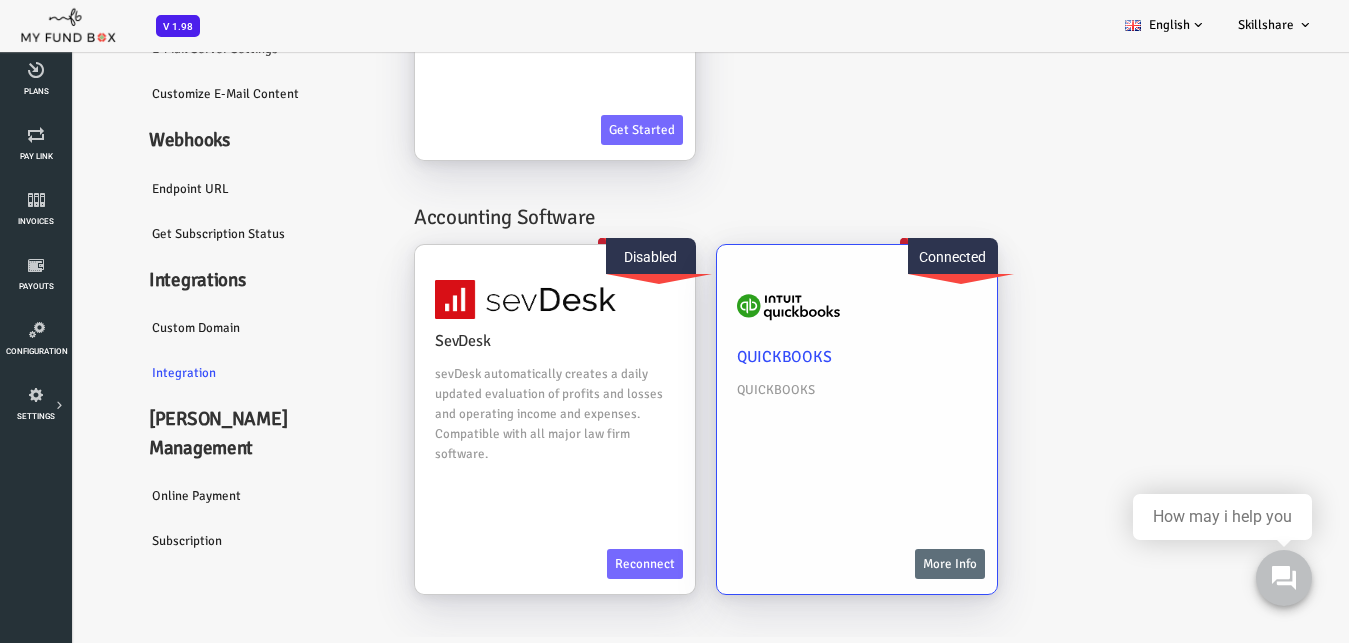 scroll, scrollTop: 123, scrollLeft: 0, axis: vertical 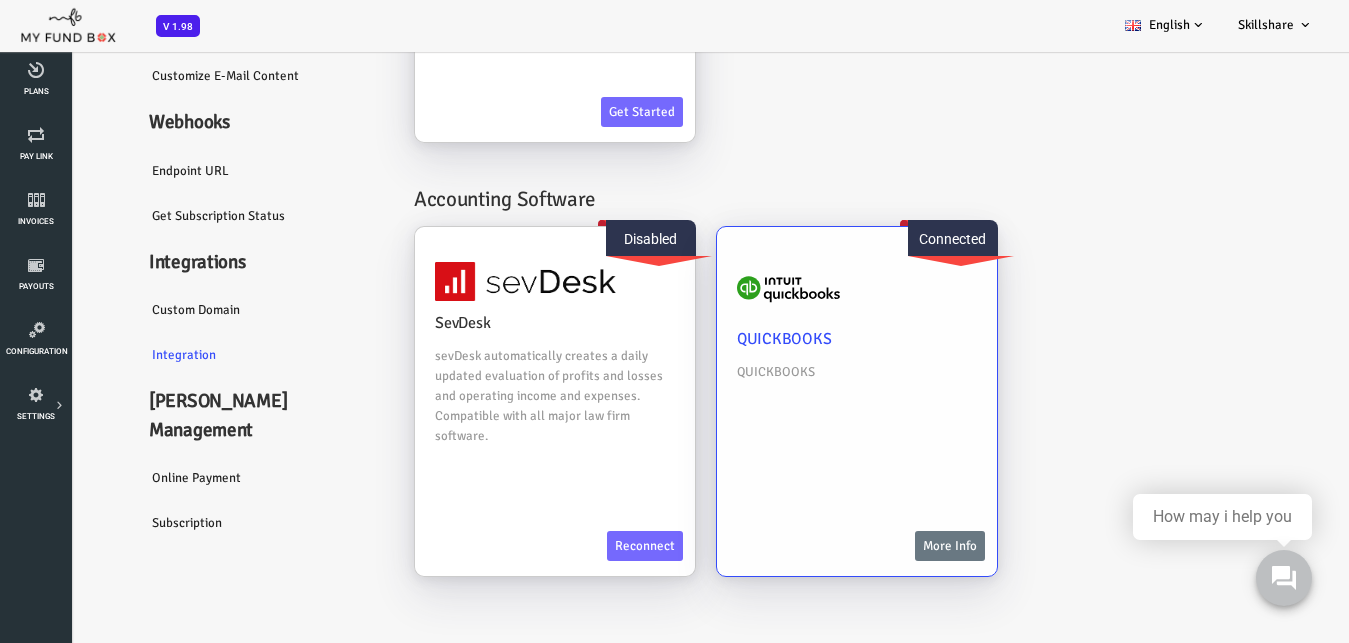 click on "More Info" at bounding box center (896, 546) 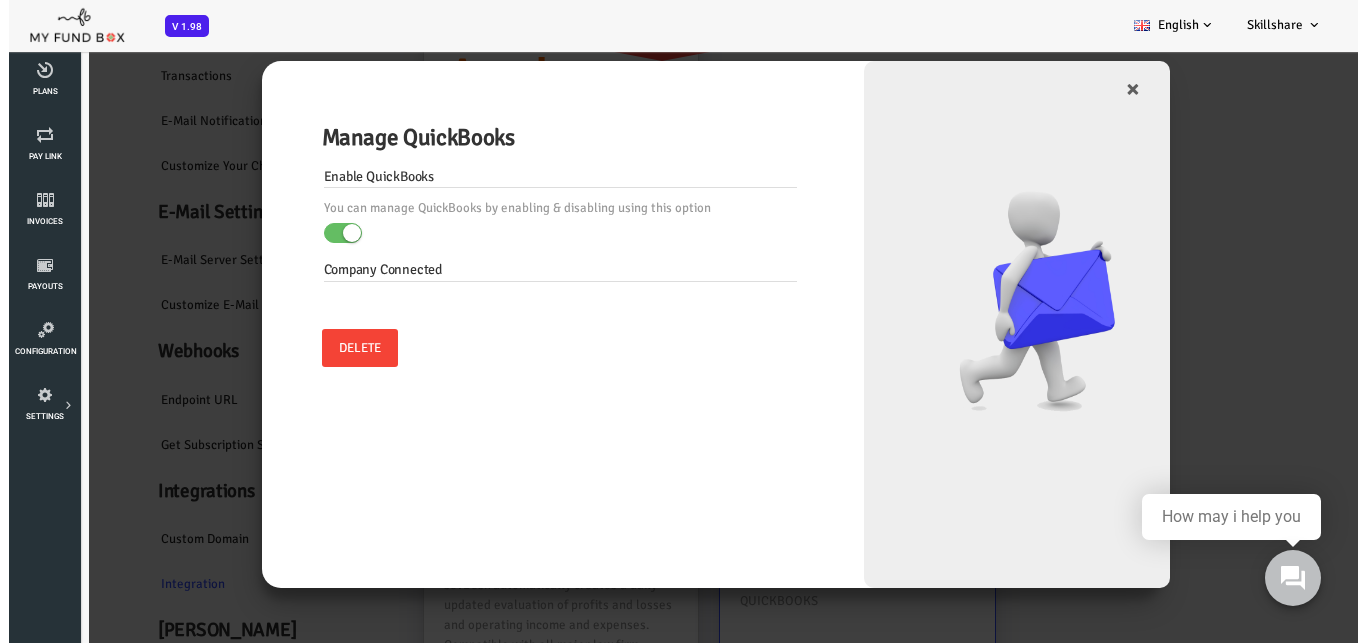 scroll, scrollTop: 0, scrollLeft: 0, axis: both 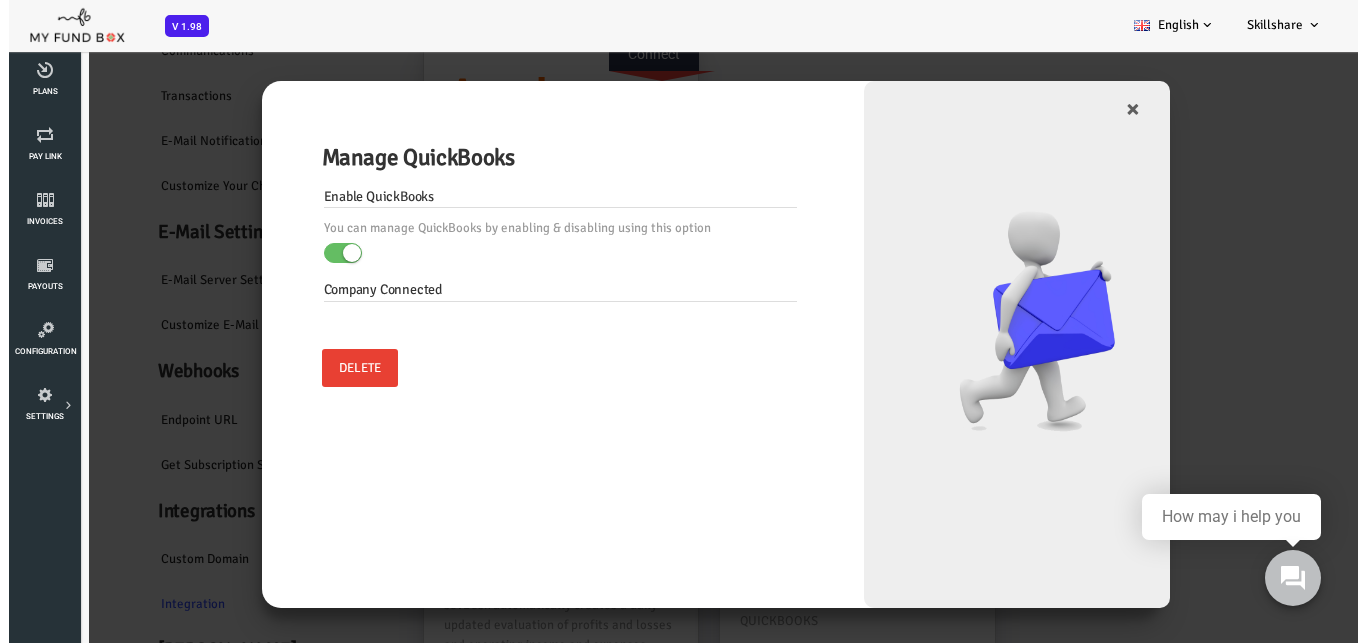 click on "Delete" at bounding box center (305, 368) 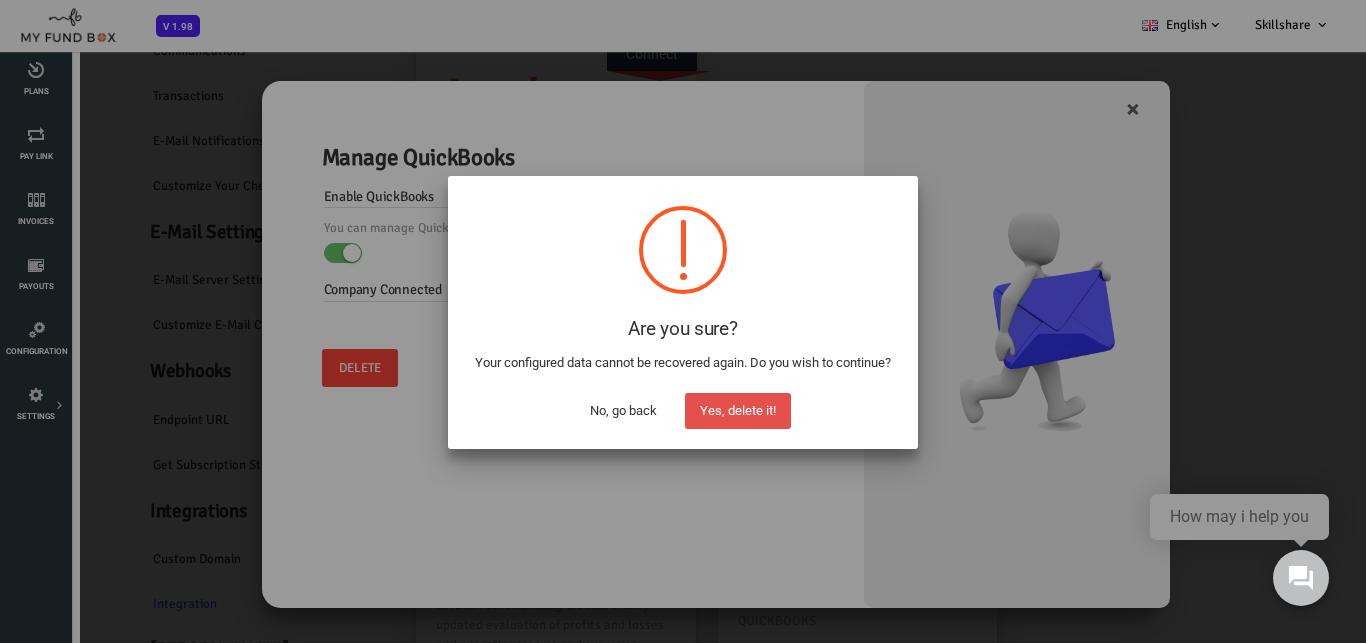 click on "Yes, delete it!" at bounding box center [738, 411] 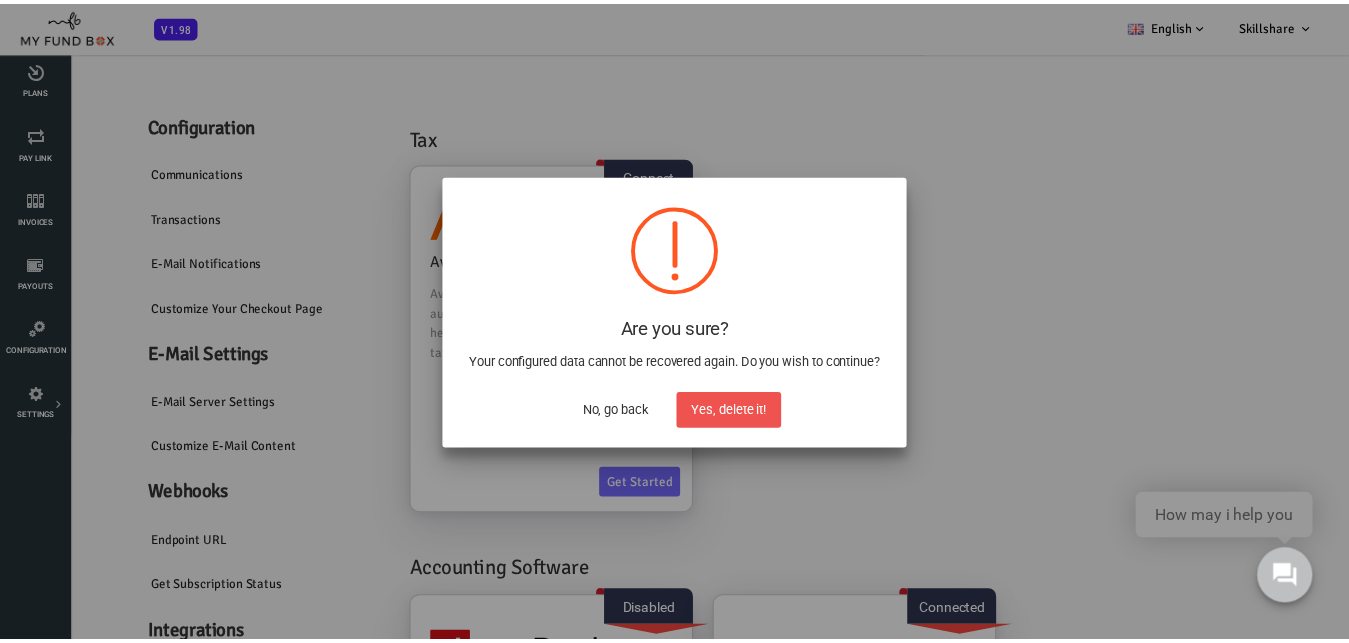 scroll, scrollTop: 0, scrollLeft: 0, axis: both 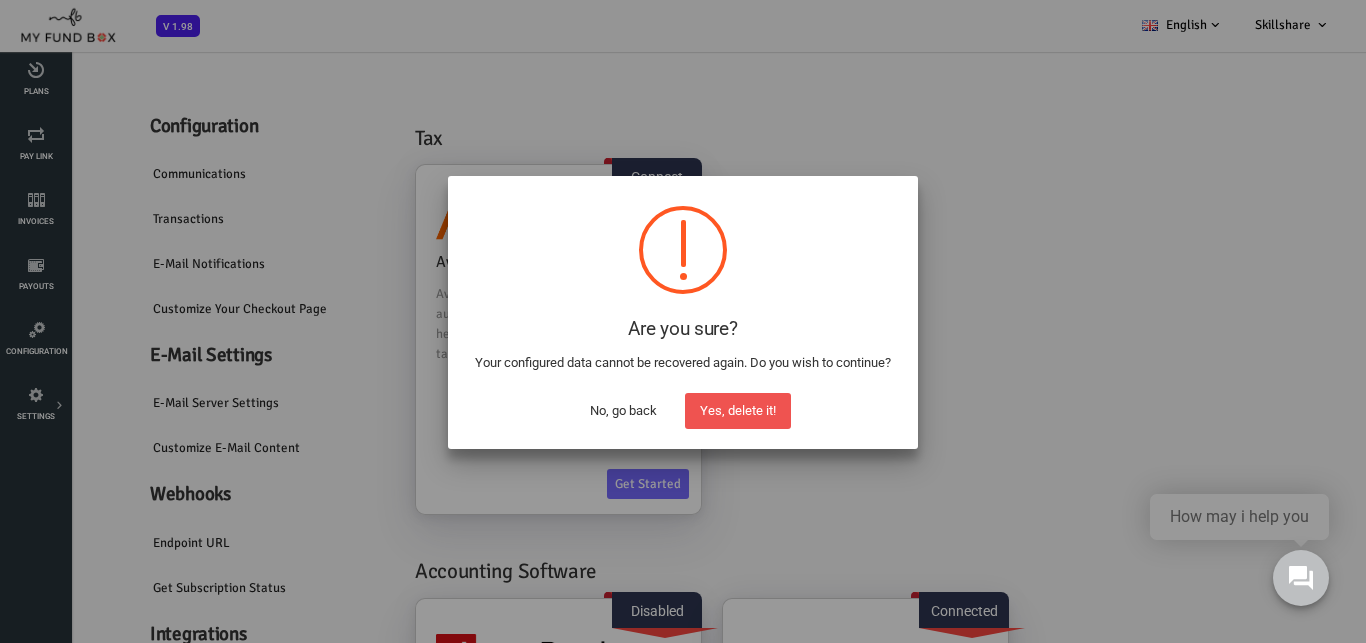 type 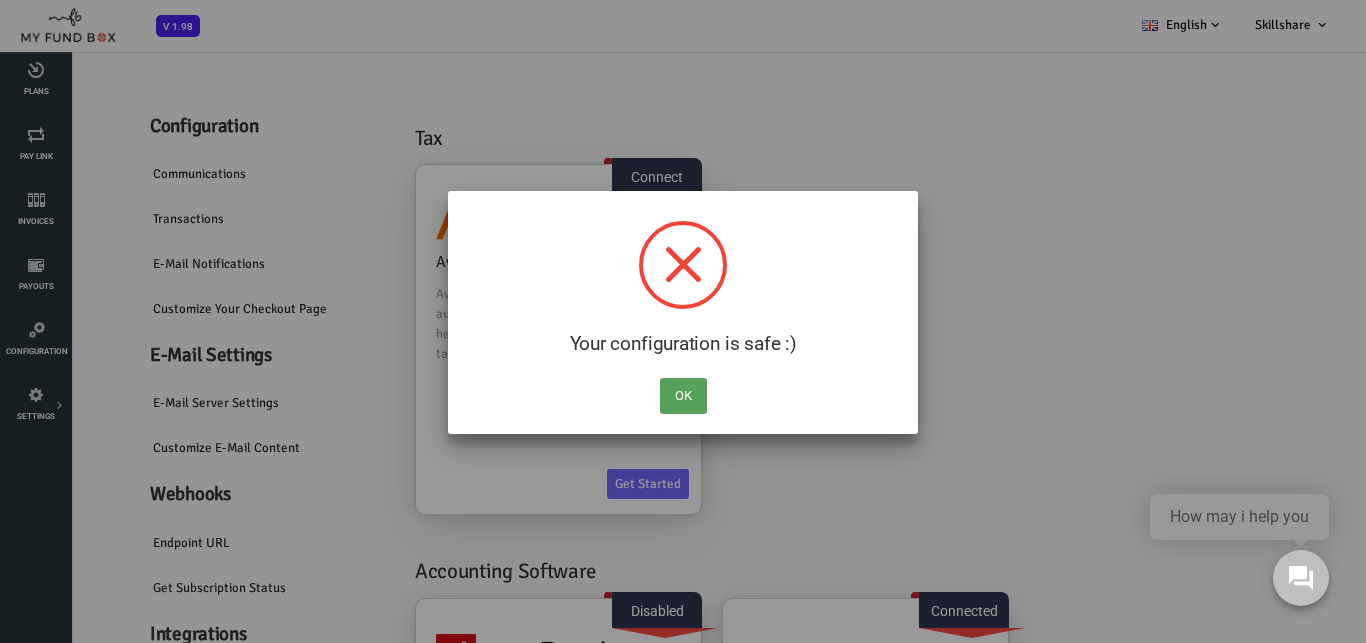 click on "OK" at bounding box center [683, 396] 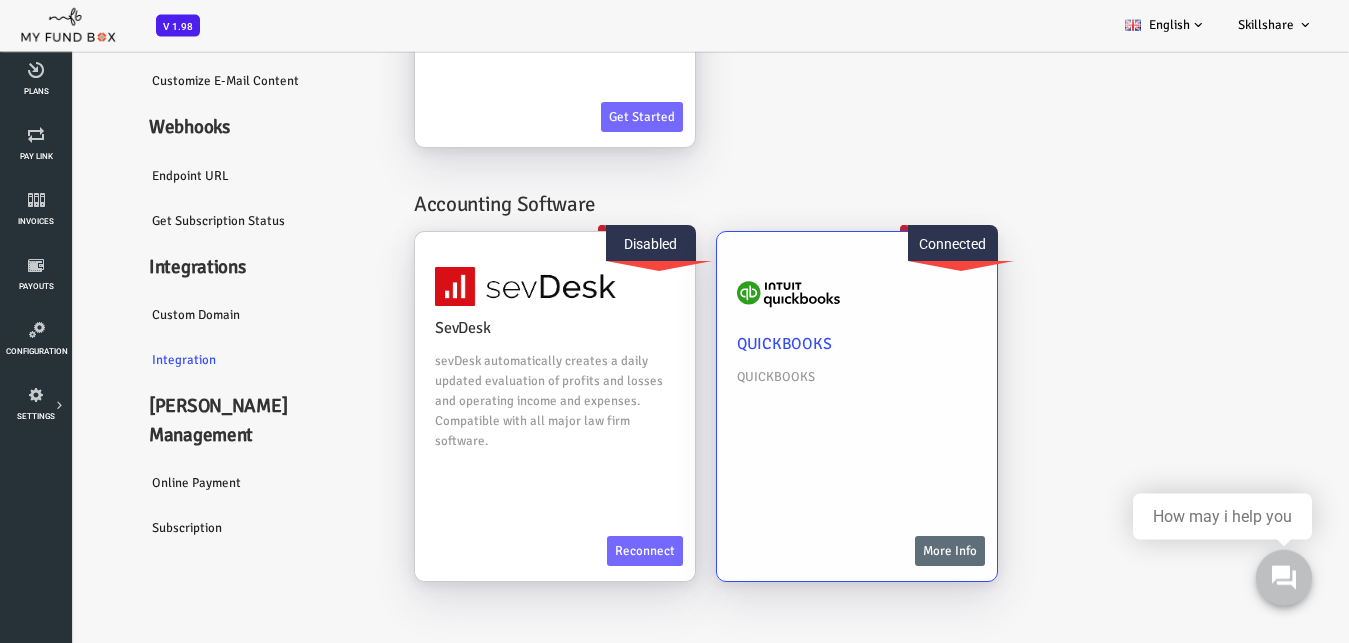 scroll, scrollTop: 341, scrollLeft: 0, axis: vertical 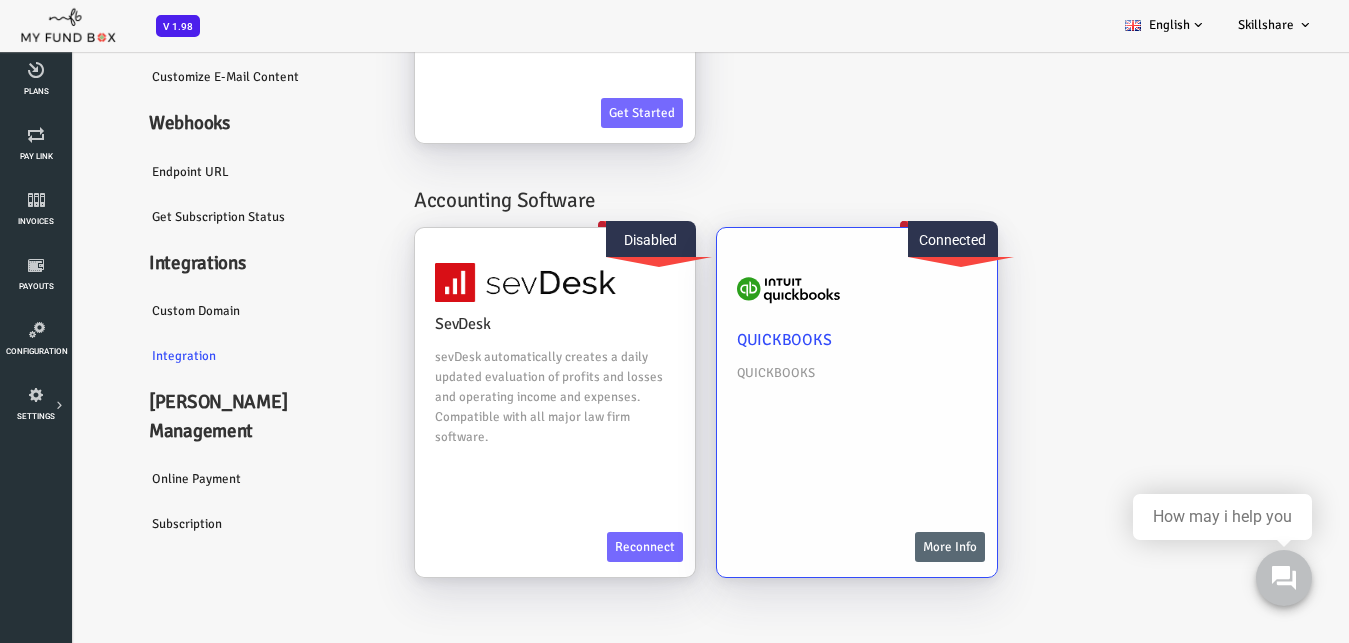 click on "More Info" at bounding box center [896, 547] 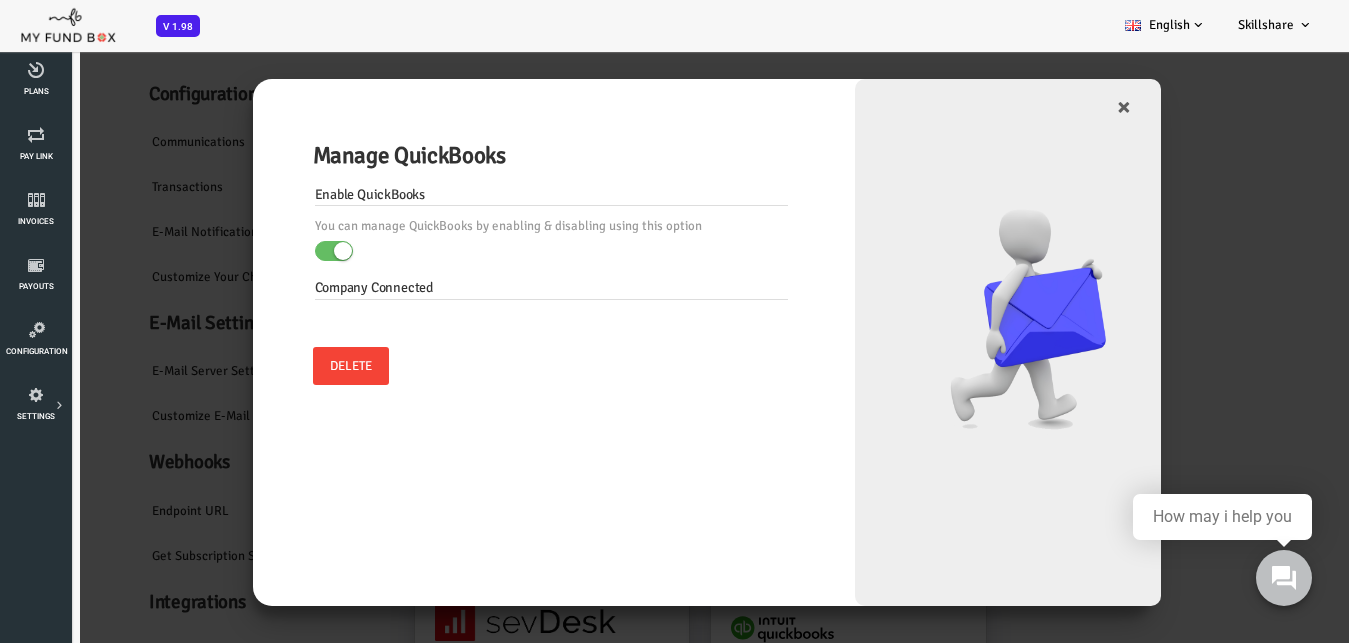 scroll, scrollTop: 0, scrollLeft: 0, axis: both 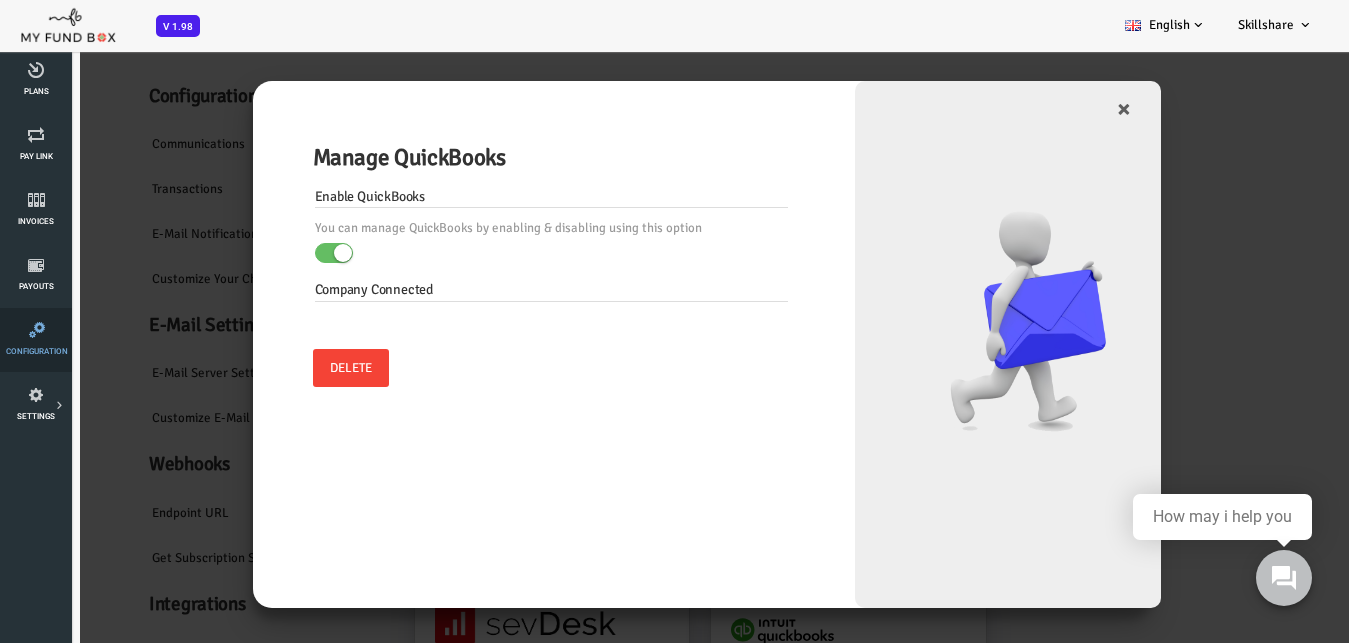 click on "Configuration" at bounding box center [36, 340] 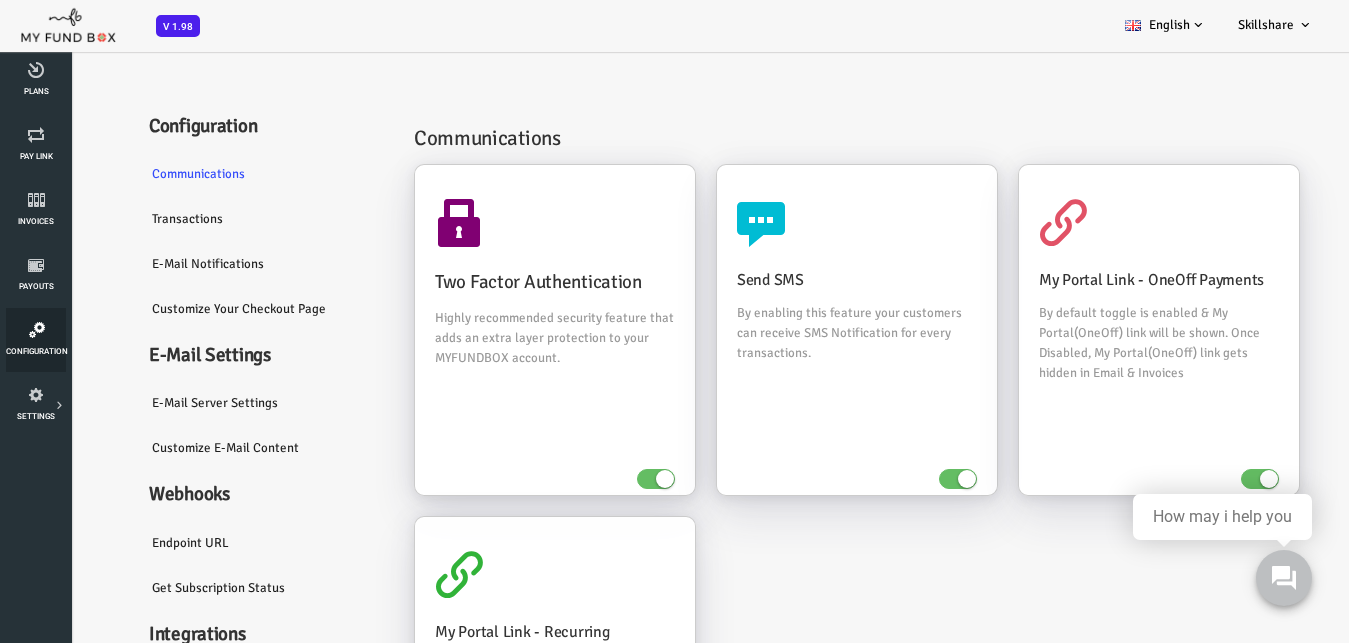 scroll, scrollTop: 0, scrollLeft: 0, axis: both 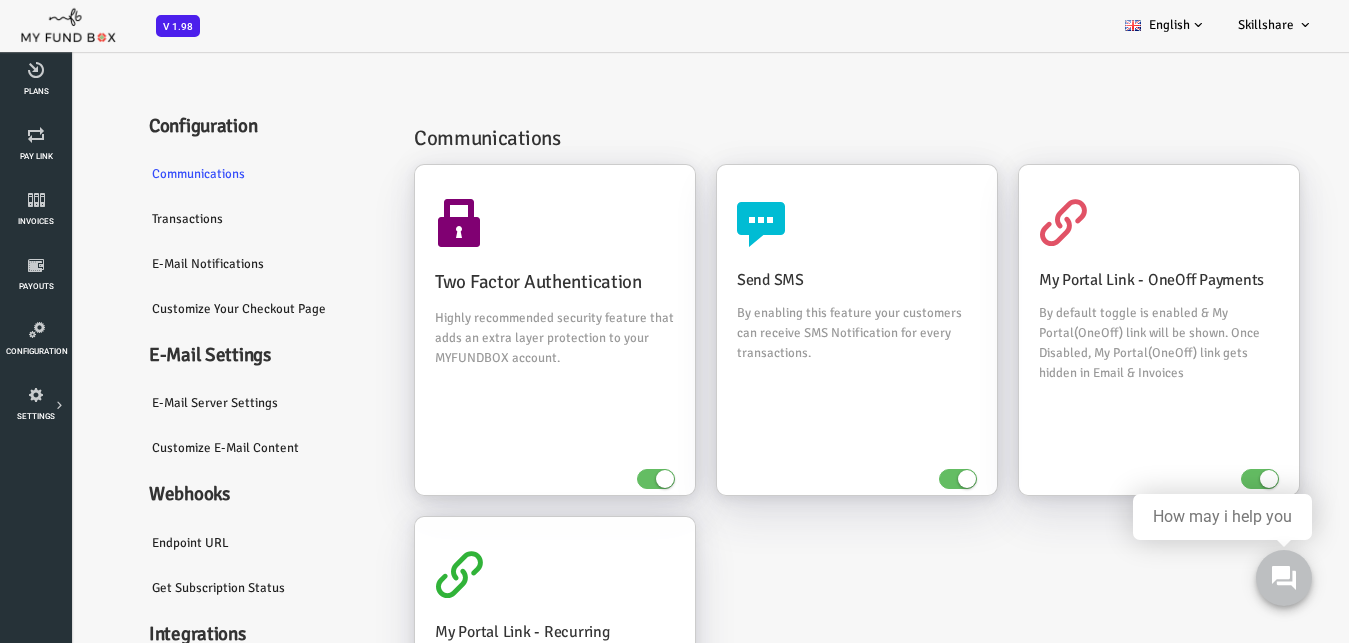 click on "E-Mail Notifications" at bounding box center (210, 264) 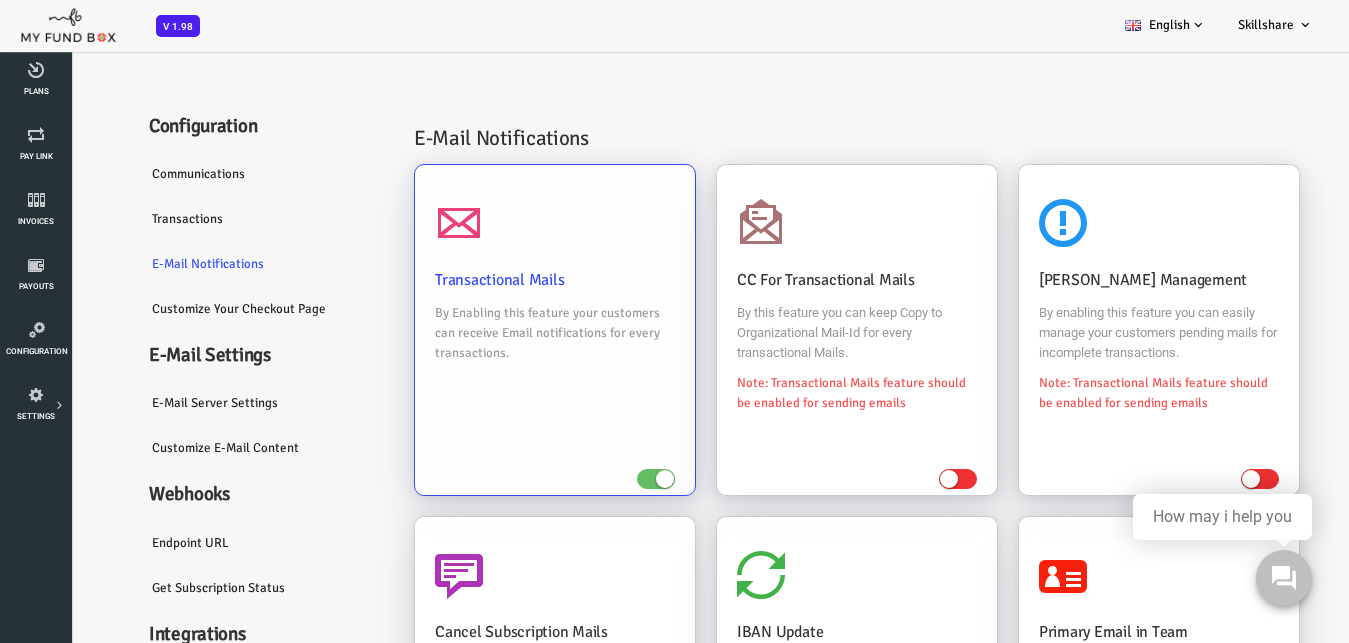 scroll, scrollTop: 0, scrollLeft: 0, axis: both 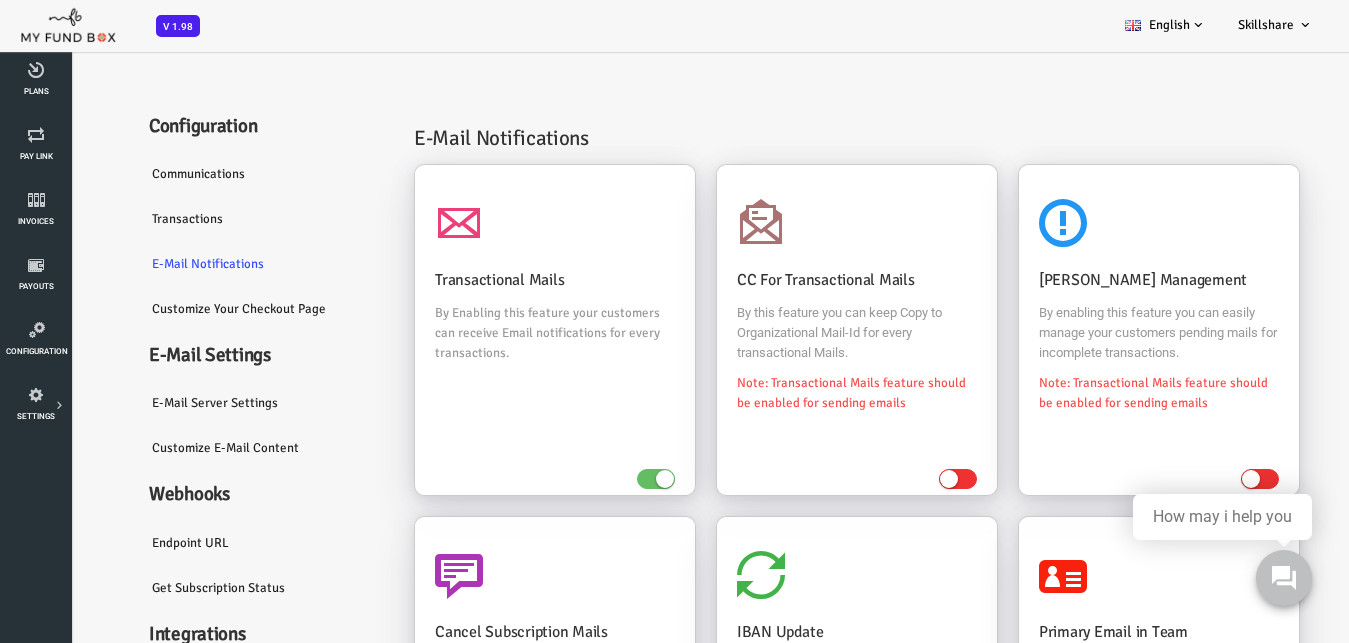 click on "E-Mail server settings" at bounding box center [210, 403] 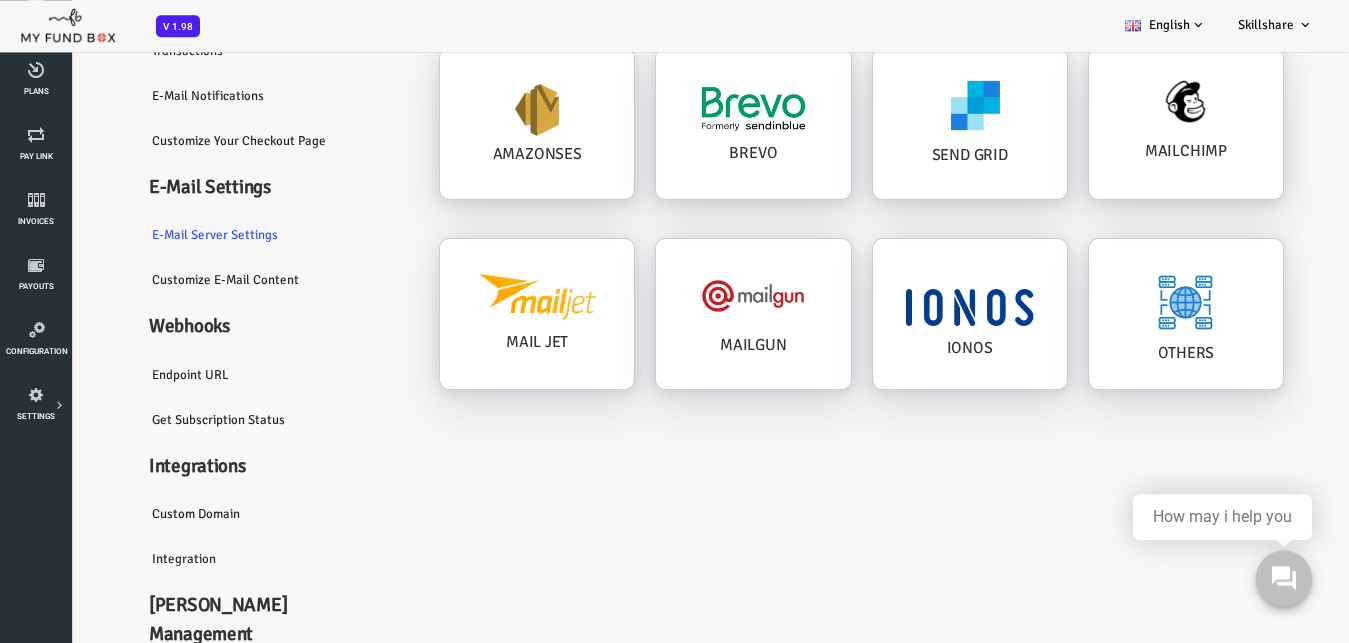 scroll, scrollTop: 0, scrollLeft: 0, axis: both 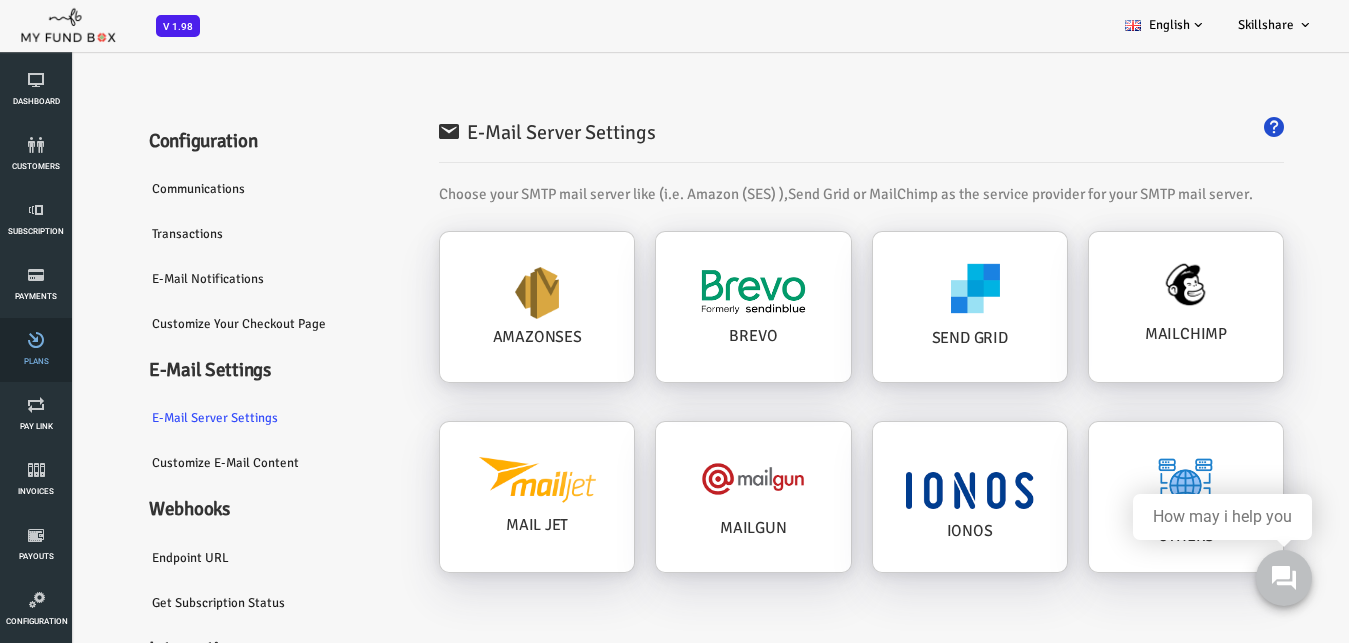 click on "Plans" at bounding box center [36, 350] 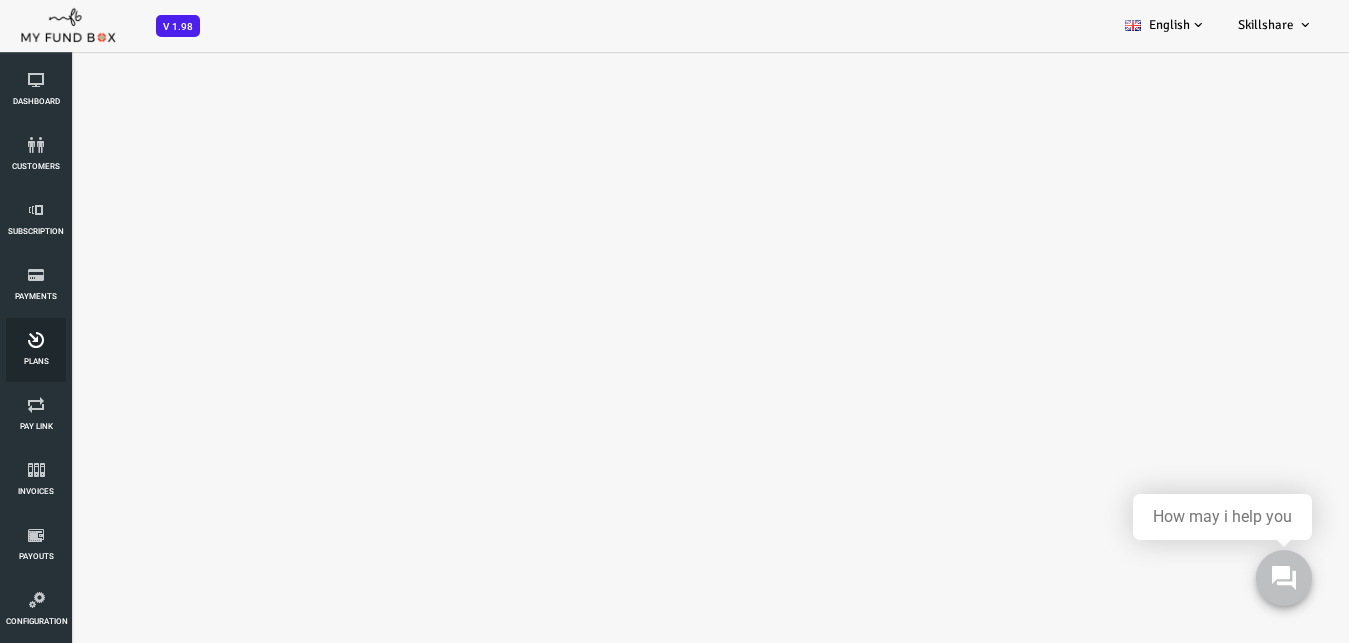 select on "100" 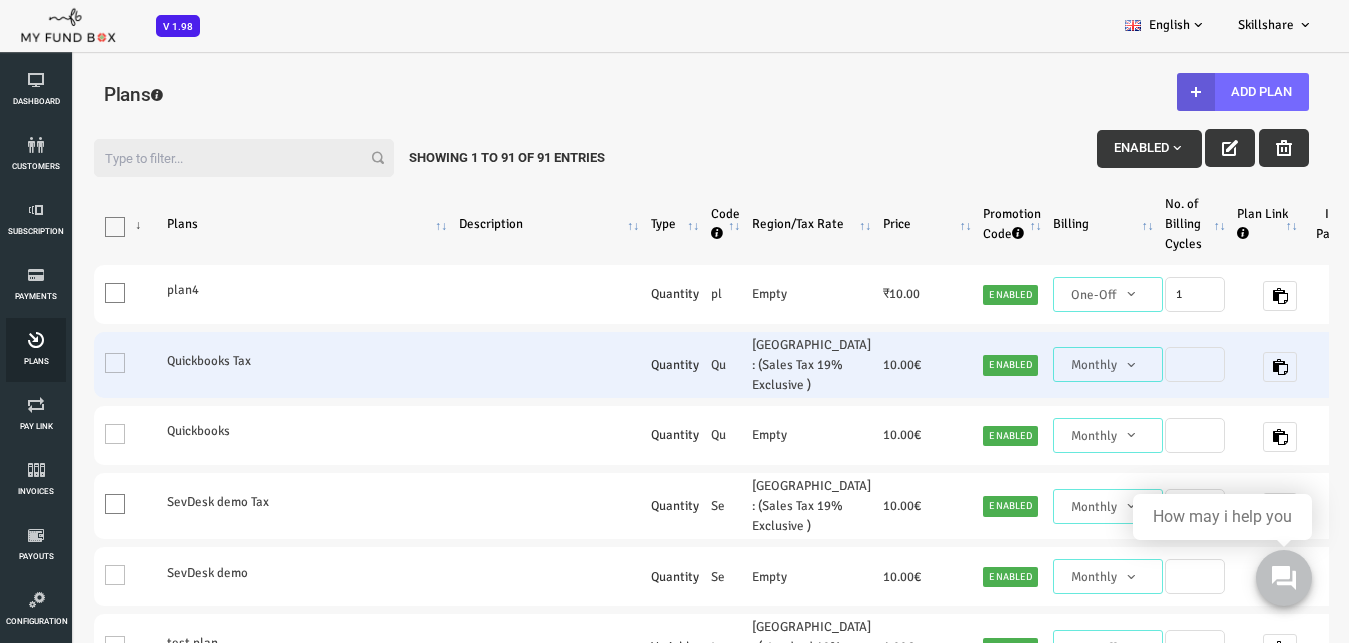 scroll, scrollTop: 0, scrollLeft: 0, axis: both 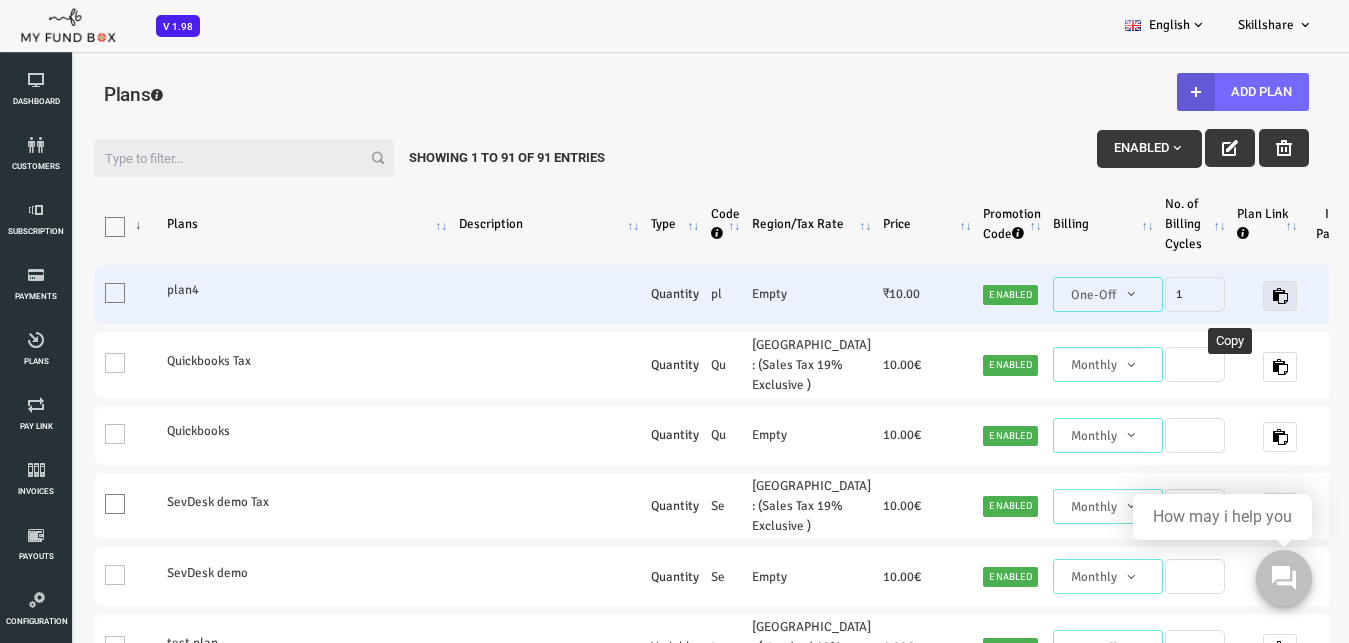 click at bounding box center [1226, 296] 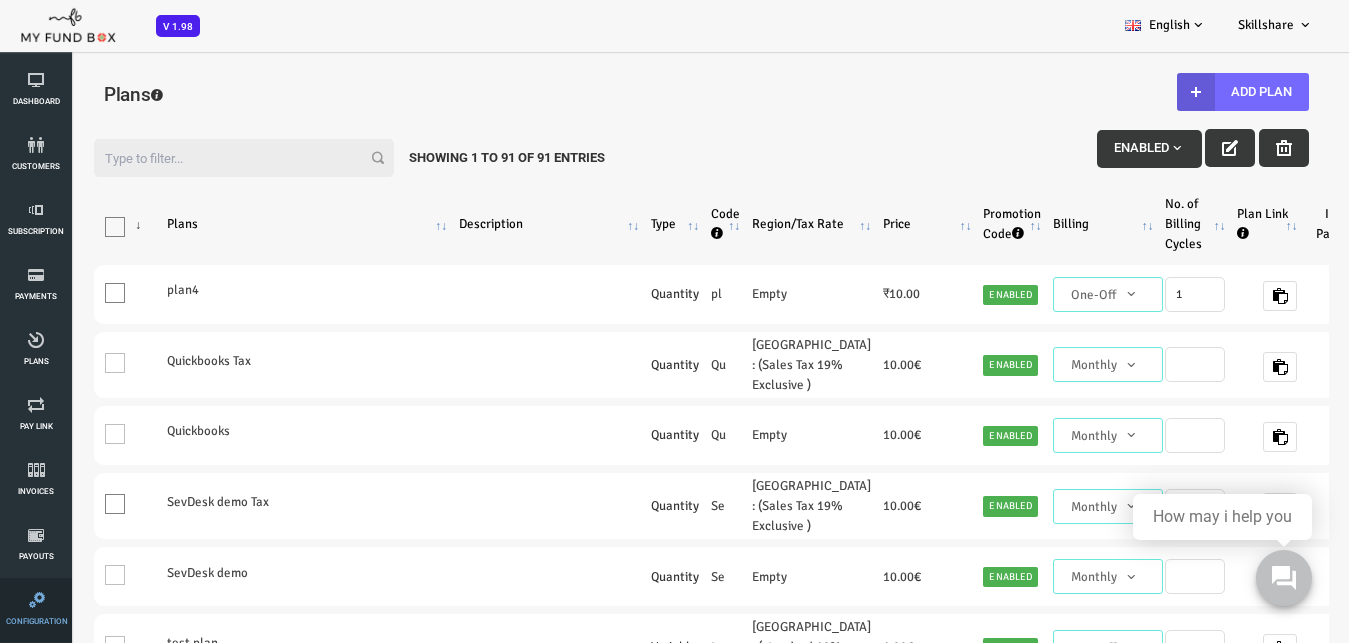click at bounding box center [37, 600] 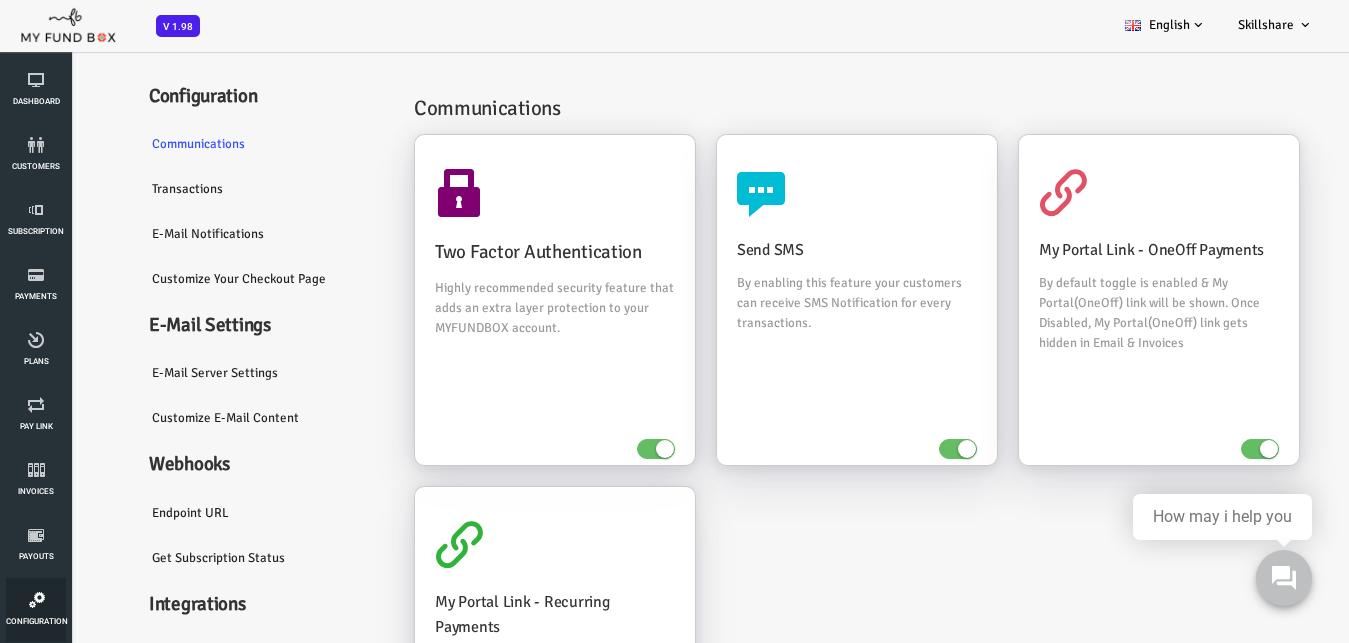 scroll, scrollTop: 249, scrollLeft: 0, axis: vertical 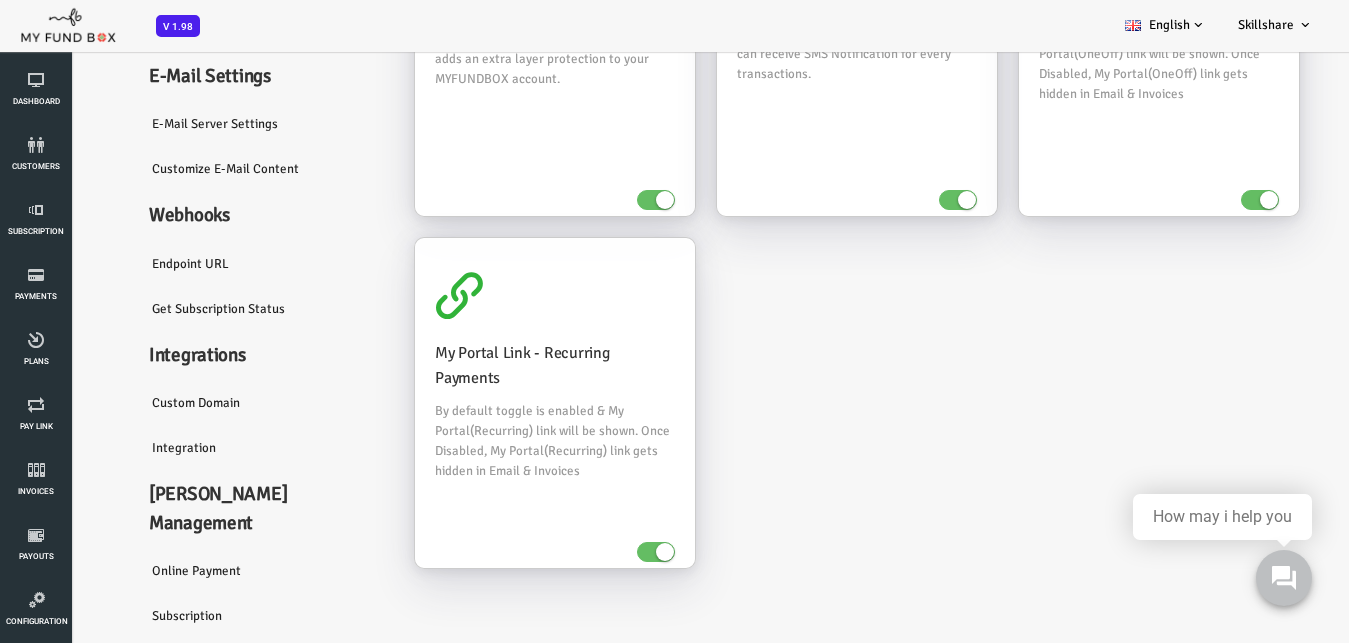 click on "Integration" at bounding box center (210, 448) 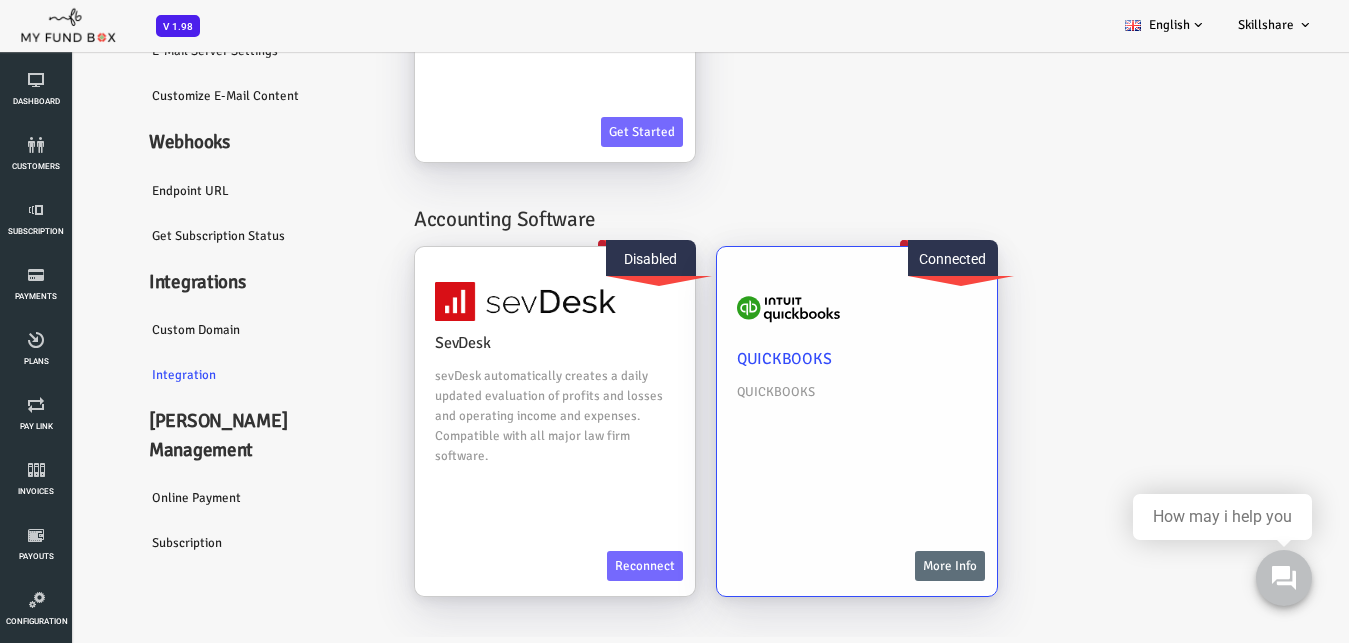 scroll, scrollTop: 123, scrollLeft: 0, axis: vertical 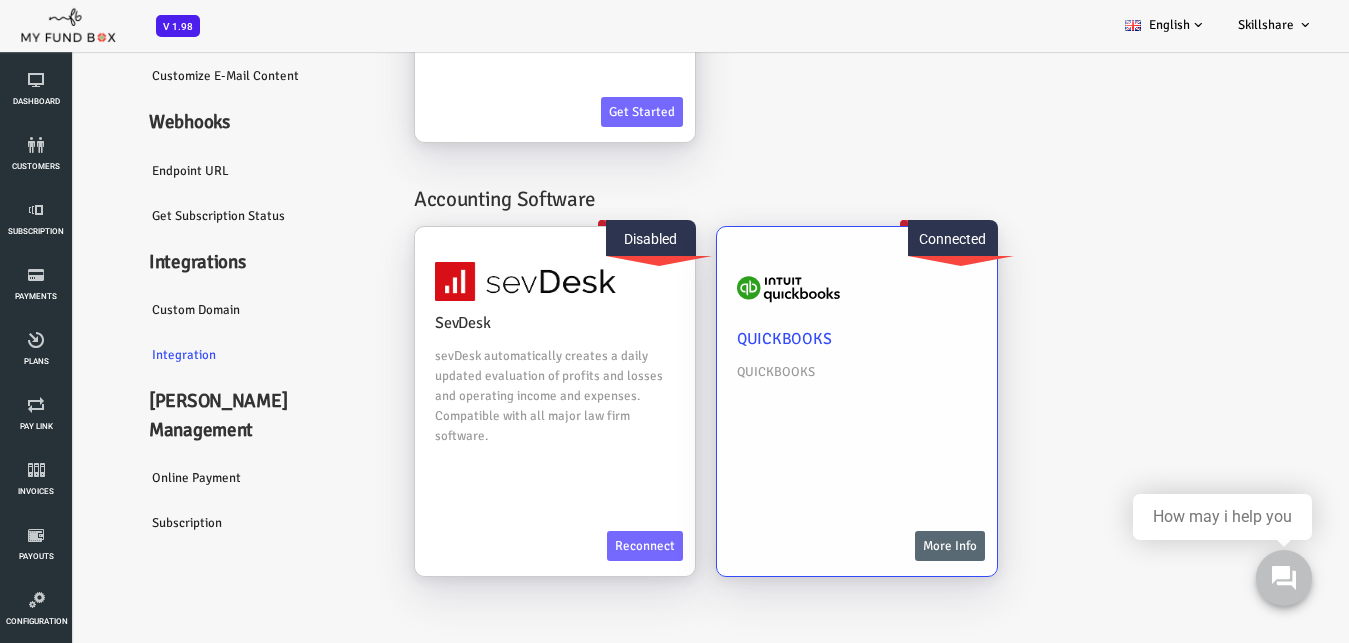 click on "More Info" at bounding box center (896, 546) 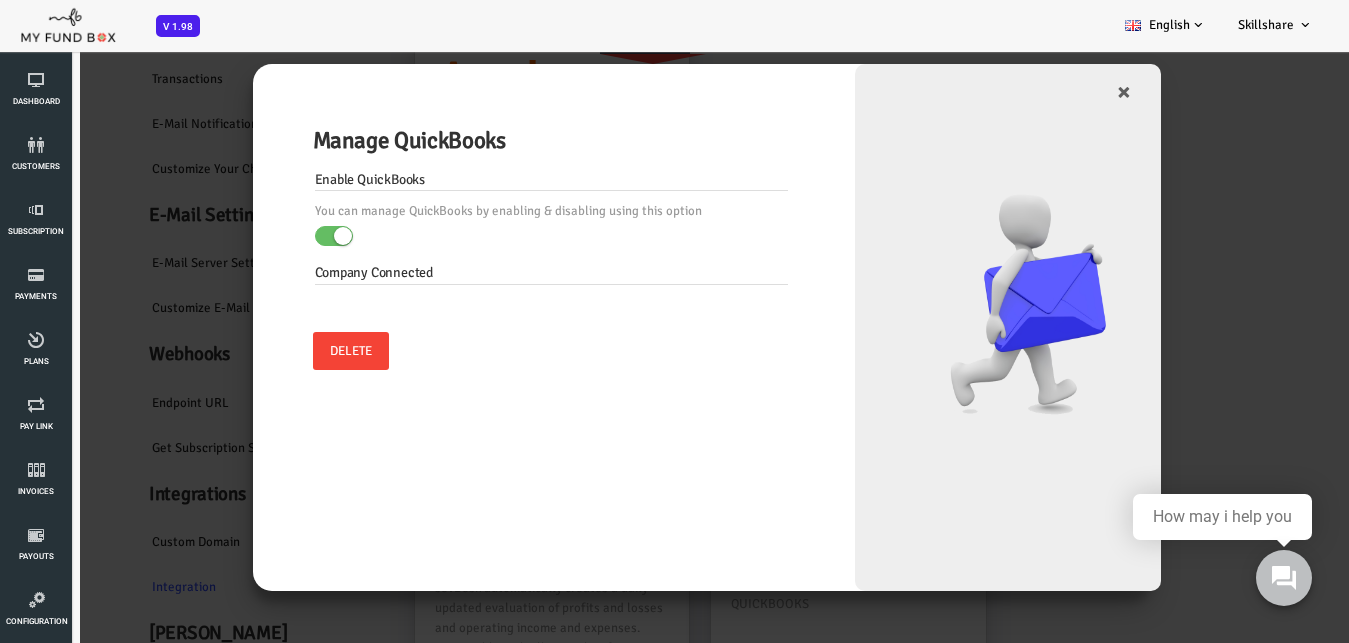 scroll, scrollTop: 0, scrollLeft: 0, axis: both 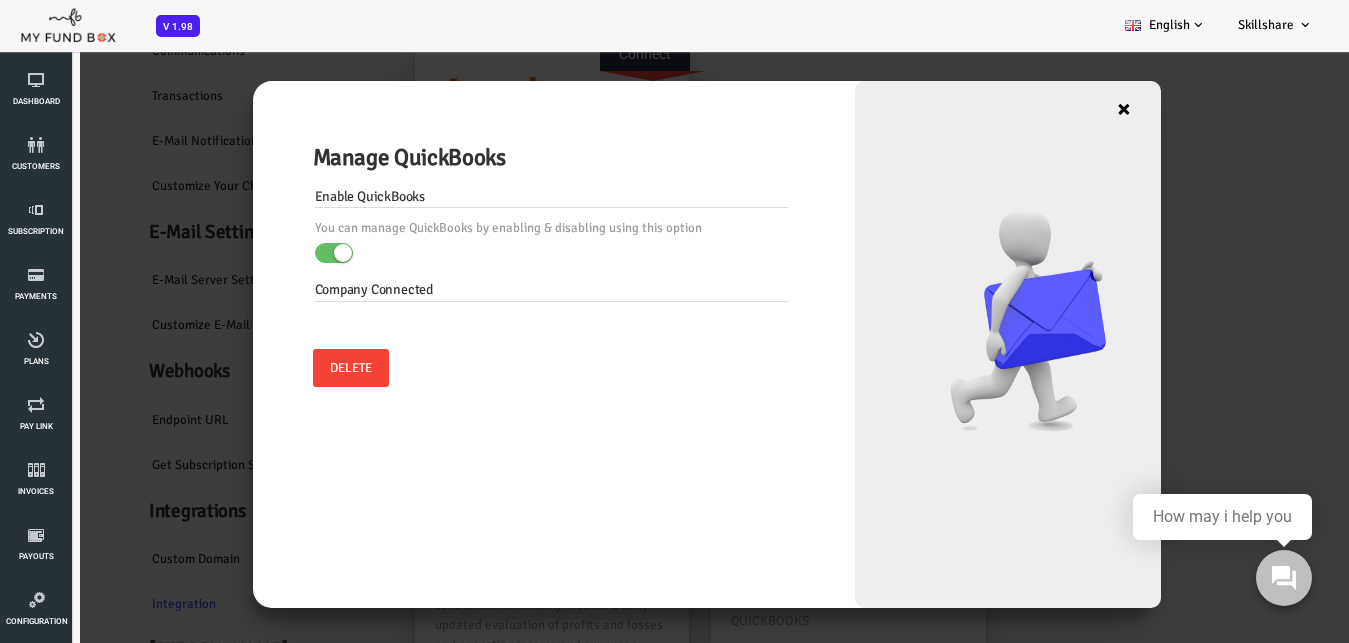 click on "×" at bounding box center [1070, 109] 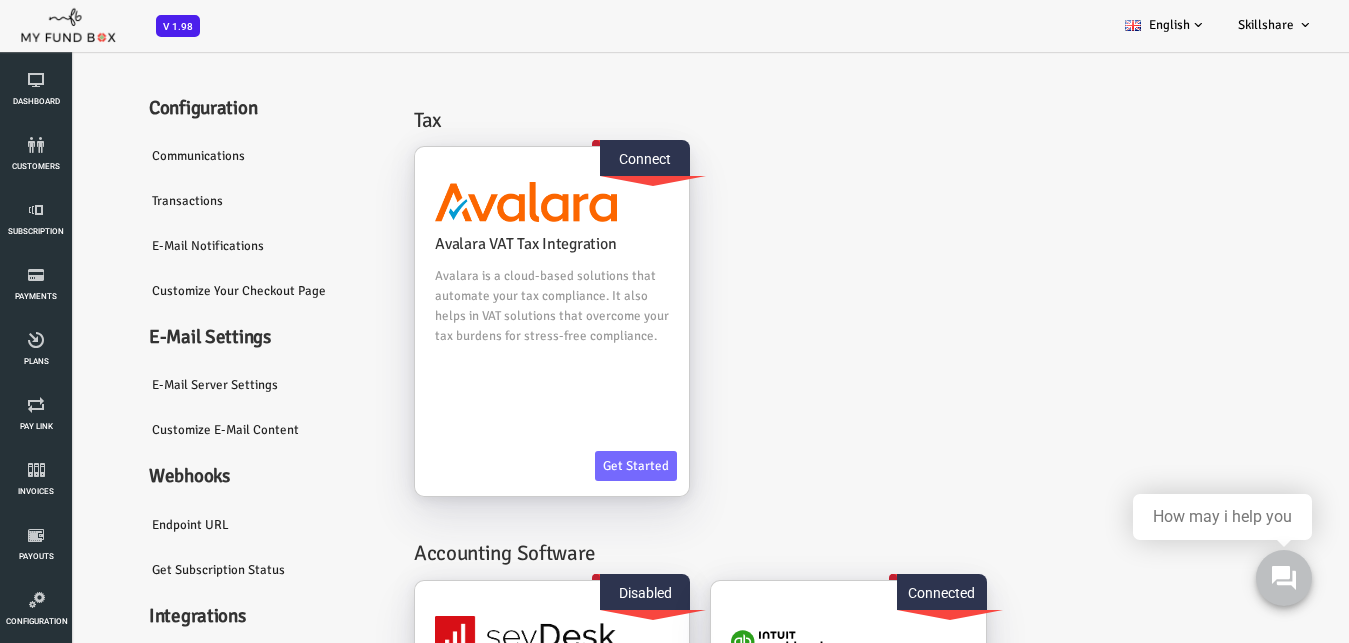 scroll, scrollTop: 0, scrollLeft: 0, axis: both 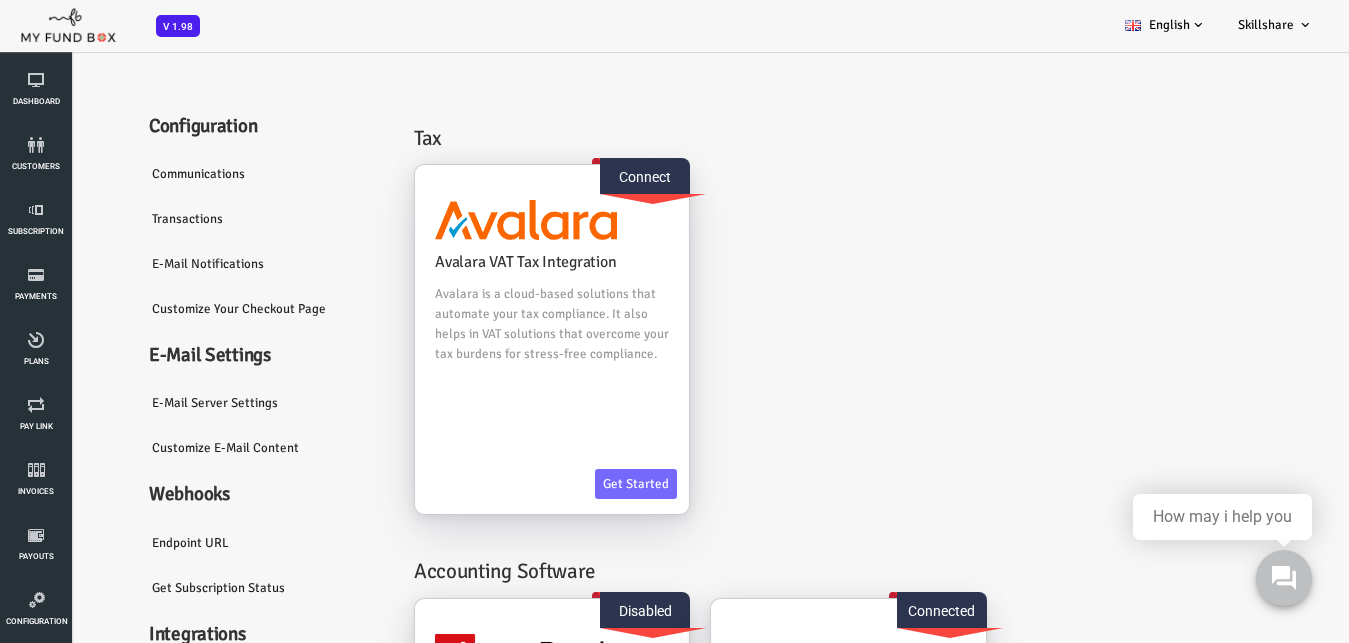 click on "E-Mail server settings" at bounding box center (210, 403) 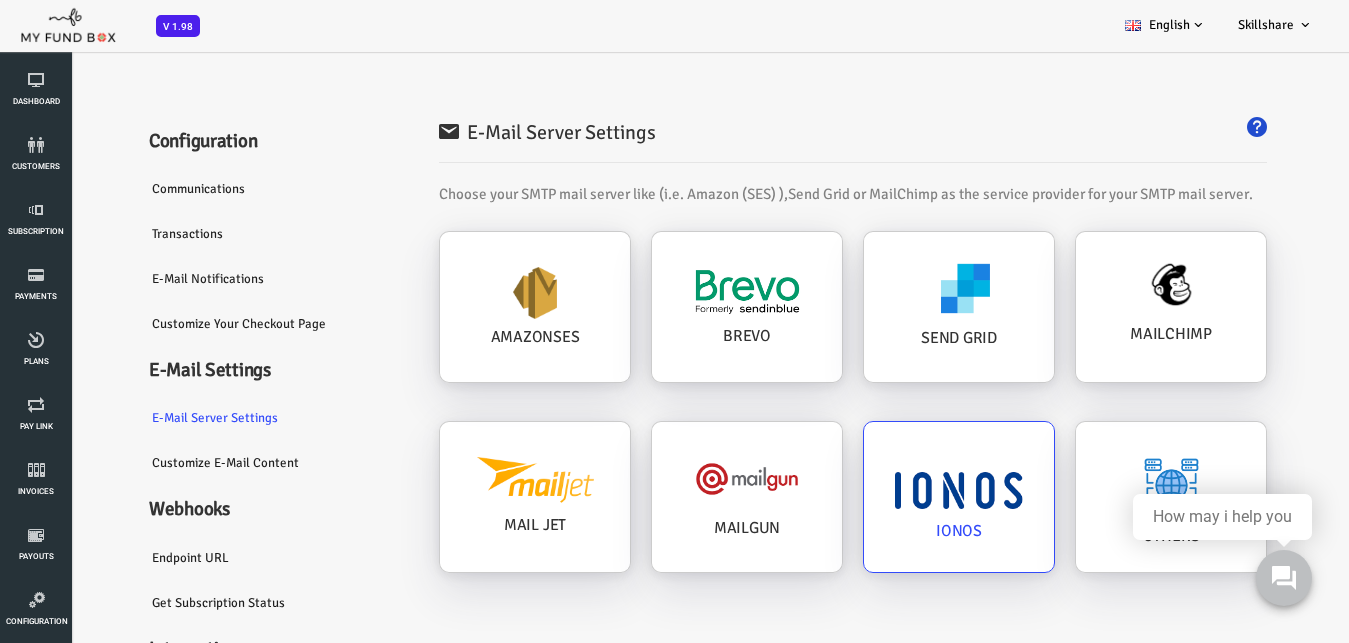 scroll, scrollTop: 341, scrollLeft: 0, axis: vertical 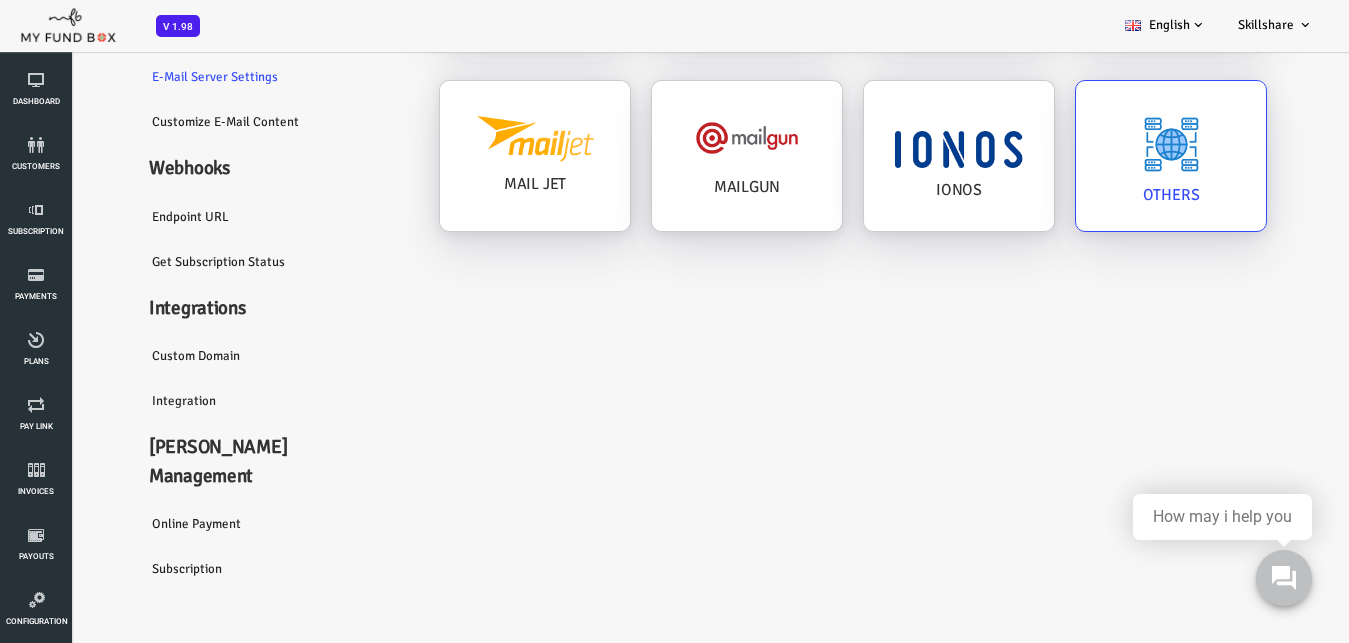 click on "OTHERS" at bounding box center [481, -4] 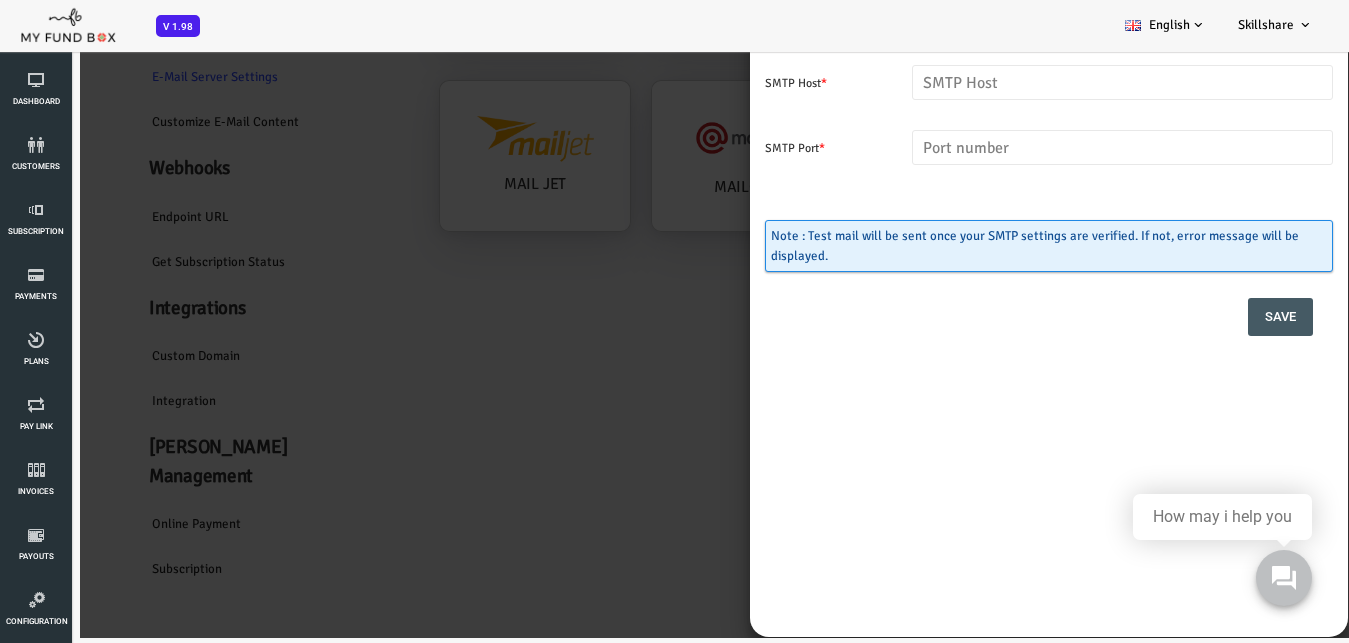 scroll, scrollTop: 0, scrollLeft: 0, axis: both 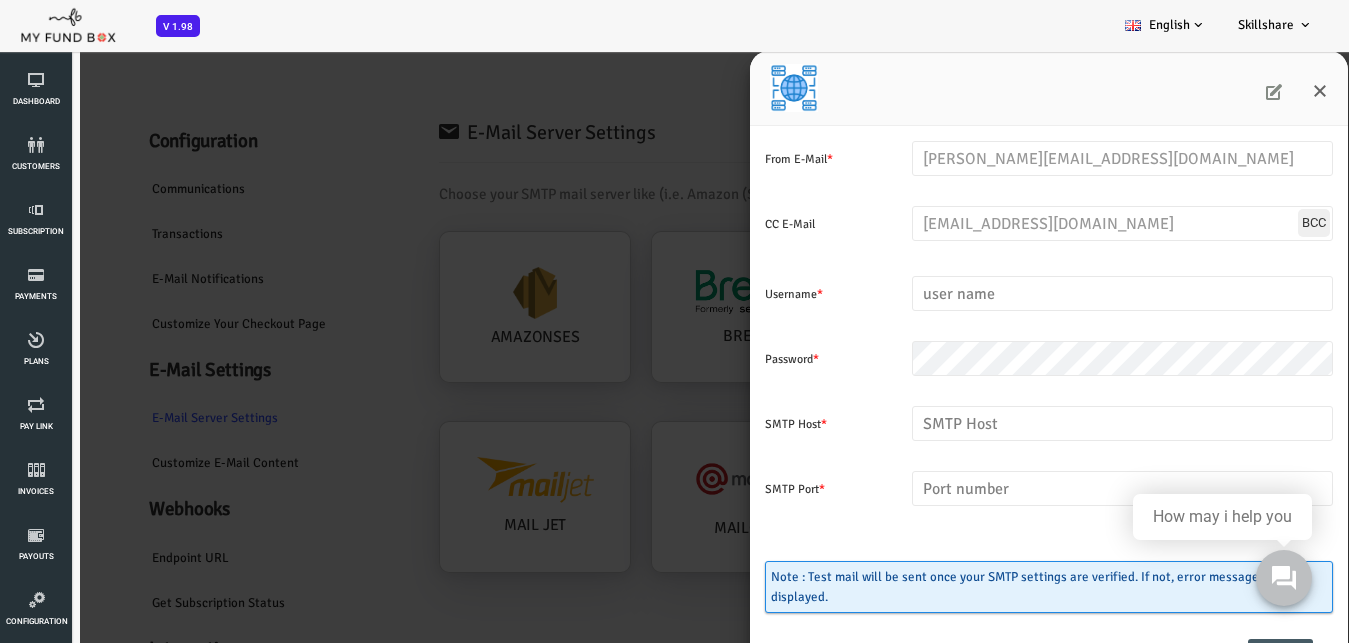 click at bounding box center [1220, 92] 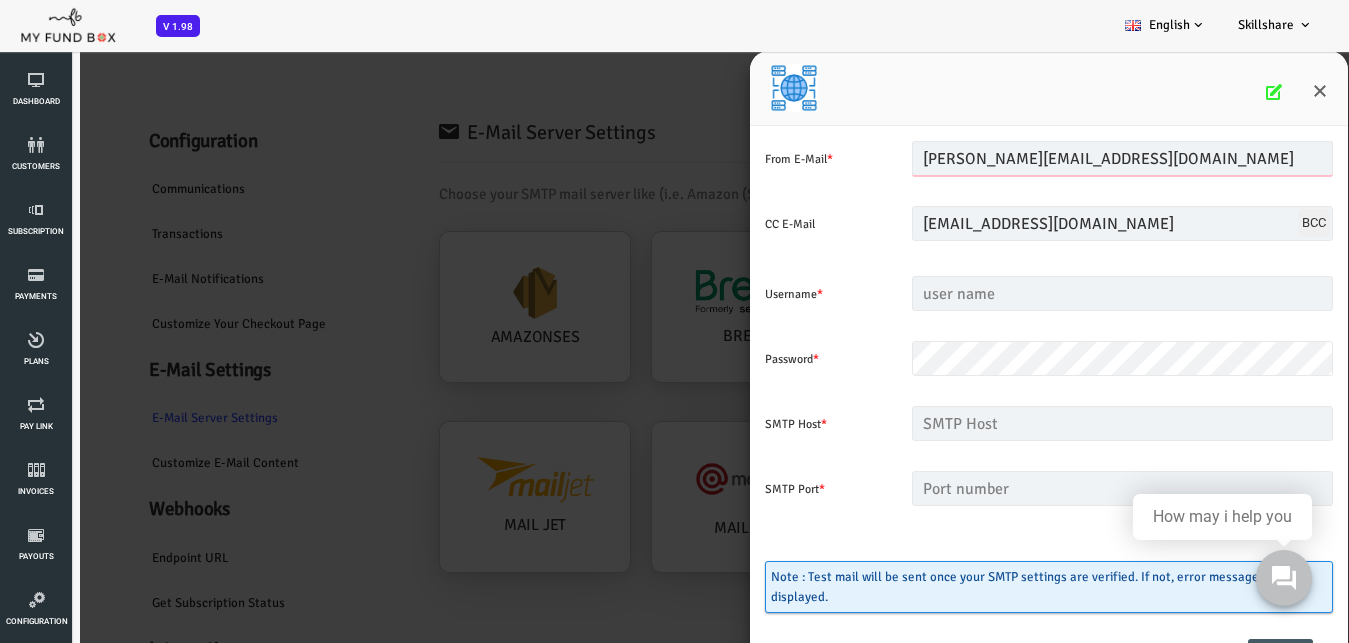 drag, startPoint x: 1108, startPoint y: 156, endPoint x: 519, endPoint y: 148, distance: 589.0543 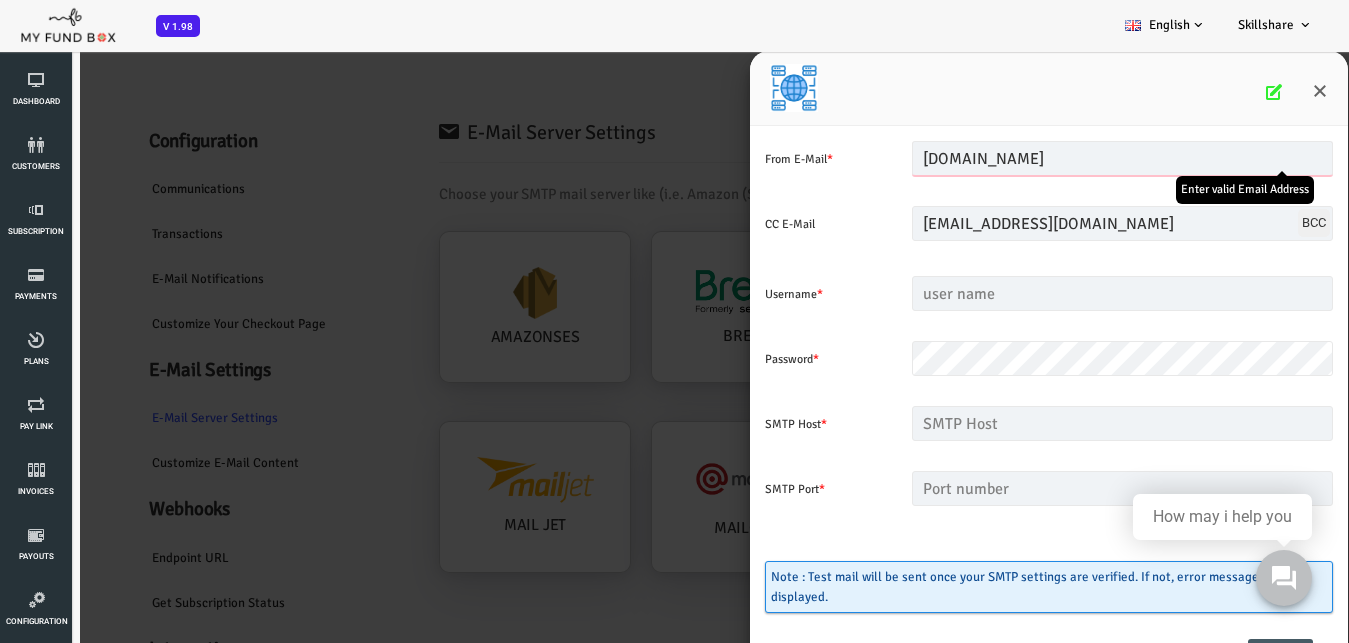 type on "thanveer.aslam@myfundbox.de" 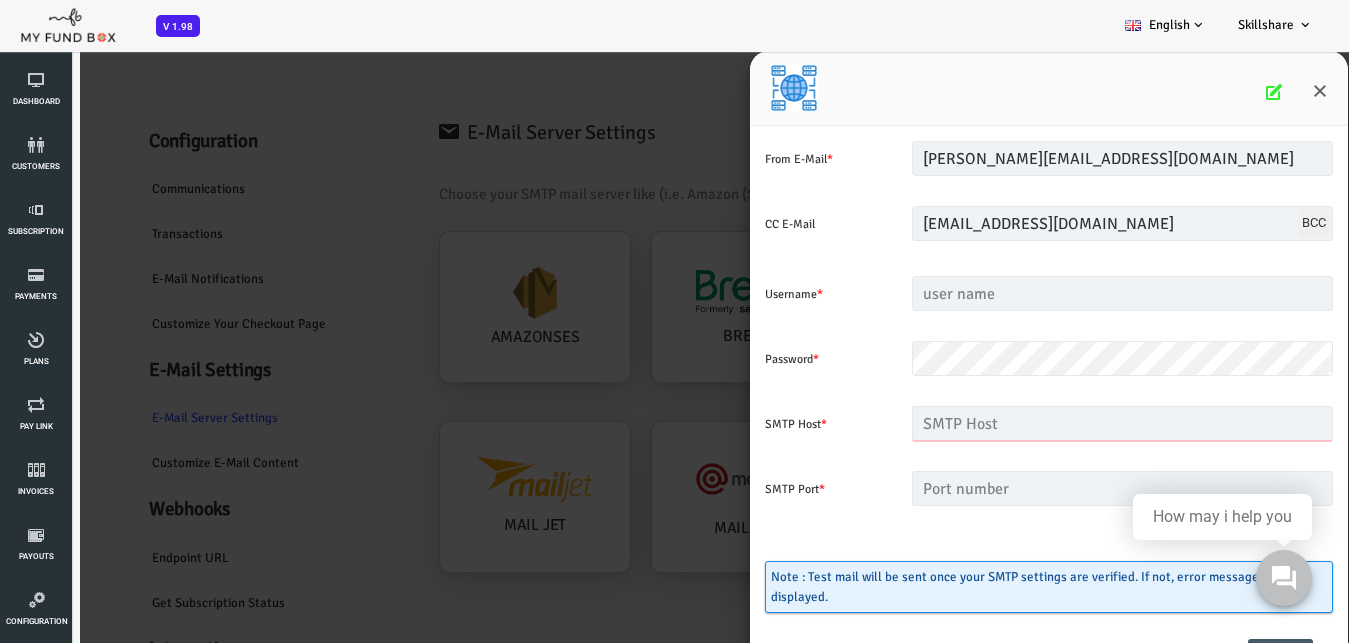 click at bounding box center (1068, 423) 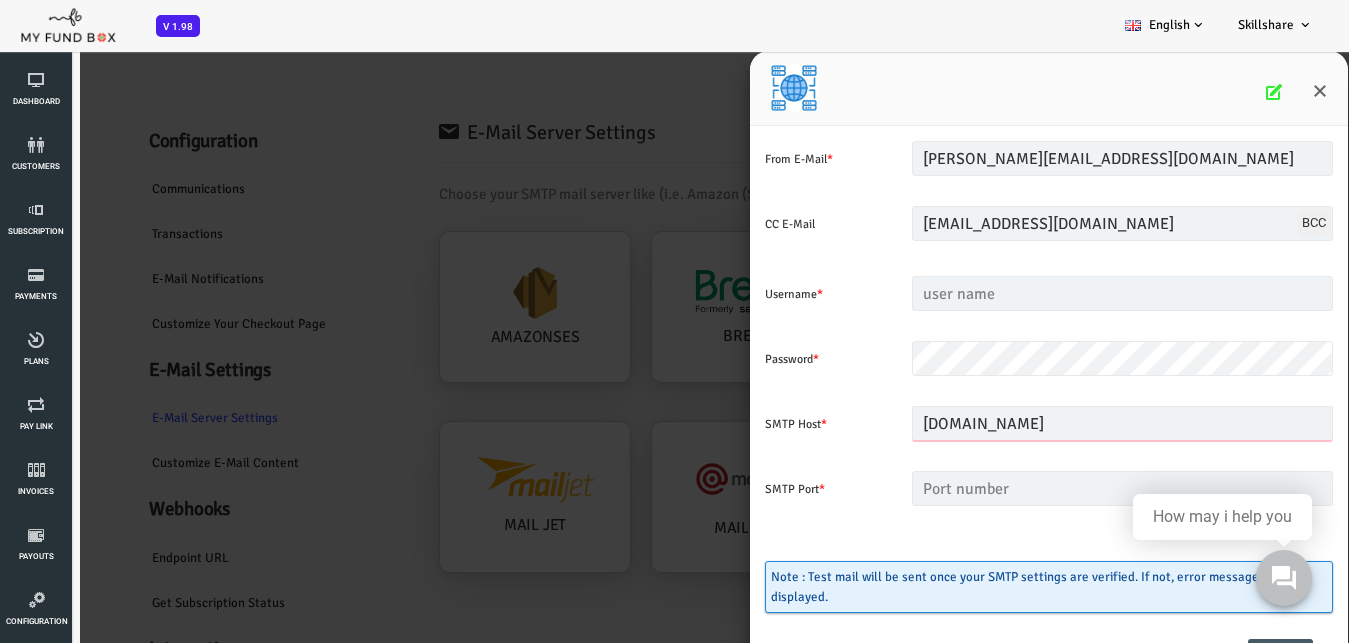 type on "[DOMAIN_NAME]" 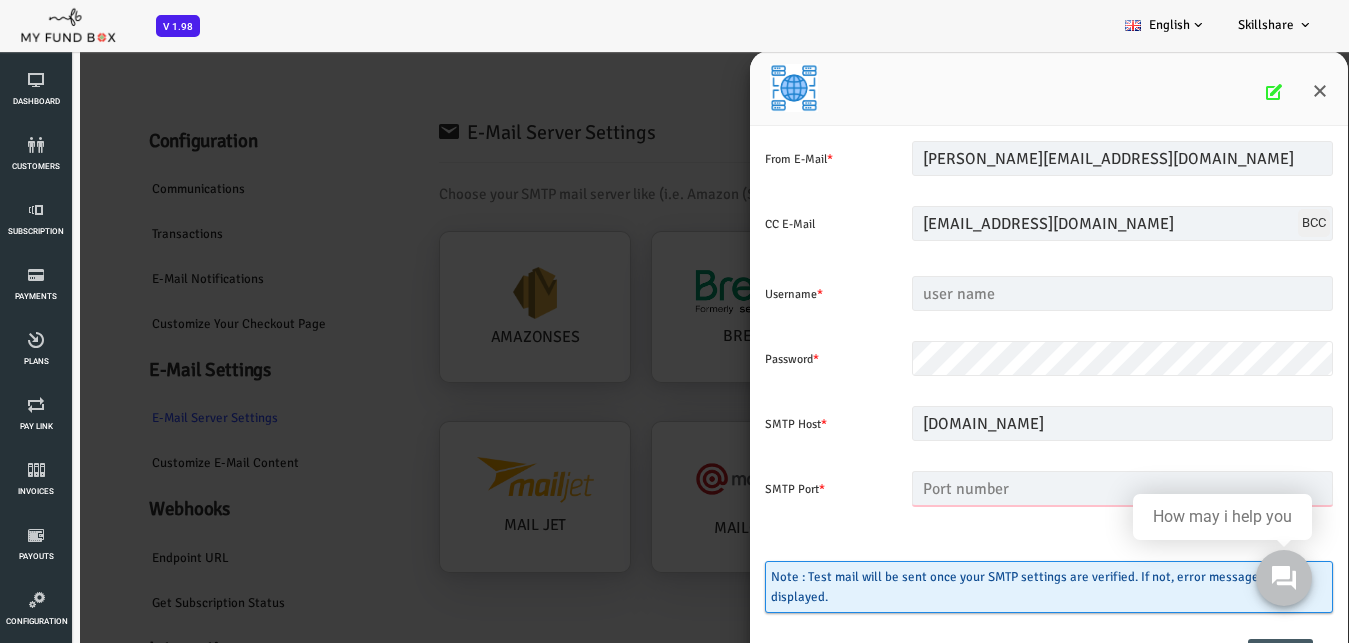 click at bounding box center [1068, 488] 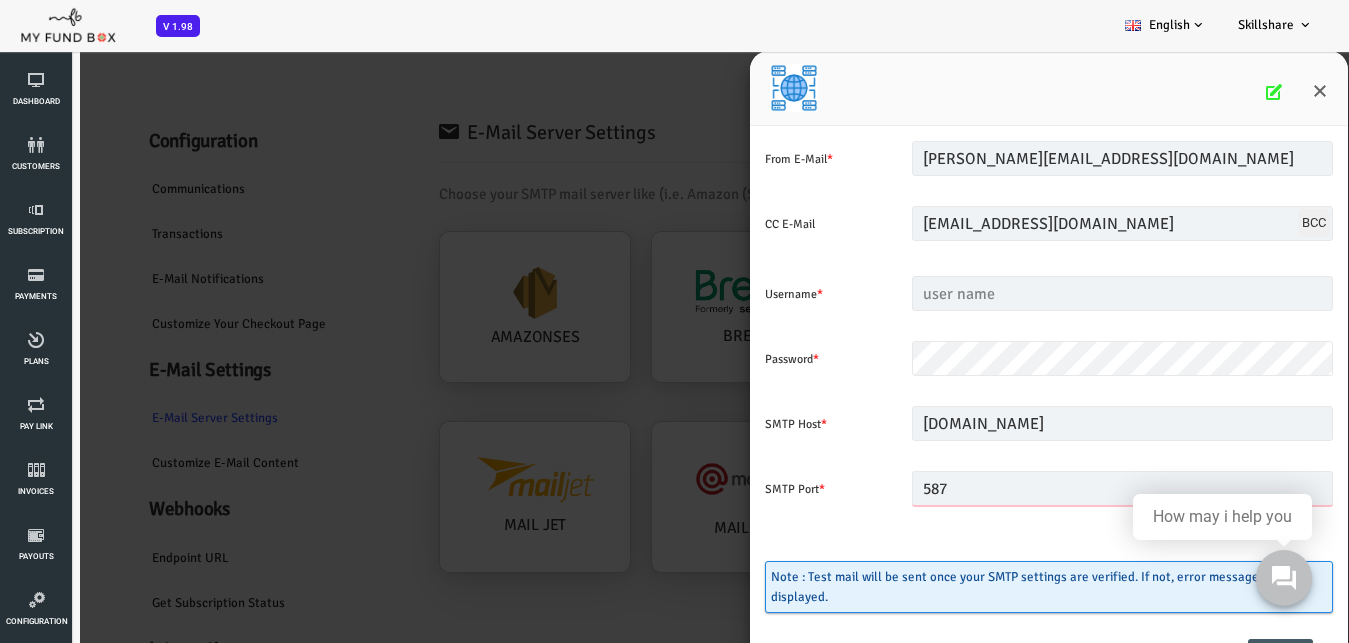 type on "587" 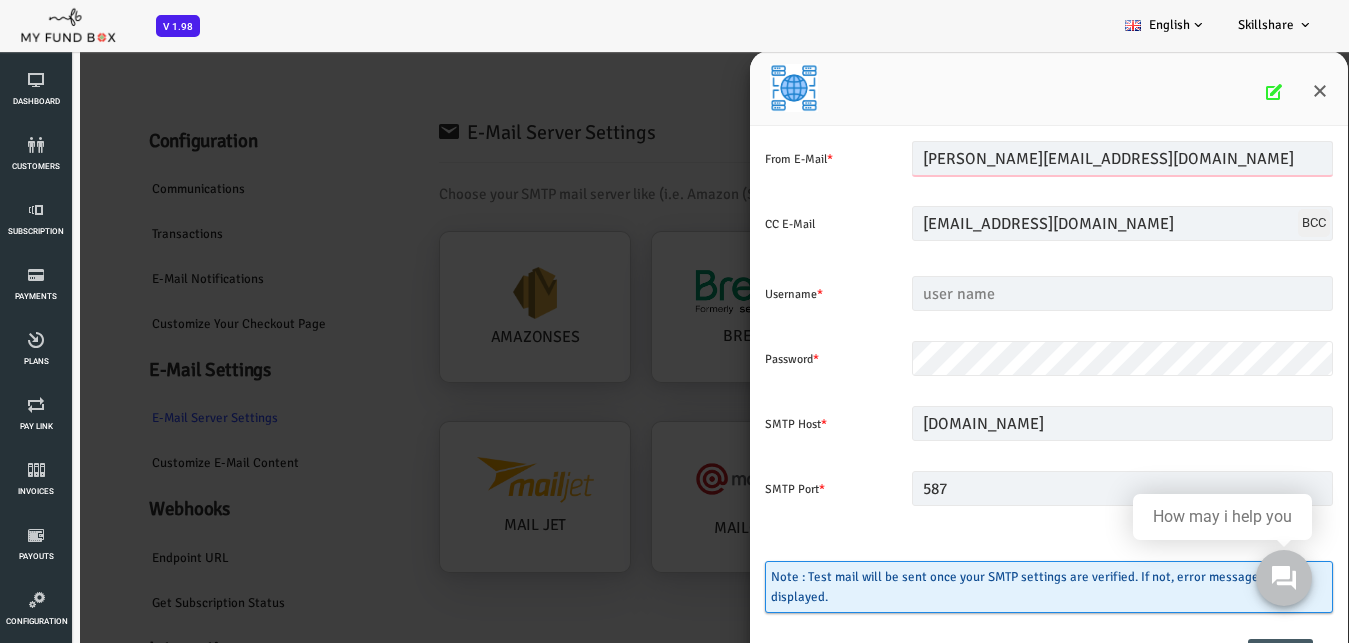 drag, startPoint x: 1096, startPoint y: 165, endPoint x: 697, endPoint y: 135, distance: 400.12622 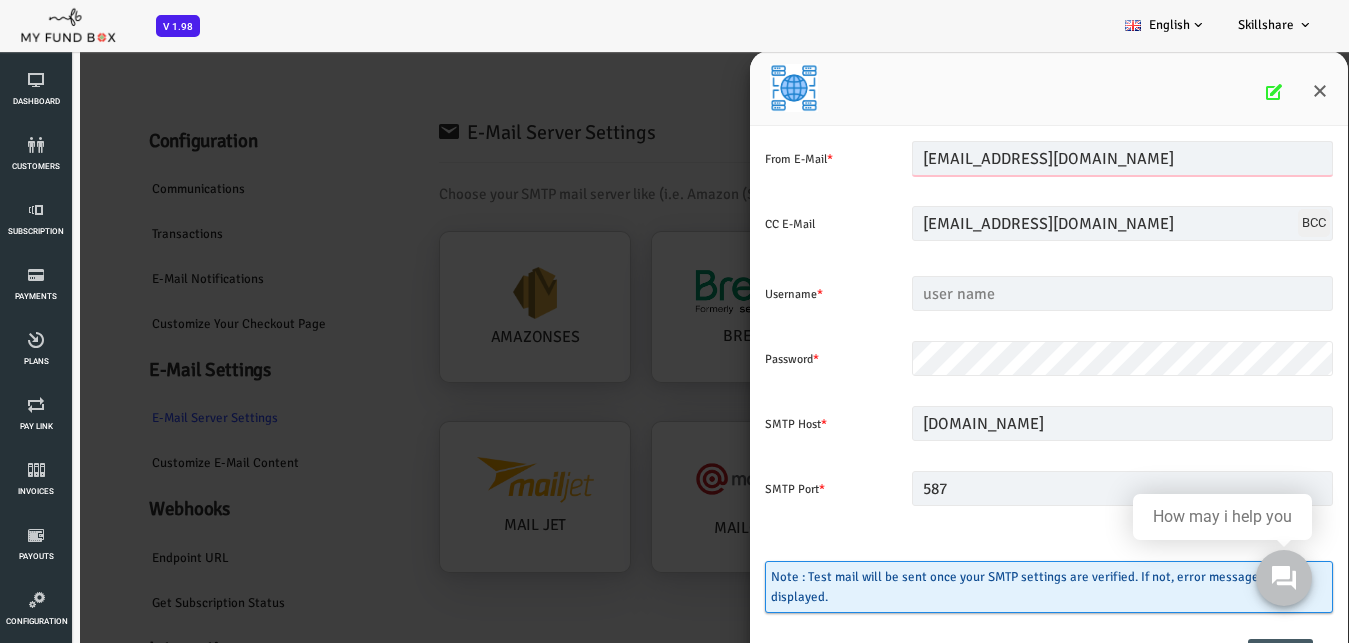 type on "[EMAIL_ADDRESS][DOMAIN_NAME]" 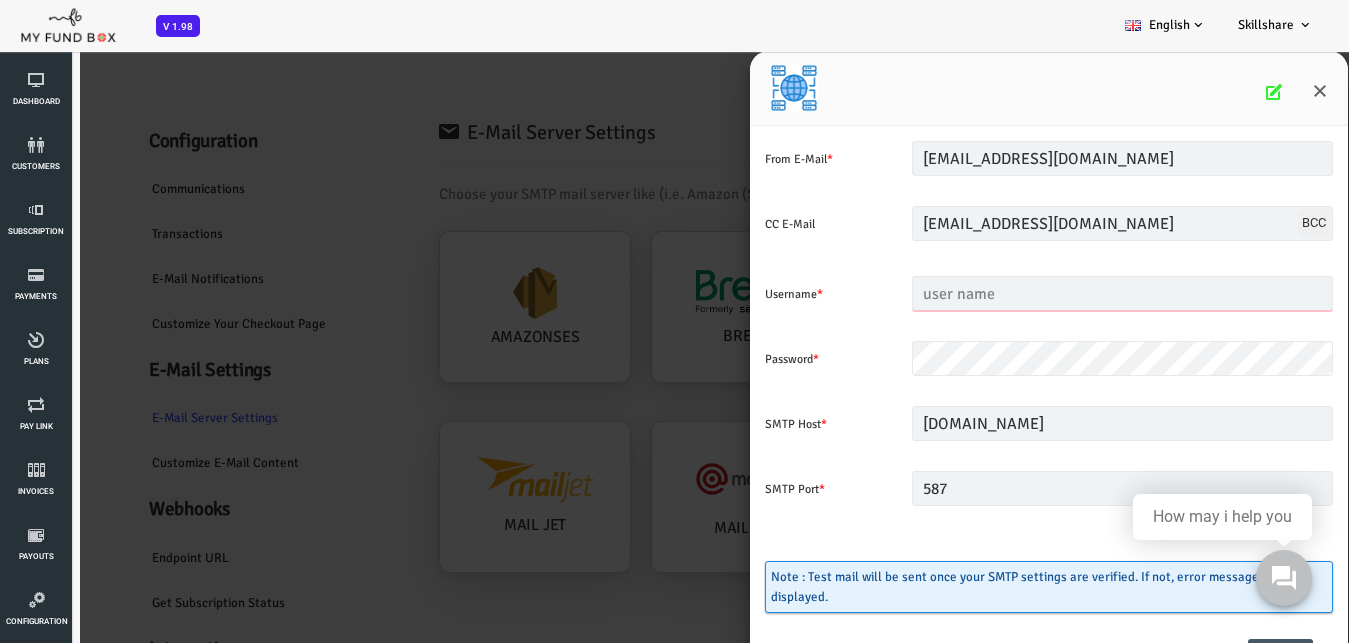 click at bounding box center [1068, 293] 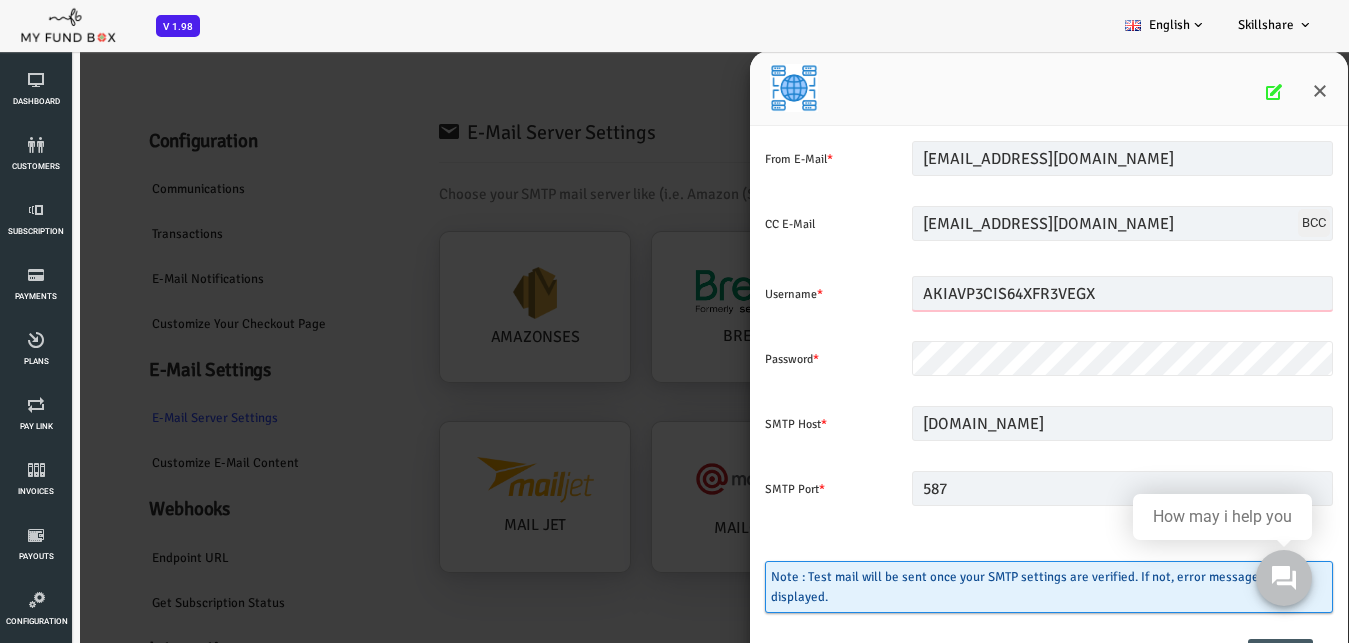 type on "AKIAVP3CIS64XFR3VEGX" 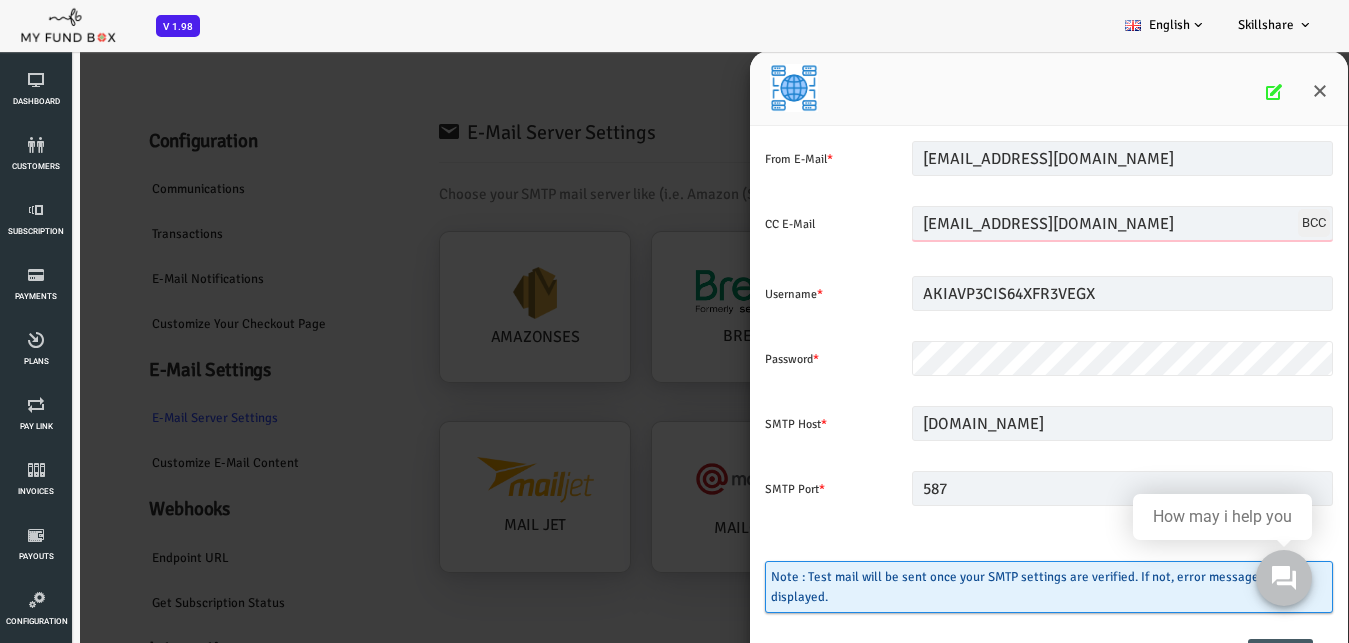 drag, startPoint x: 1093, startPoint y: 229, endPoint x: 644, endPoint y: 207, distance: 449.53867 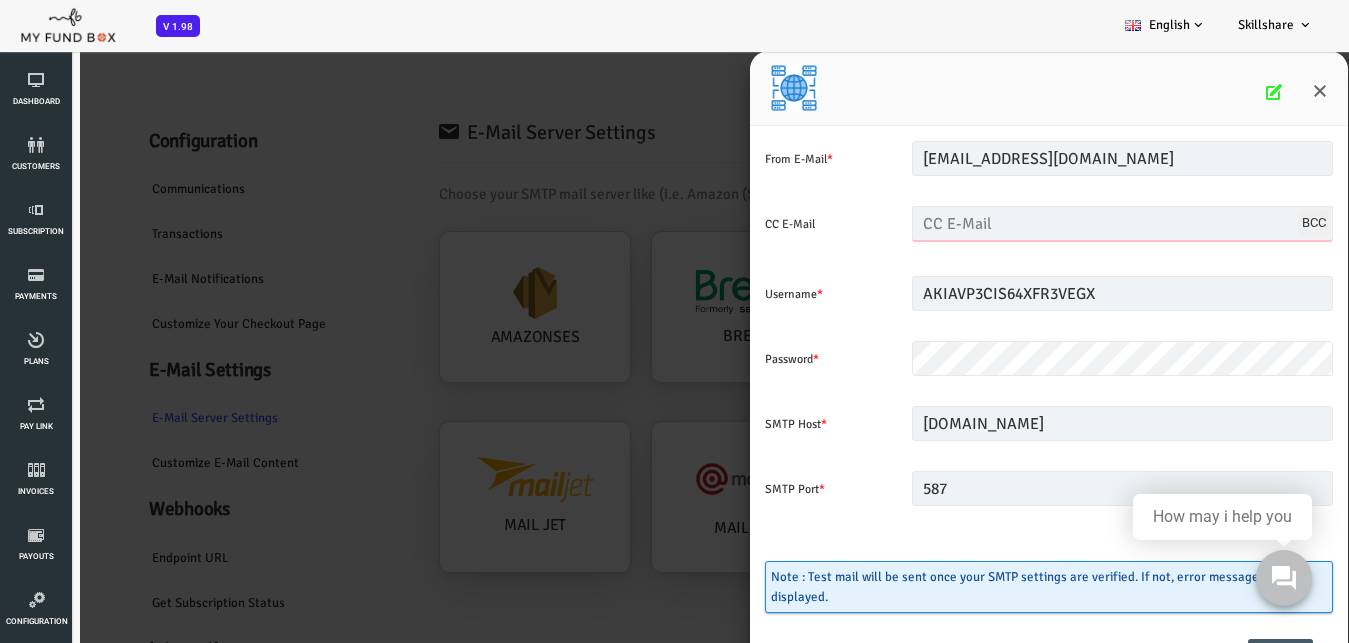 type 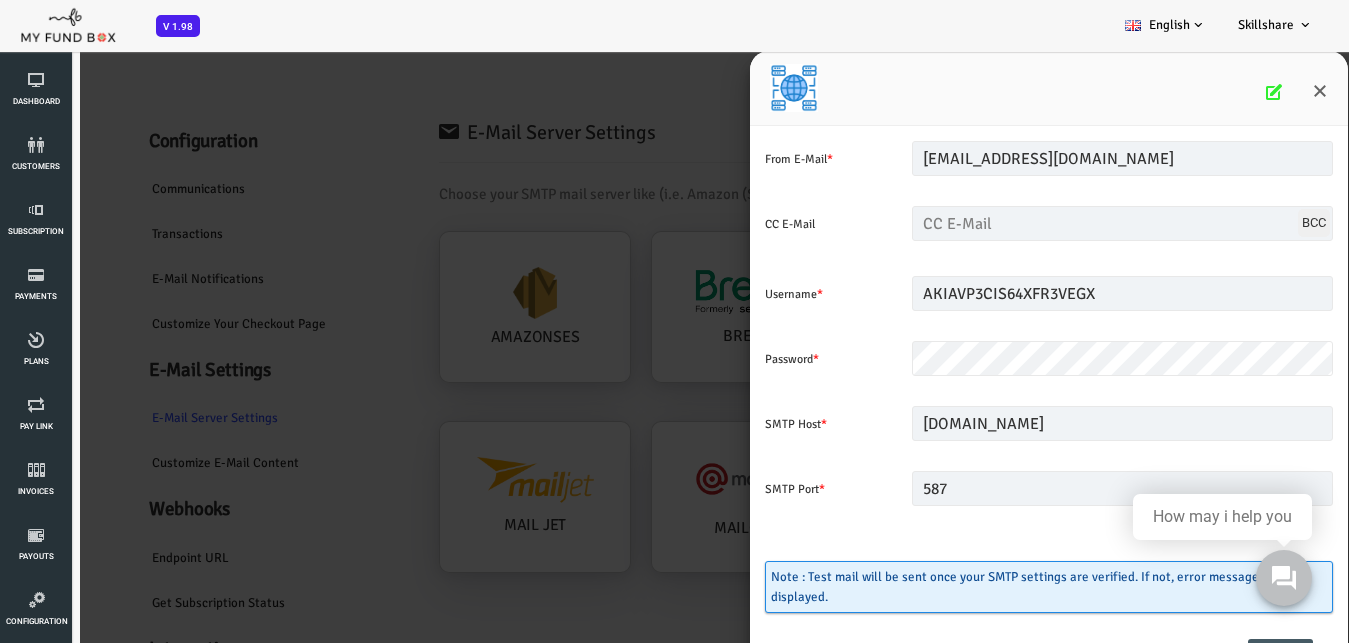 click on "Username  *" at bounding box center (774, 326) 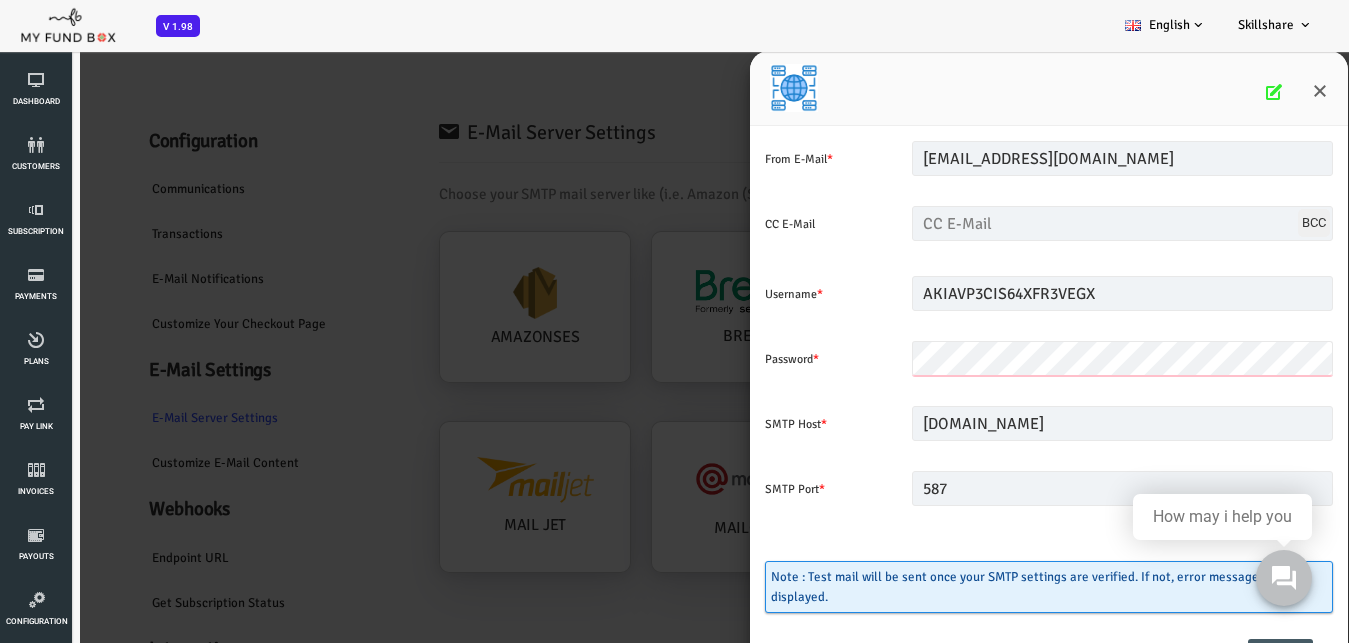 scroll, scrollTop: 0, scrollLeft: 26, axis: horizontal 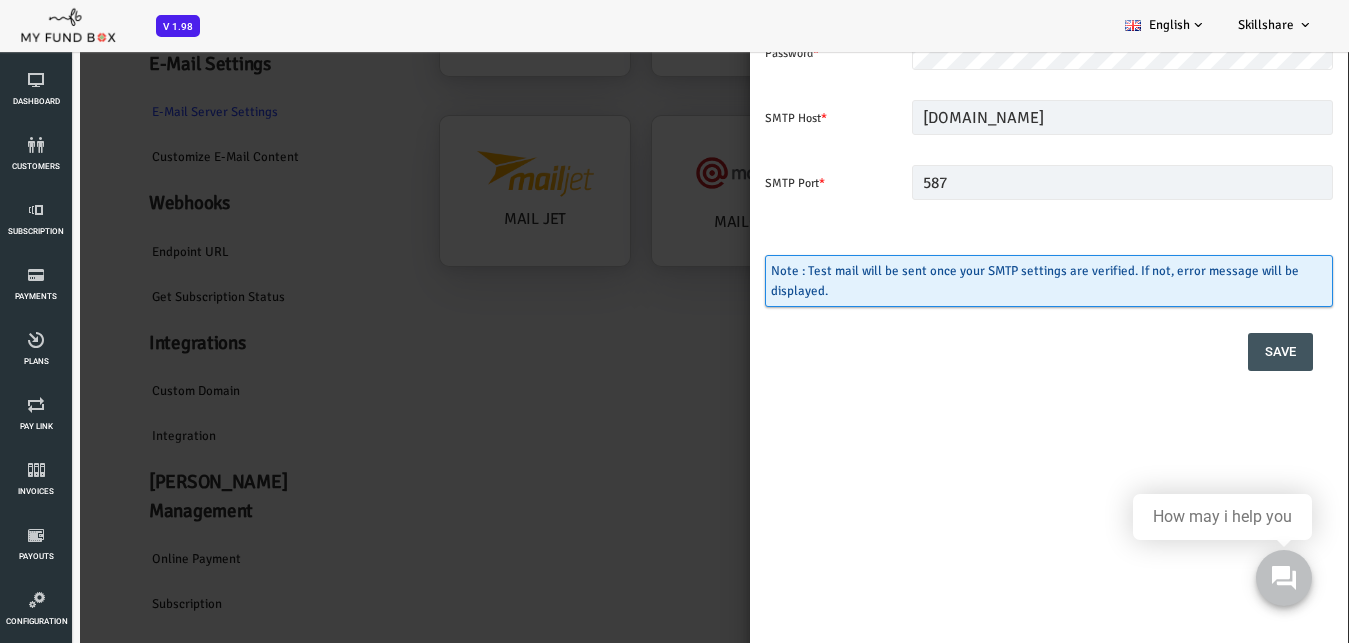 click on "Save" at bounding box center [1226, 352] 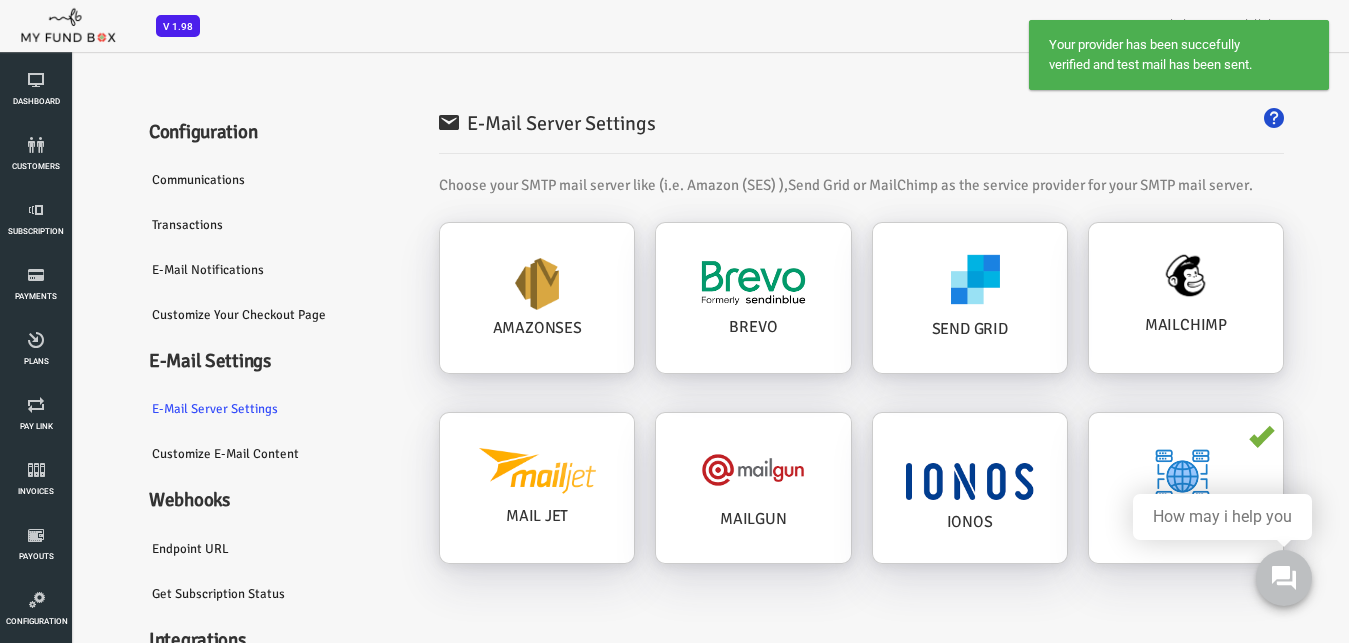 scroll, scrollTop: 0, scrollLeft: 0, axis: both 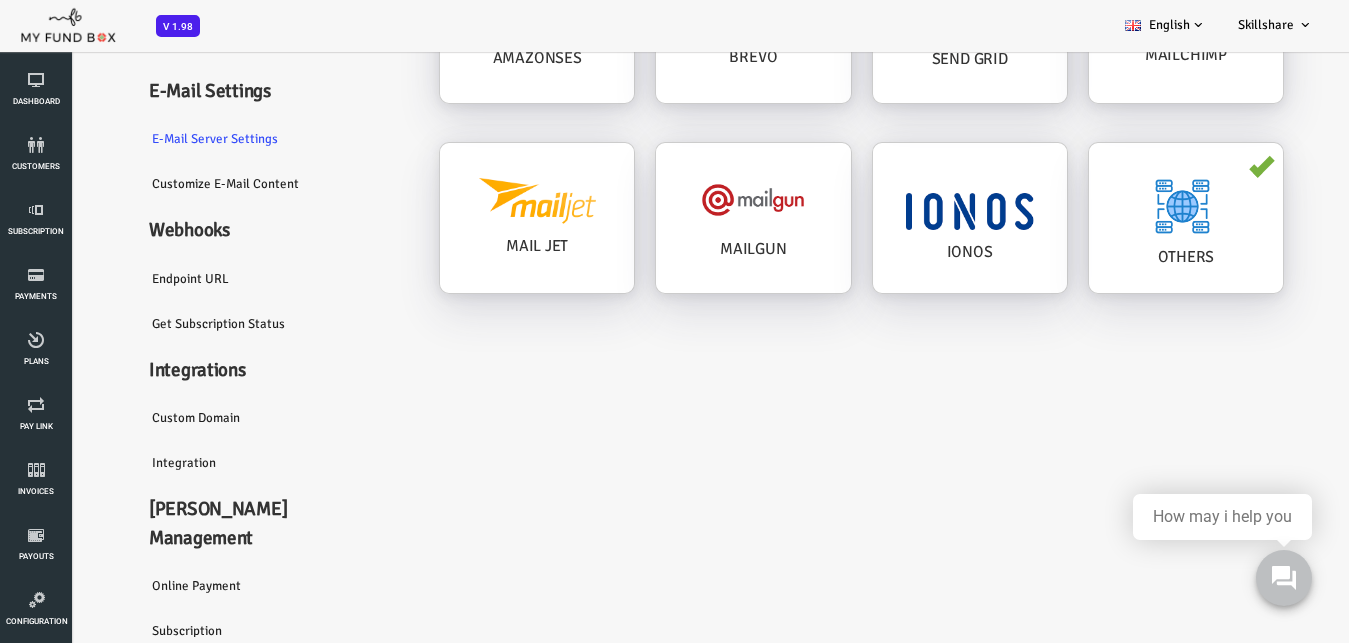 click on "Integration" at bounding box center (210, 463) 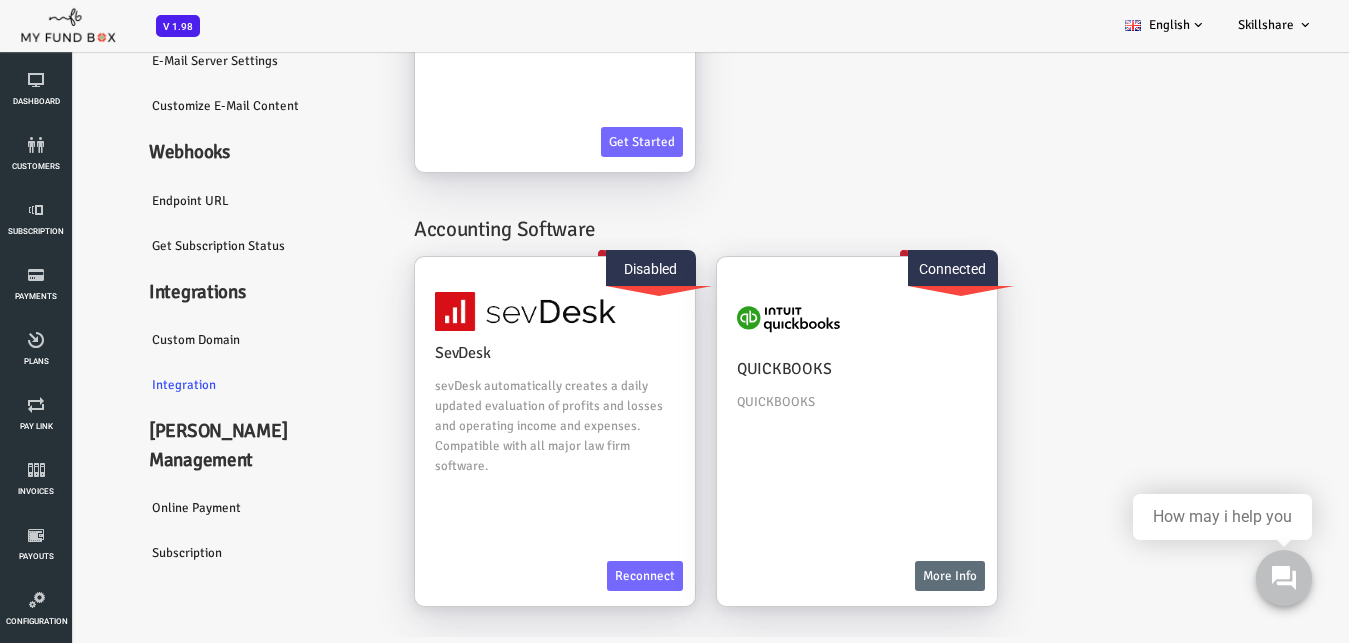 scroll, scrollTop: 123, scrollLeft: 0, axis: vertical 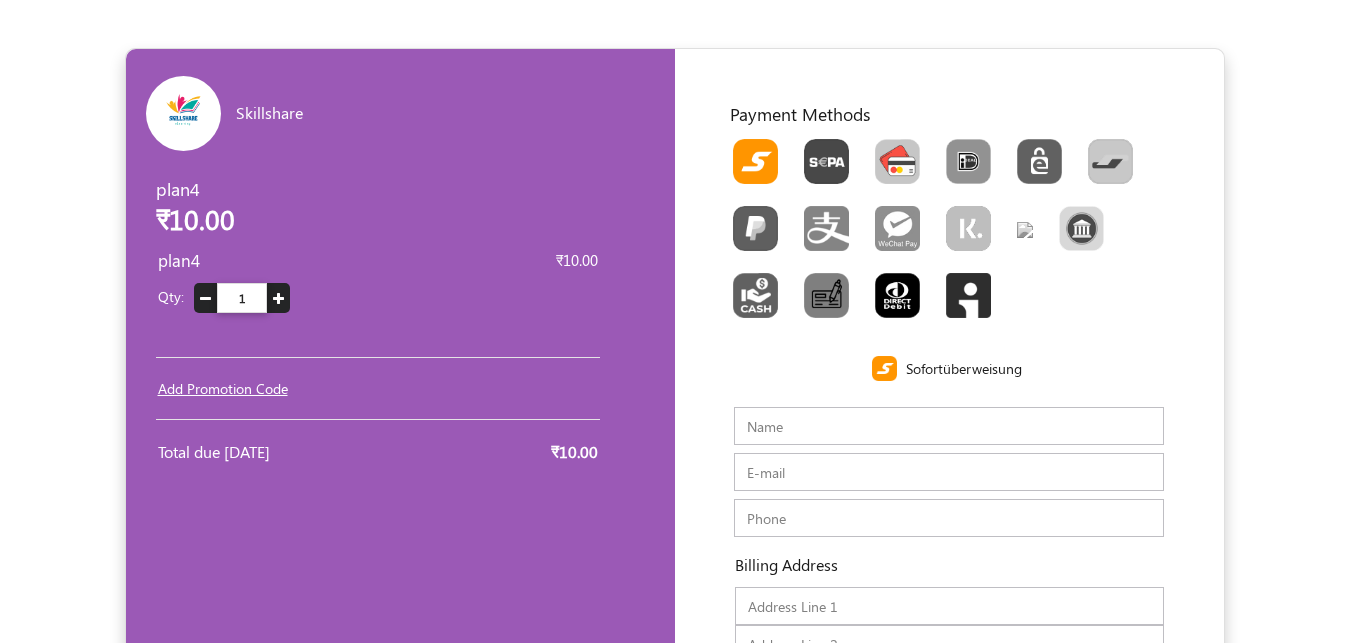 click at bounding box center (897, 161) 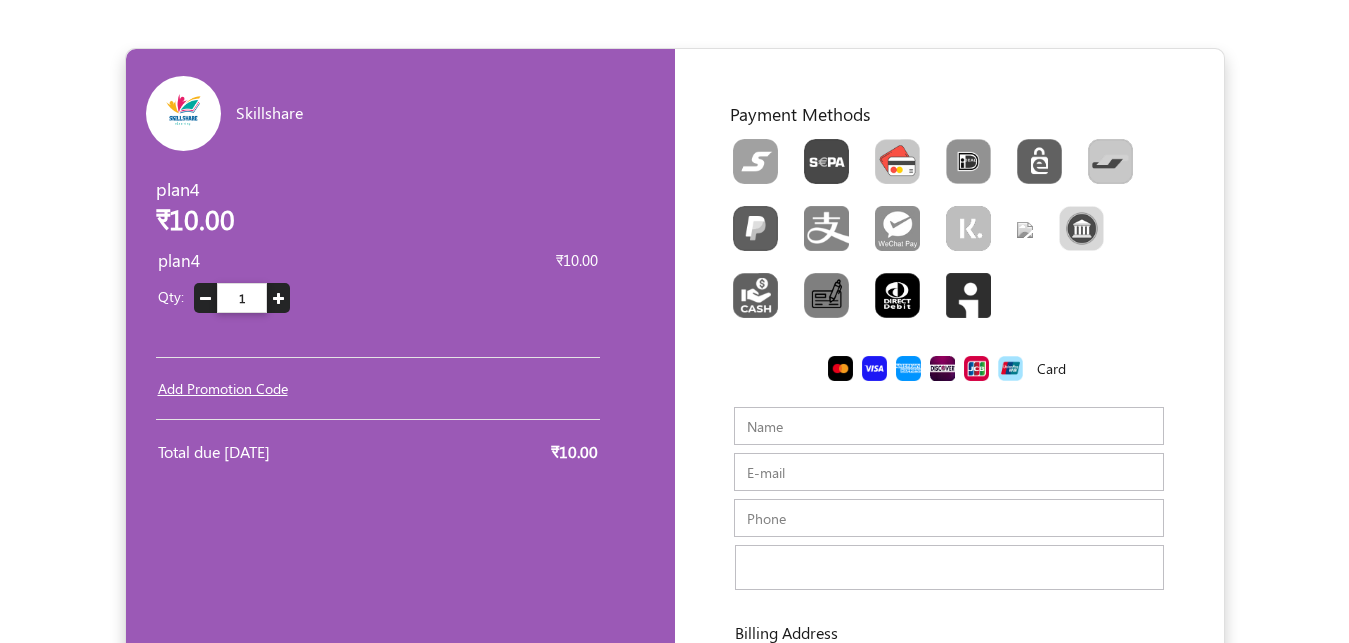 click on "Name" at bounding box center [949, 426] 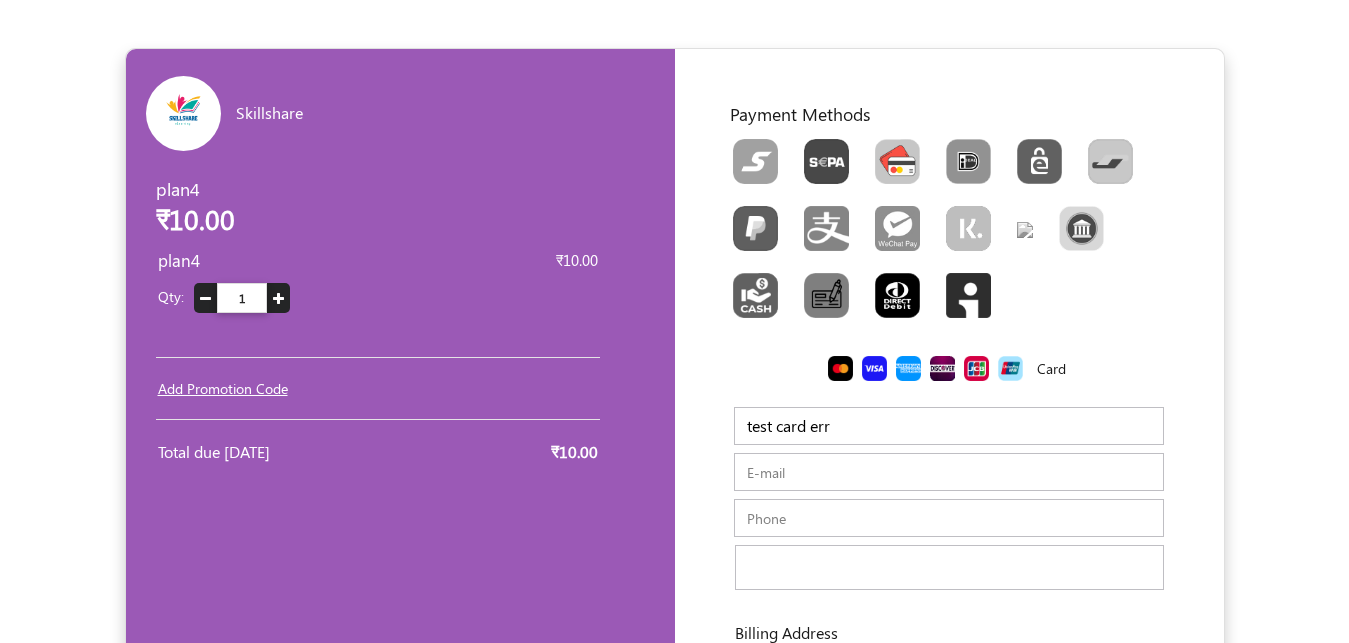type on "test card err" 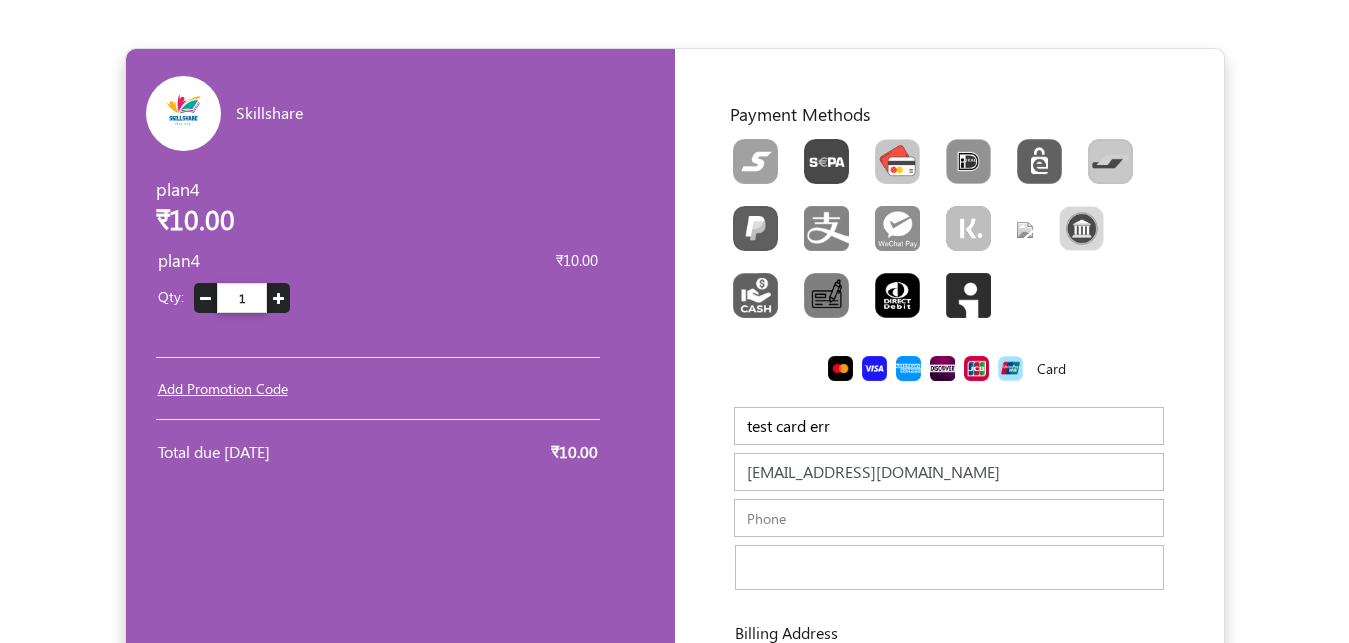 type on "testcarderr@gmail.com" 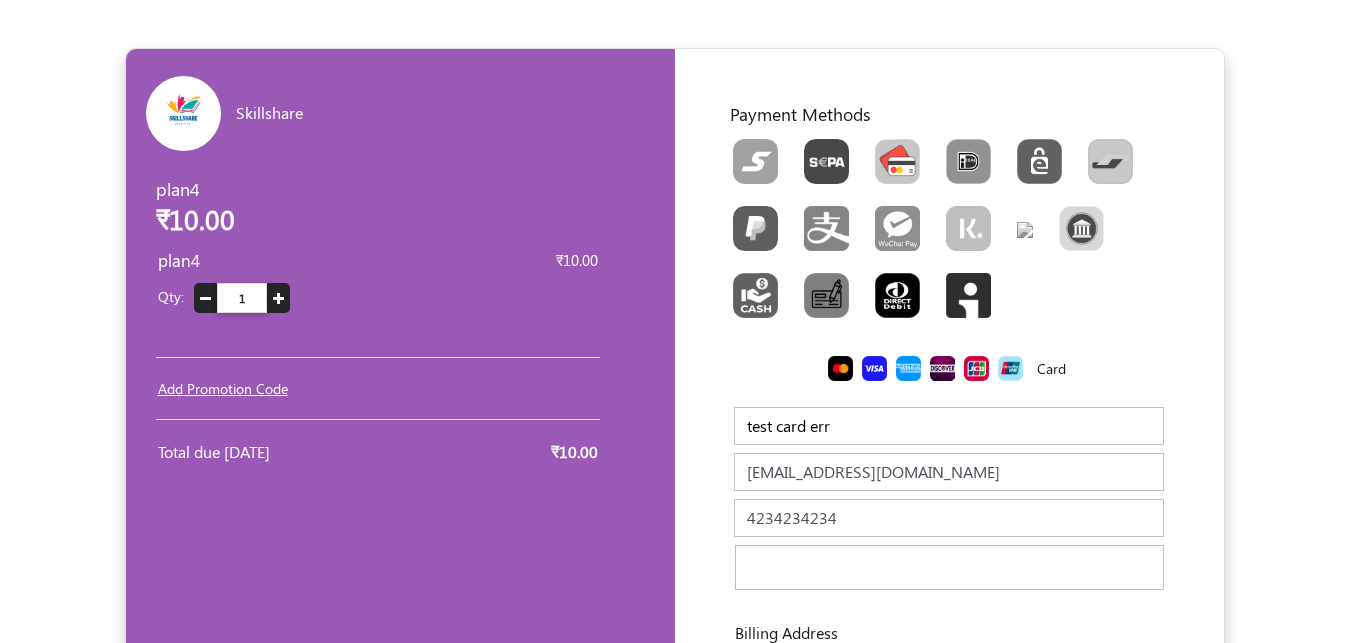 type on "4234234234" 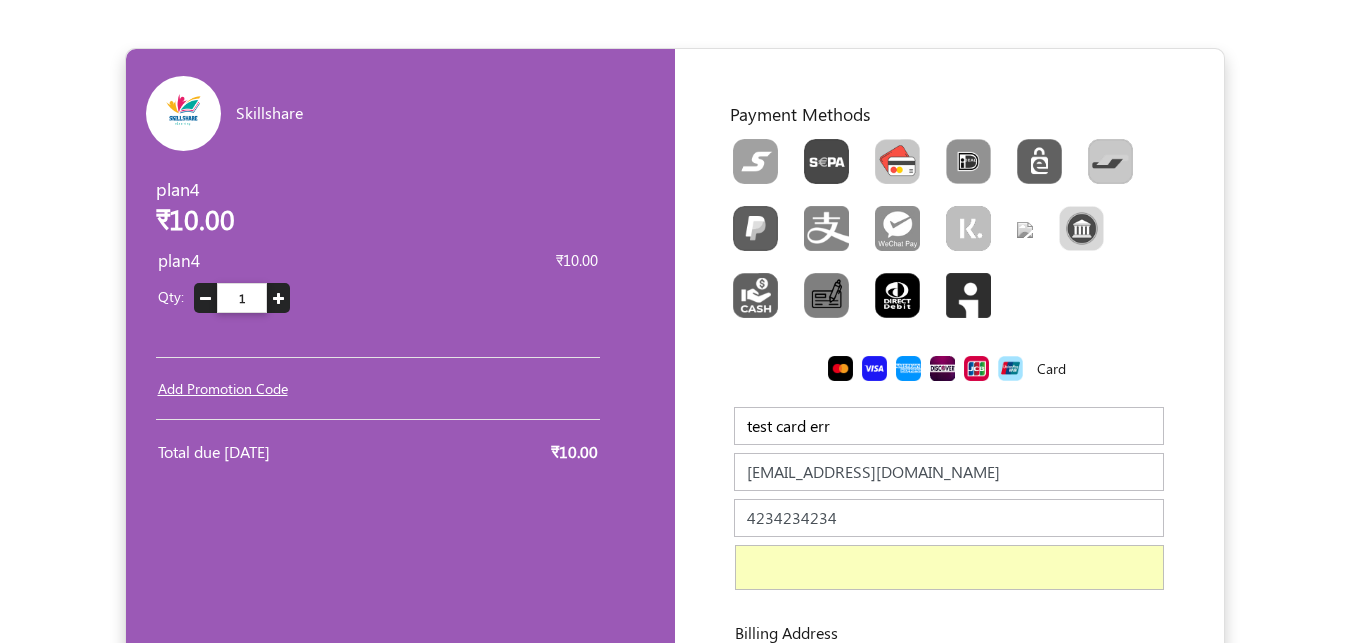 scroll, scrollTop: 368, scrollLeft: 0, axis: vertical 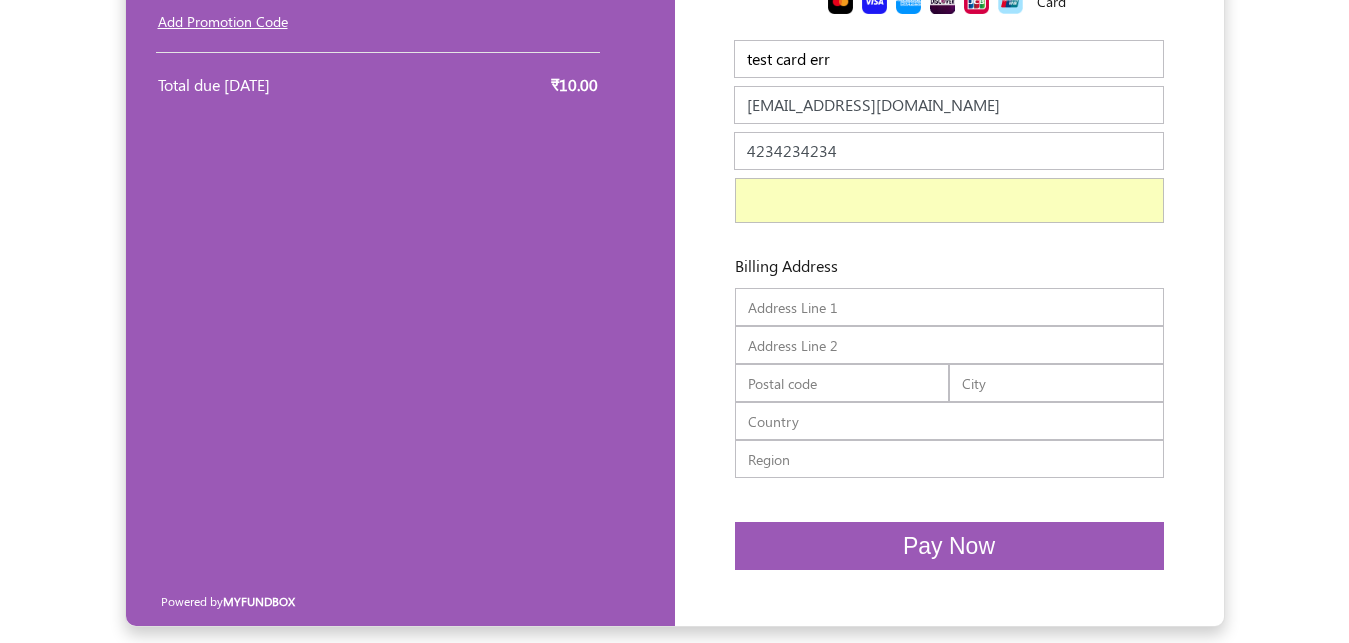 click on "Pay Now" at bounding box center [949, 546] 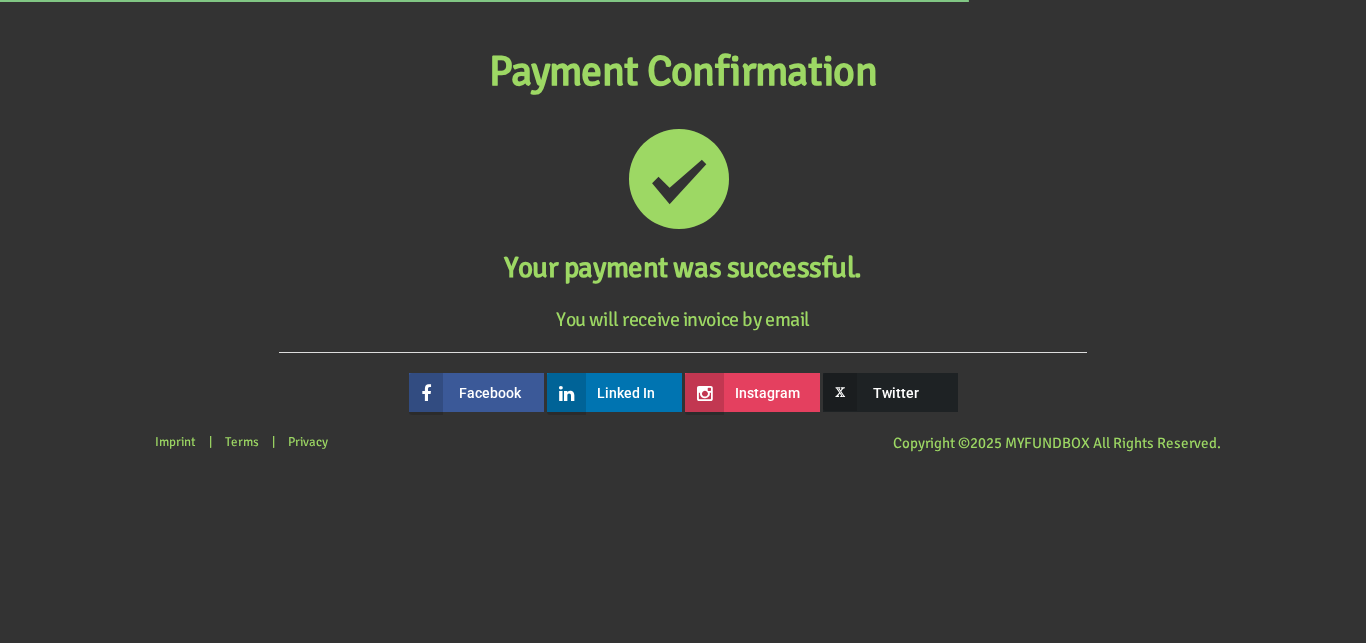 scroll, scrollTop: 0, scrollLeft: 0, axis: both 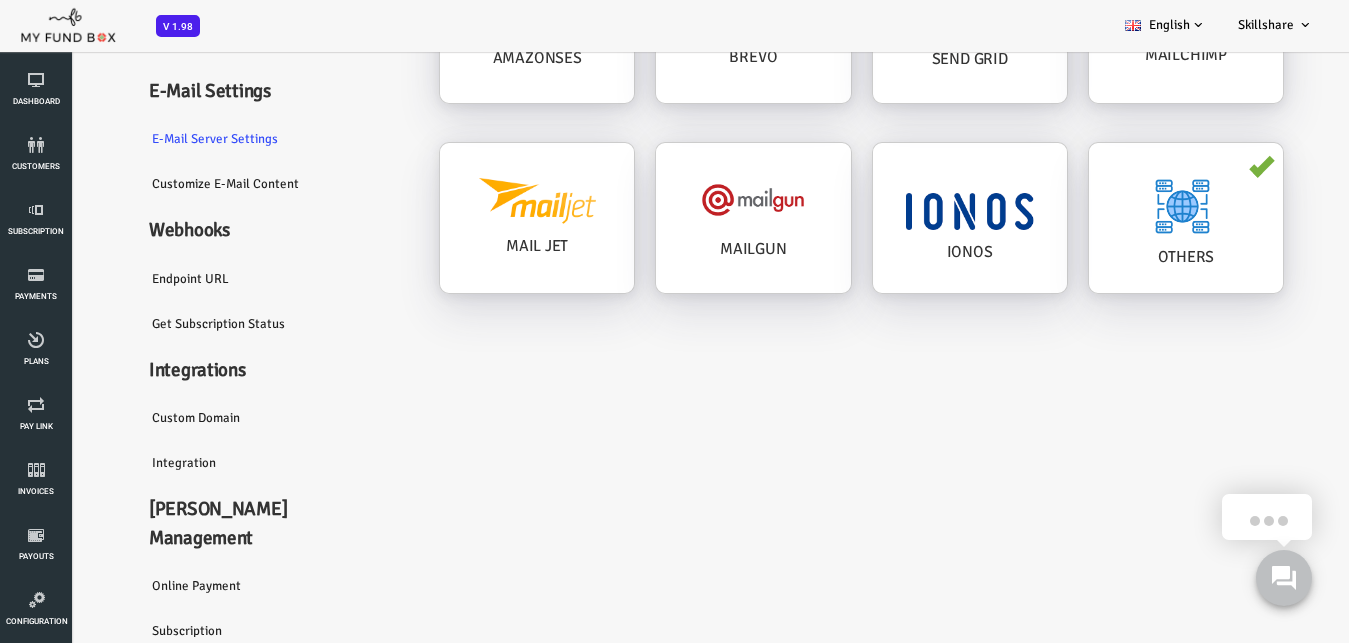 click on "Integration" at bounding box center [210, 463] 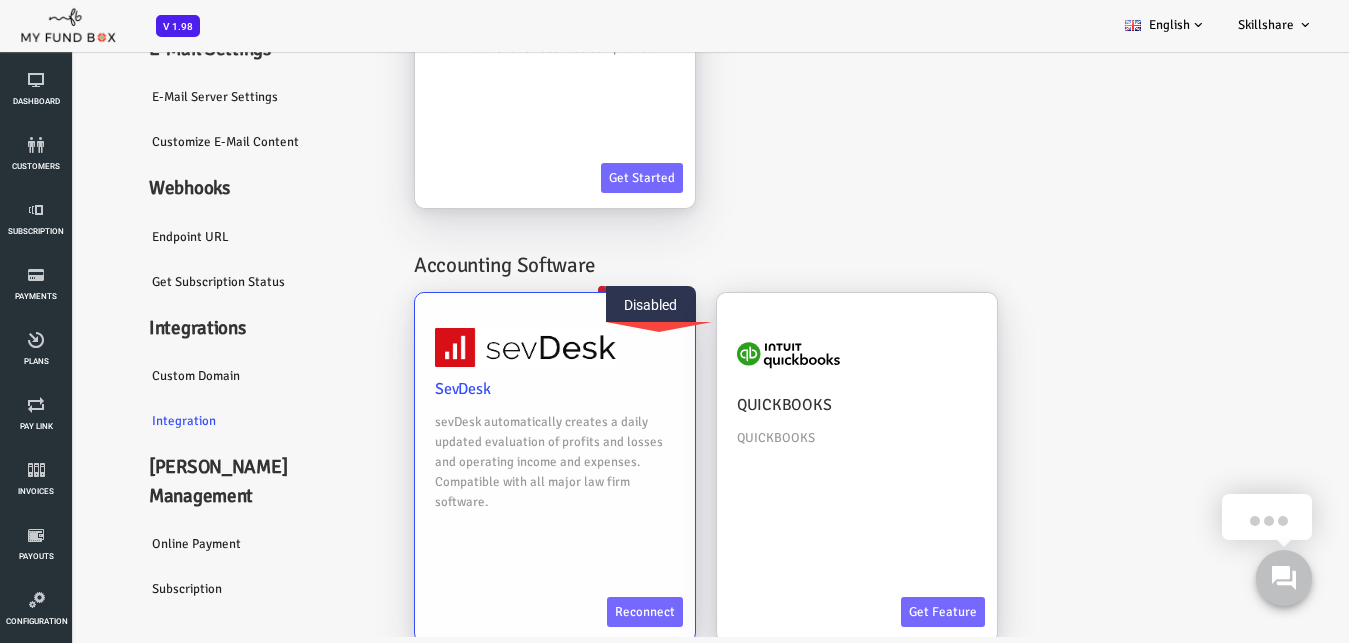 scroll, scrollTop: 123, scrollLeft: 0, axis: vertical 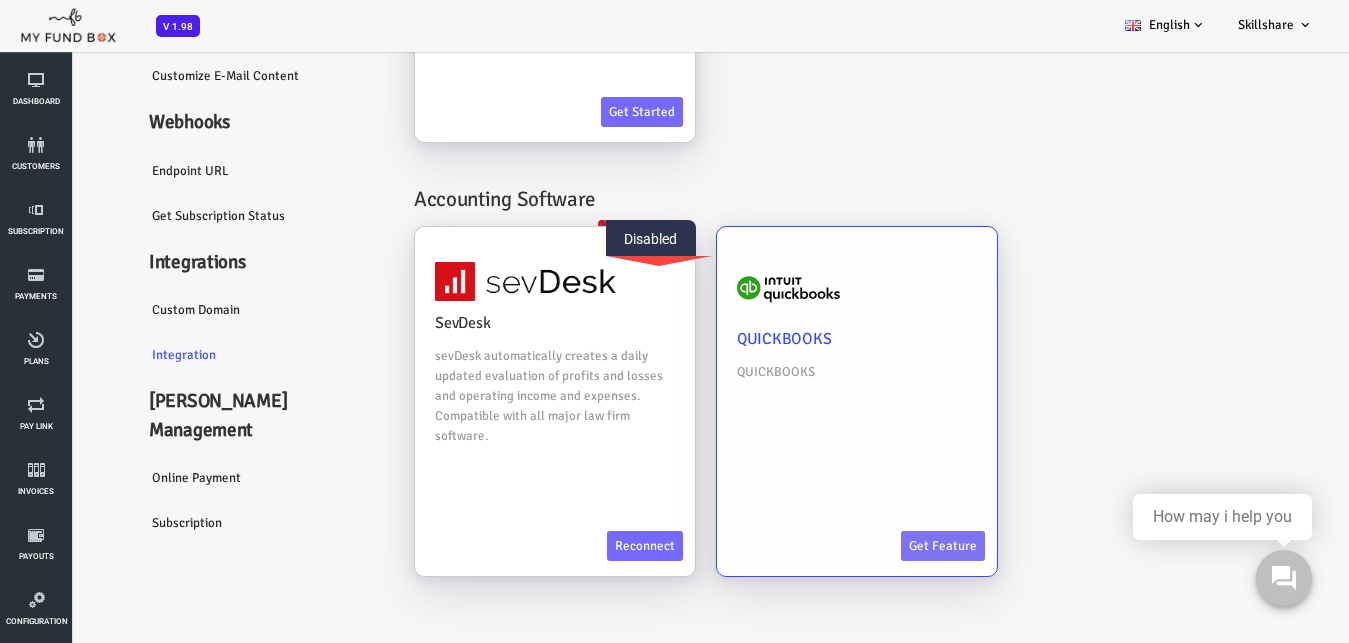 click on "Get feature" at bounding box center (889, 546) 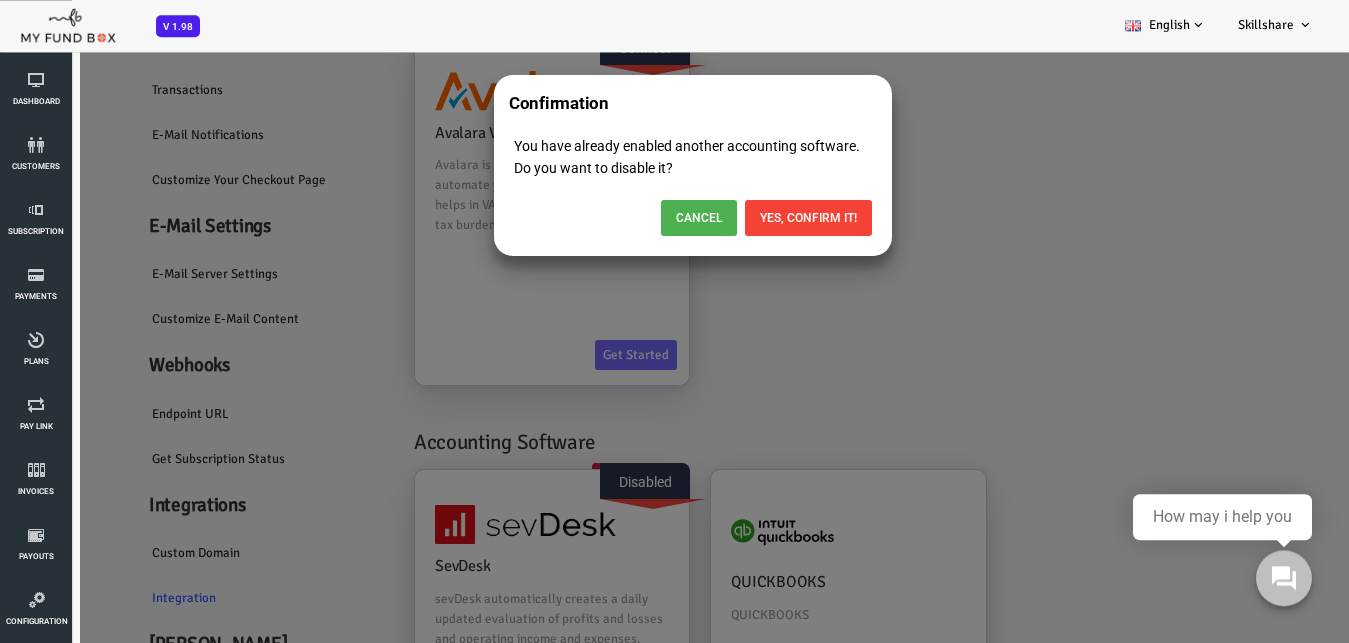 scroll, scrollTop: 0, scrollLeft: 0, axis: both 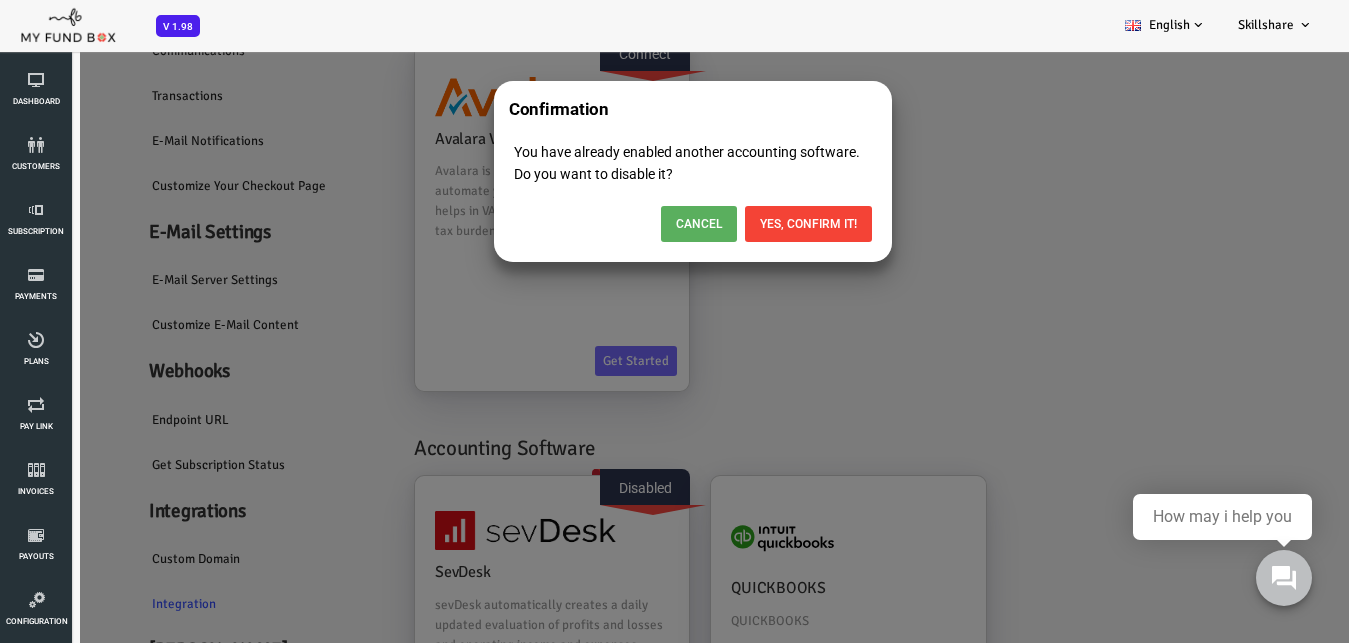 click on "Cancel" at bounding box center (645, 224) 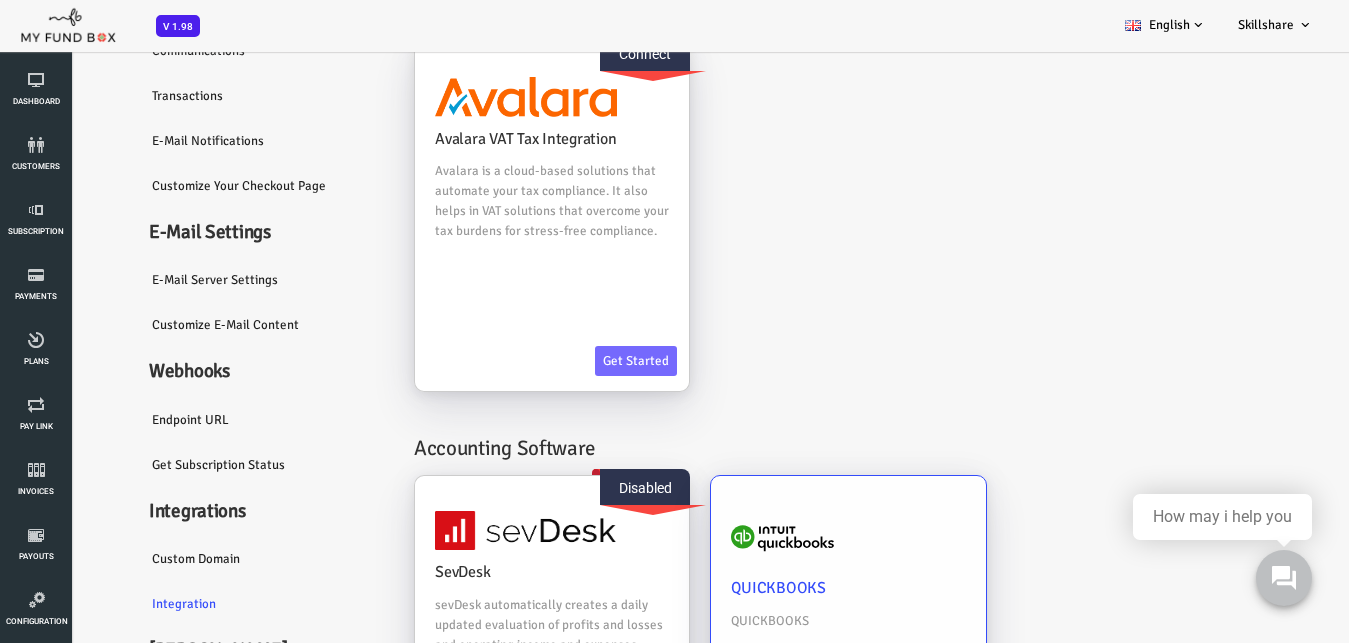 scroll, scrollTop: 249, scrollLeft: 0, axis: vertical 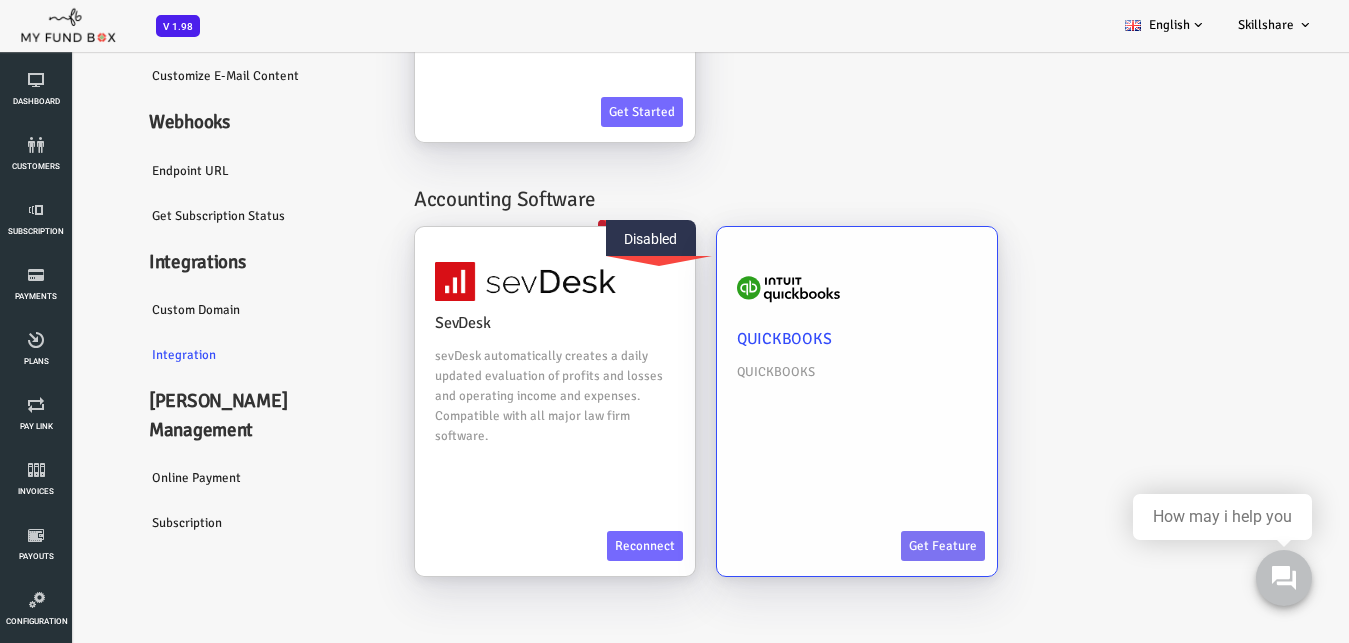 click on "Get feature" at bounding box center [889, 546] 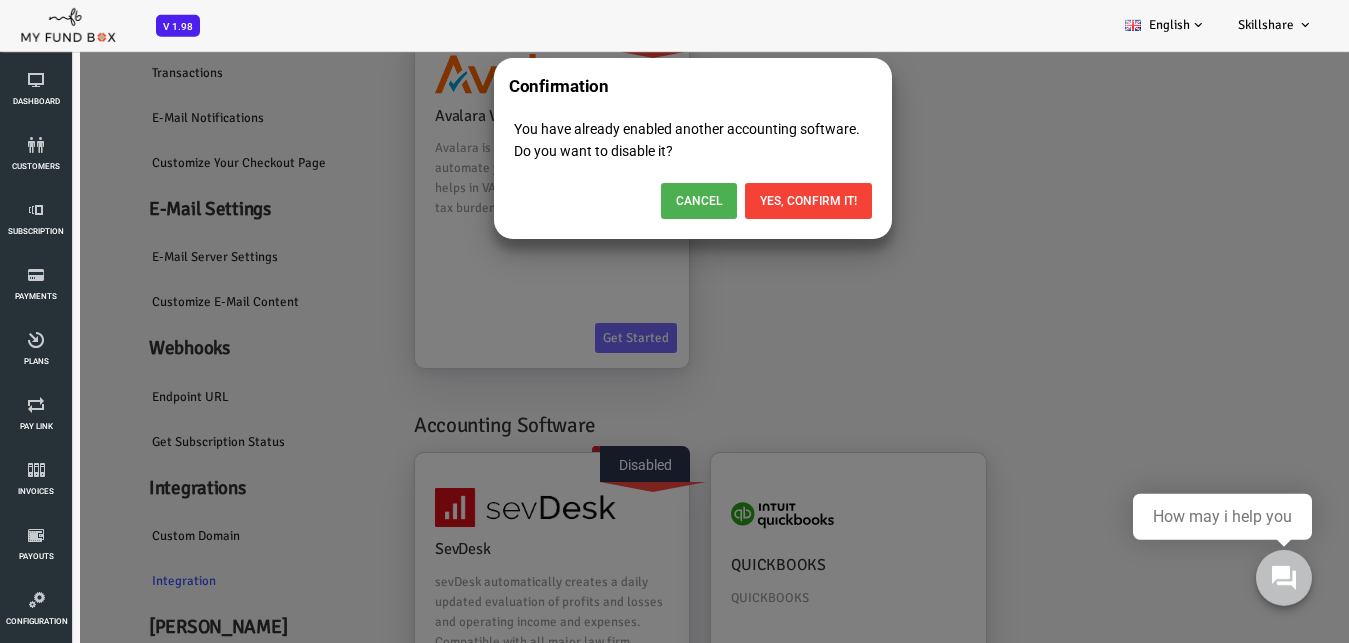 scroll, scrollTop: 0, scrollLeft: 0, axis: both 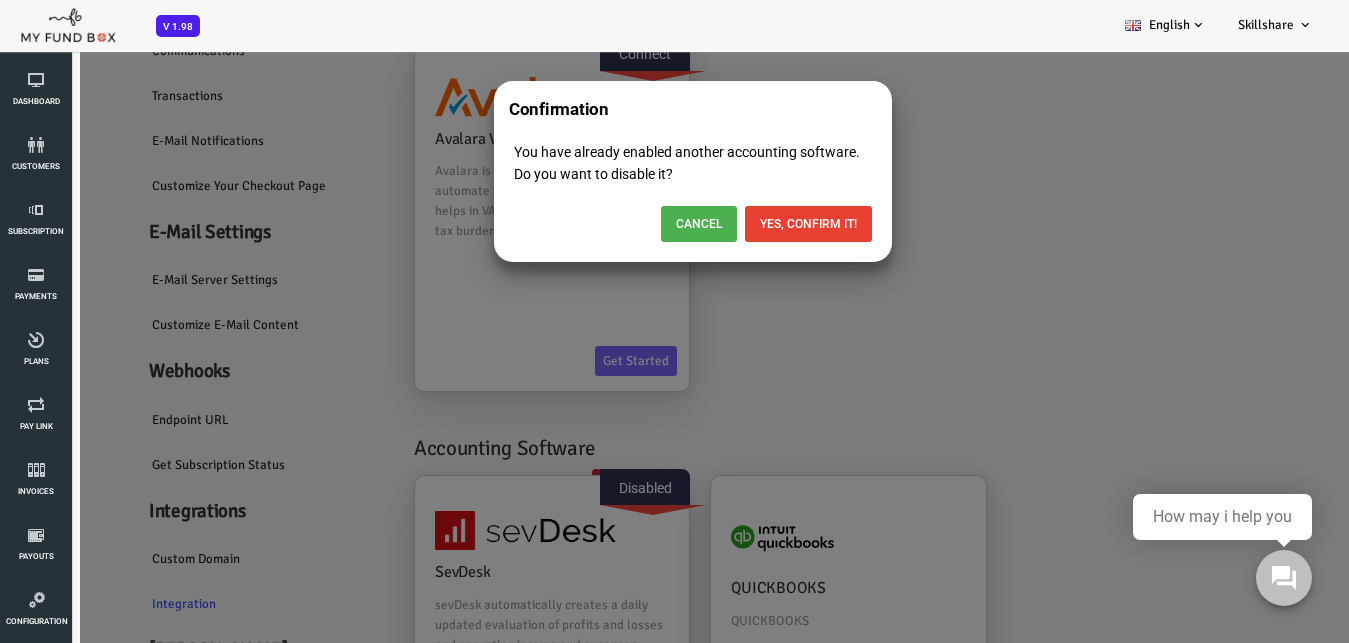 click on "Yes, Confirm it!" at bounding box center [754, 224] 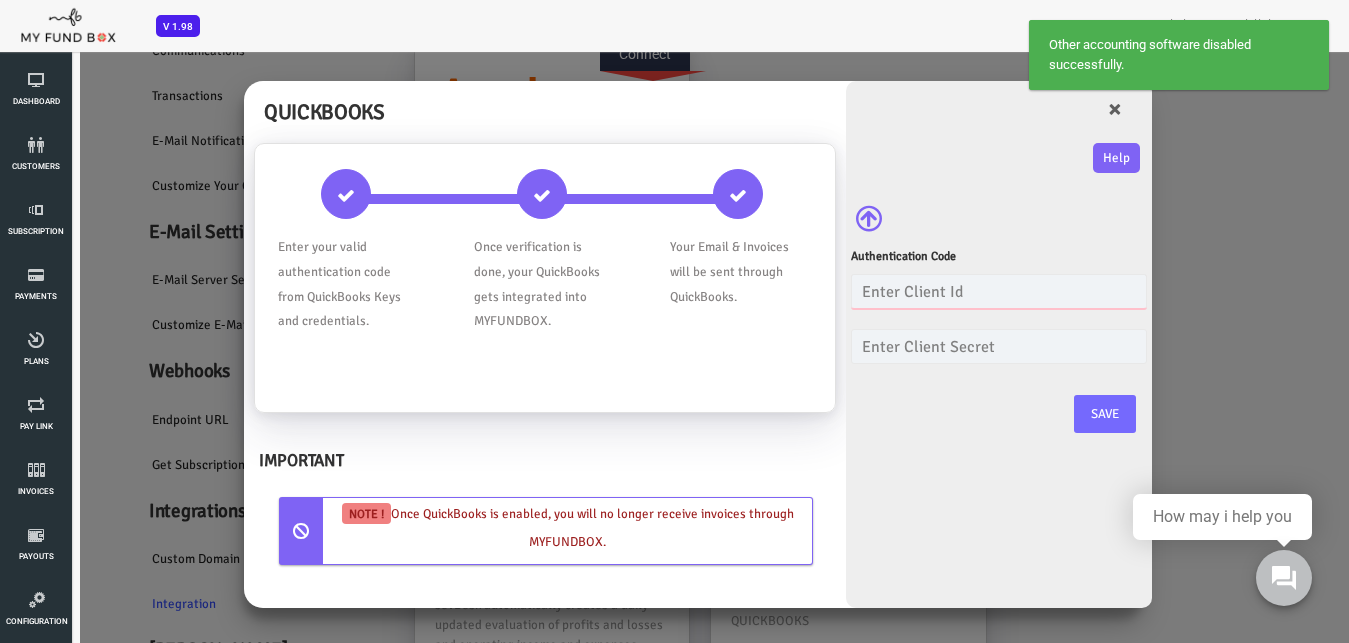 click at bounding box center (945, 291) 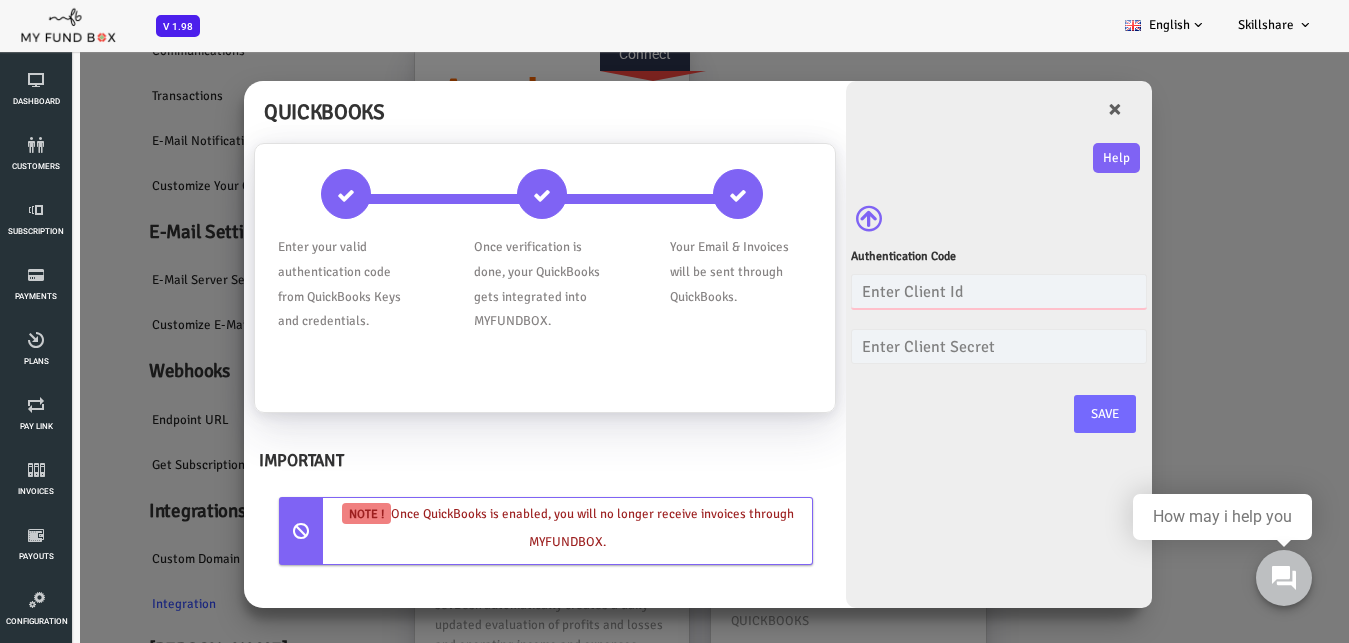 click at bounding box center (945, 291) 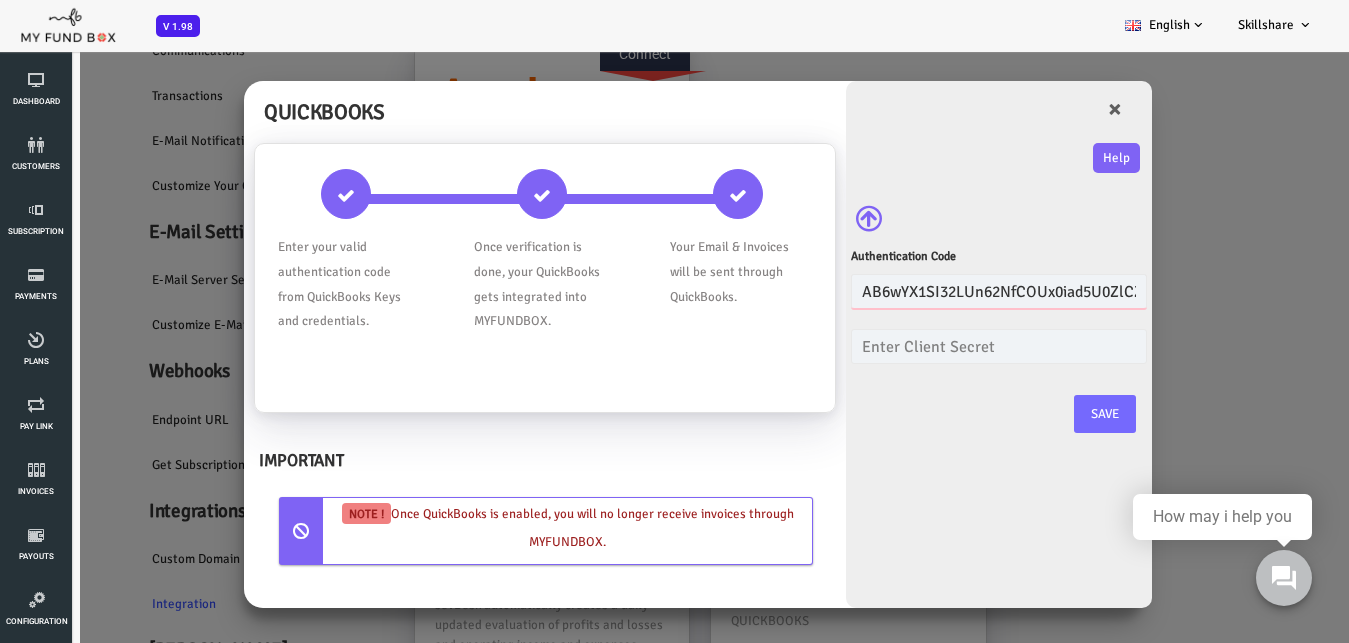 scroll, scrollTop: 0, scrollLeft: 150, axis: horizontal 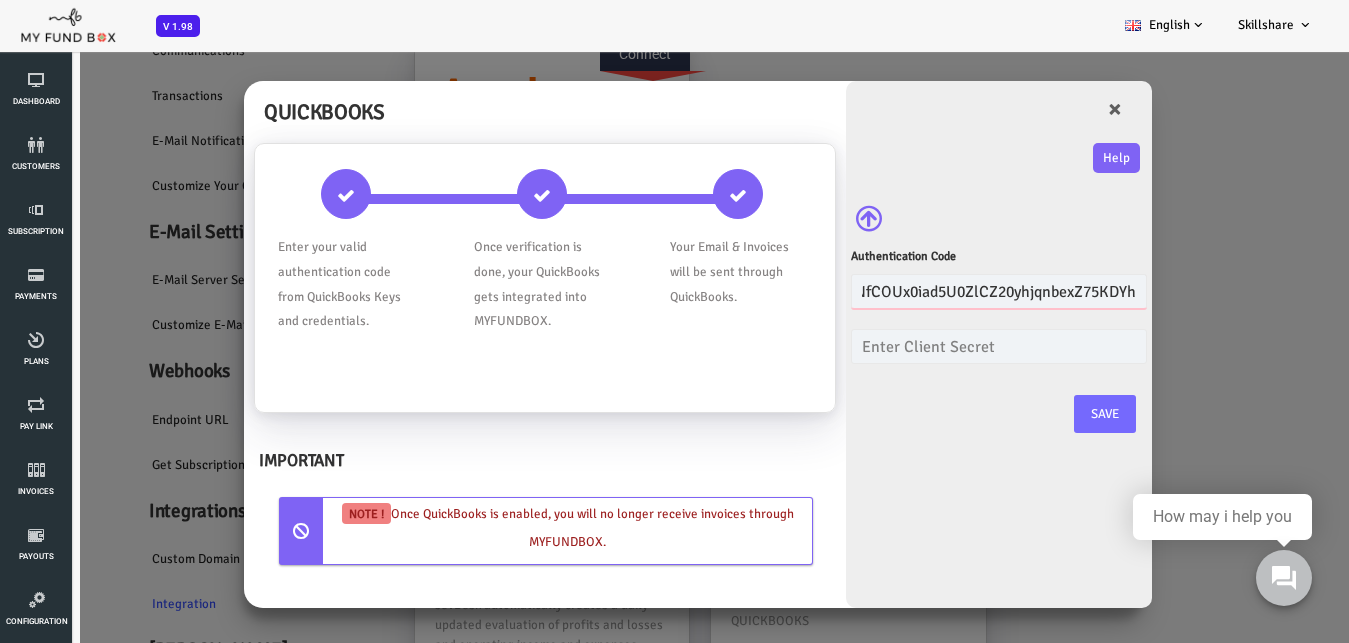 type on "AB6wYX1SI32LUn62NfCOUx0iad5U0ZlCZ20yhjqnbexZ75KDYh" 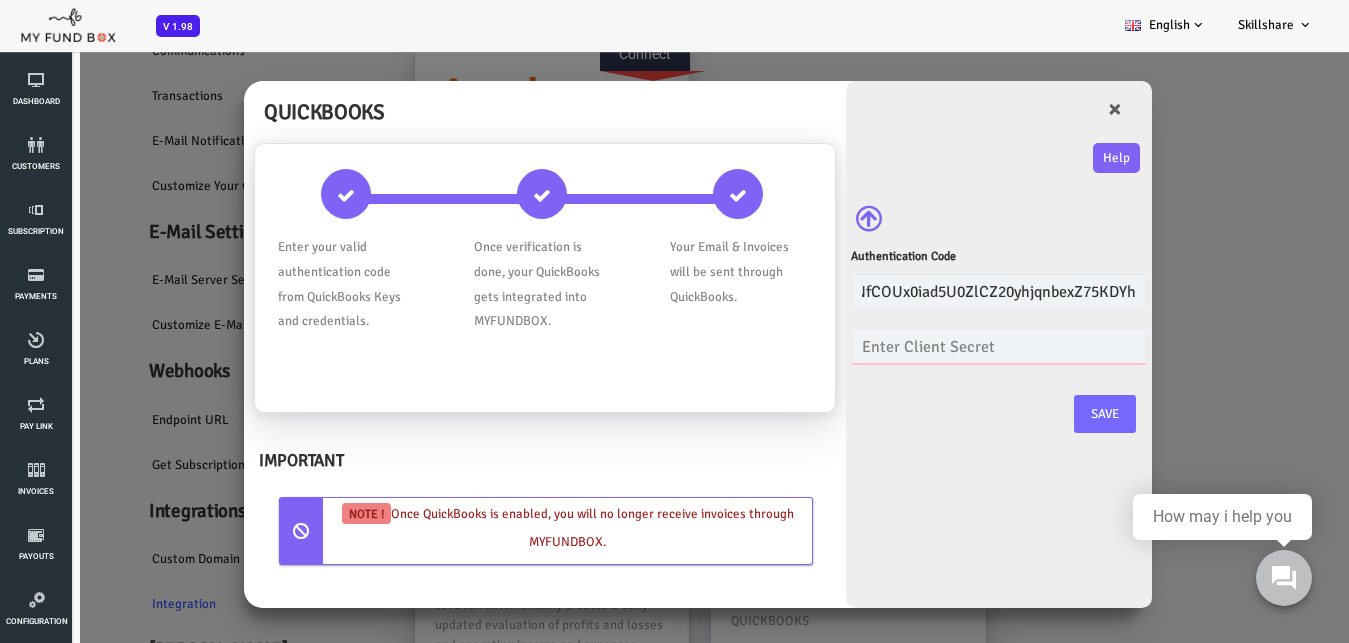 click at bounding box center [945, 346] 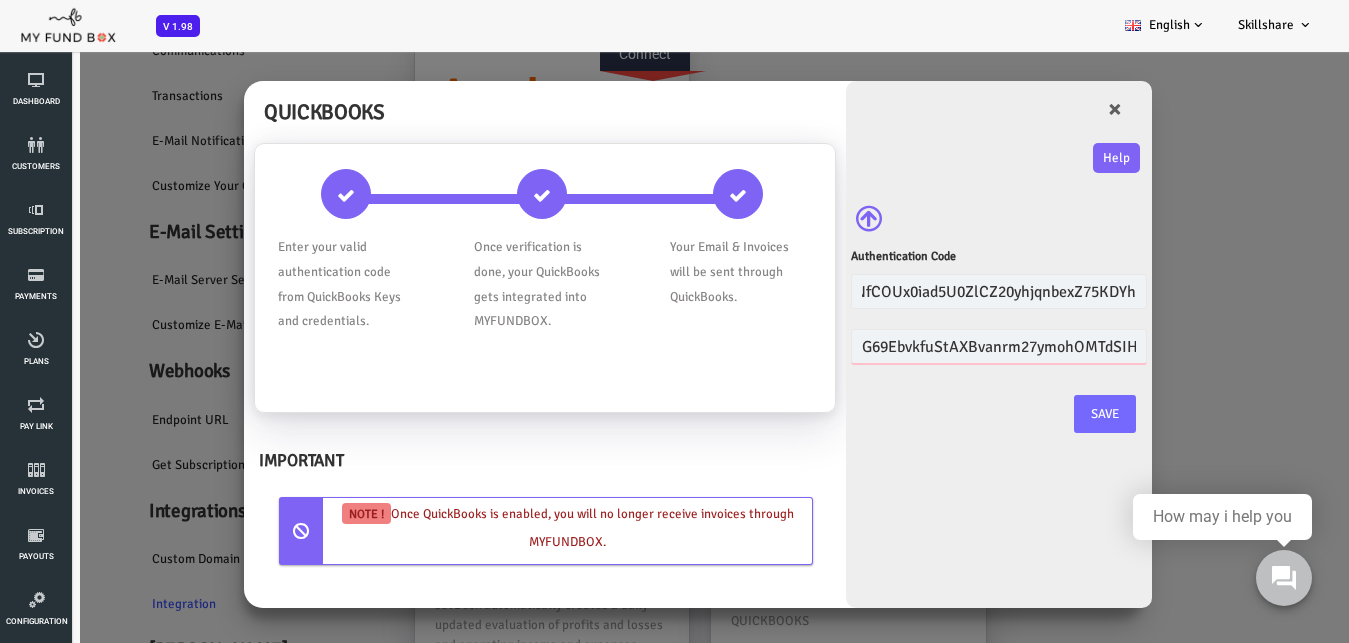 scroll, scrollTop: 0, scrollLeft: 74, axis: horizontal 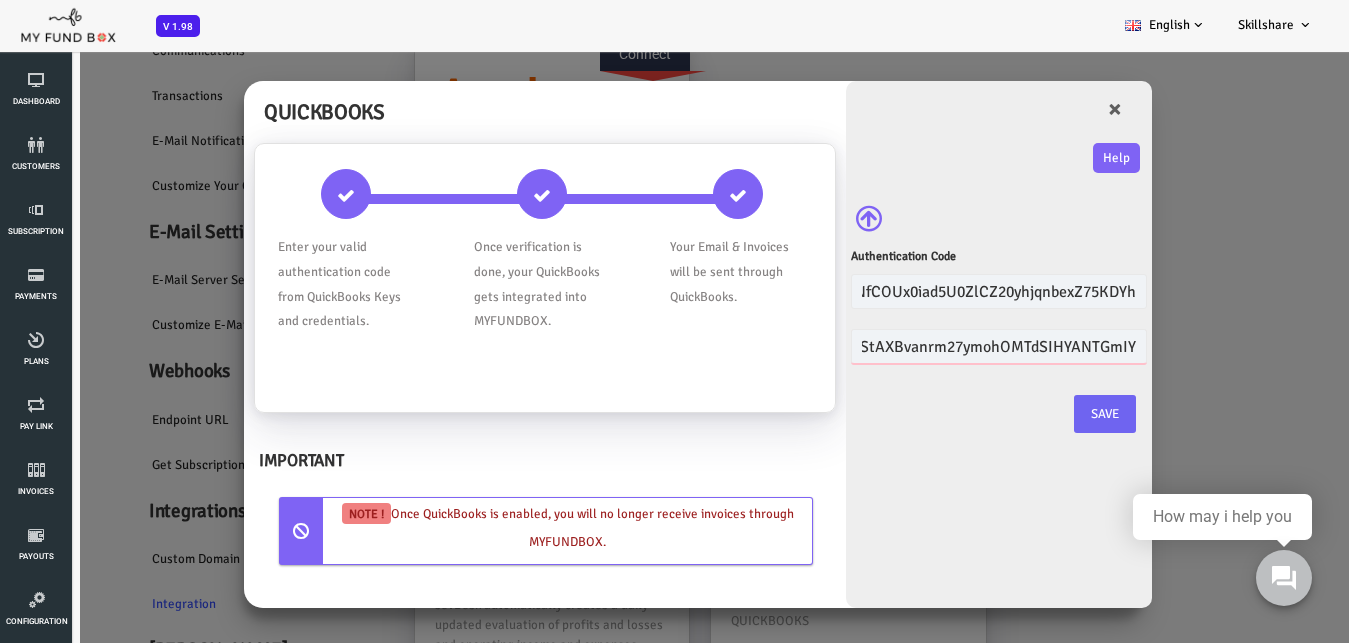 type on "G69EbvkfuStAXBvanrm27ymohOMTdSIHYANTGmIY" 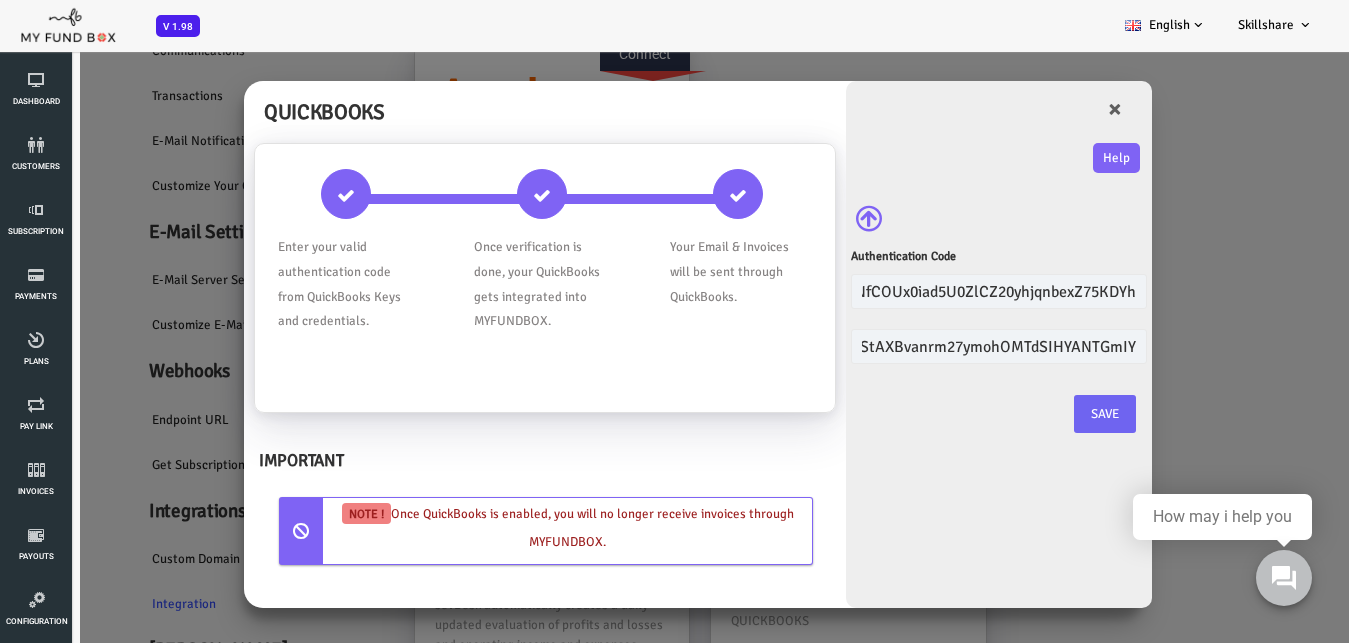click on "Save" at bounding box center [1051, 414] 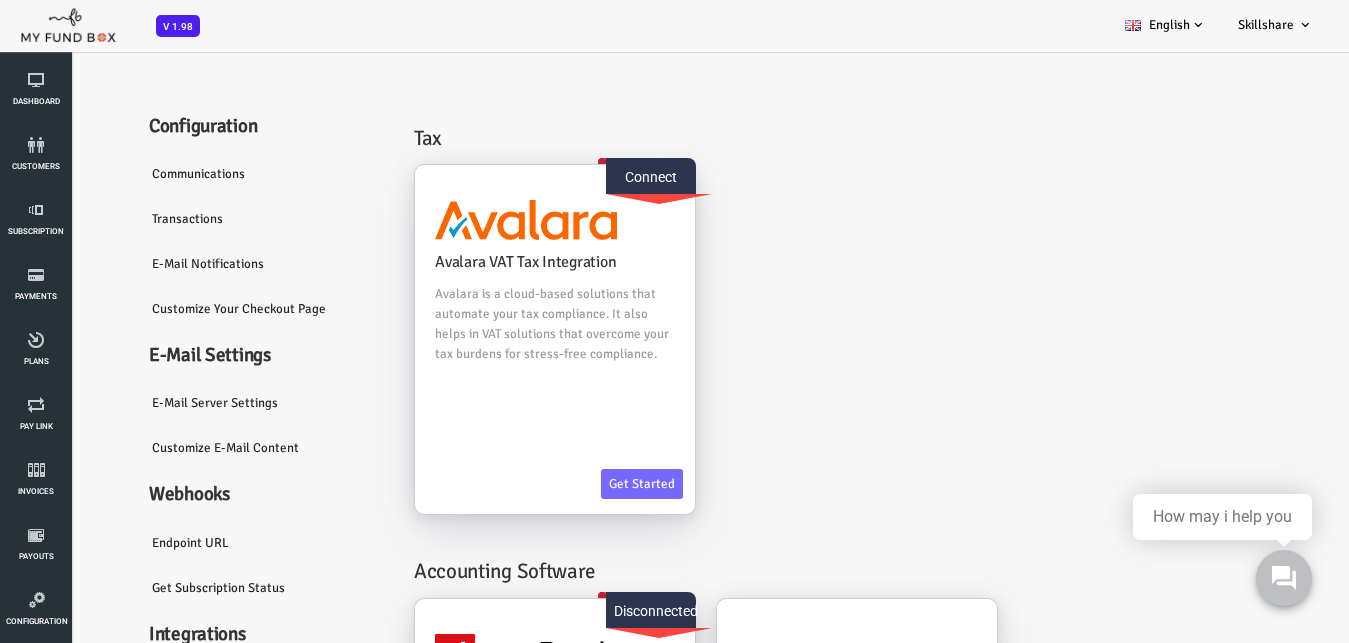 scroll, scrollTop: 0, scrollLeft: 0, axis: both 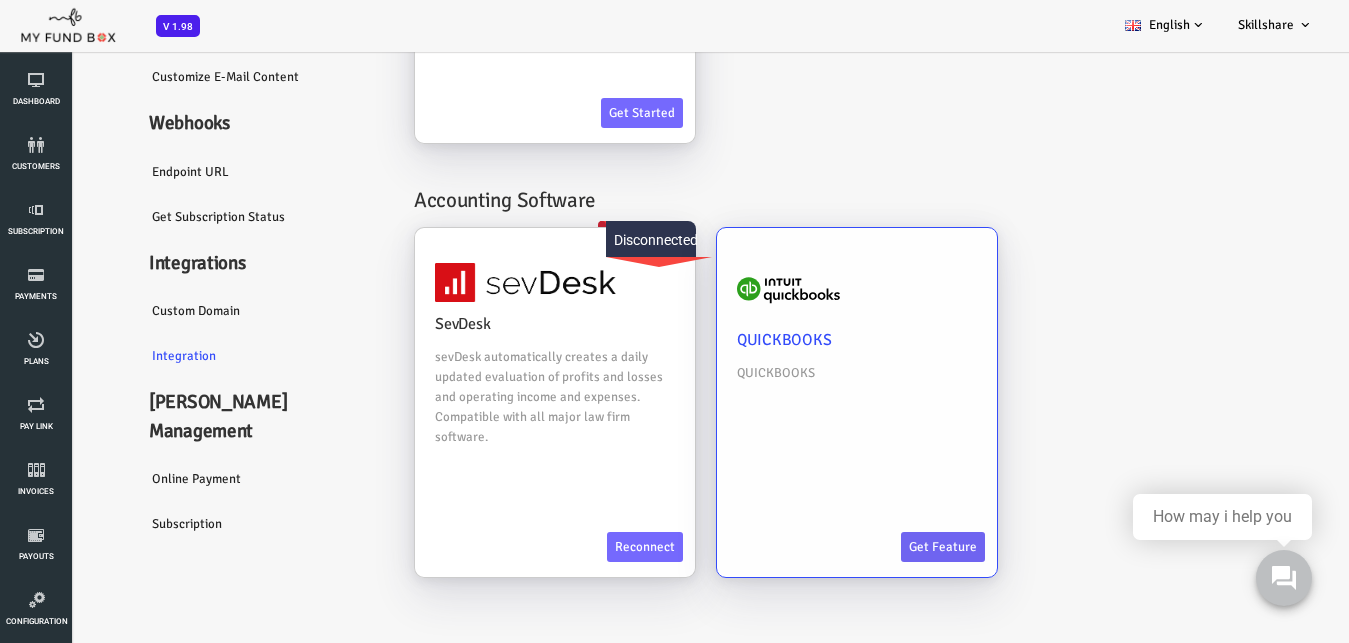 click on "Get feature" at bounding box center (889, 547) 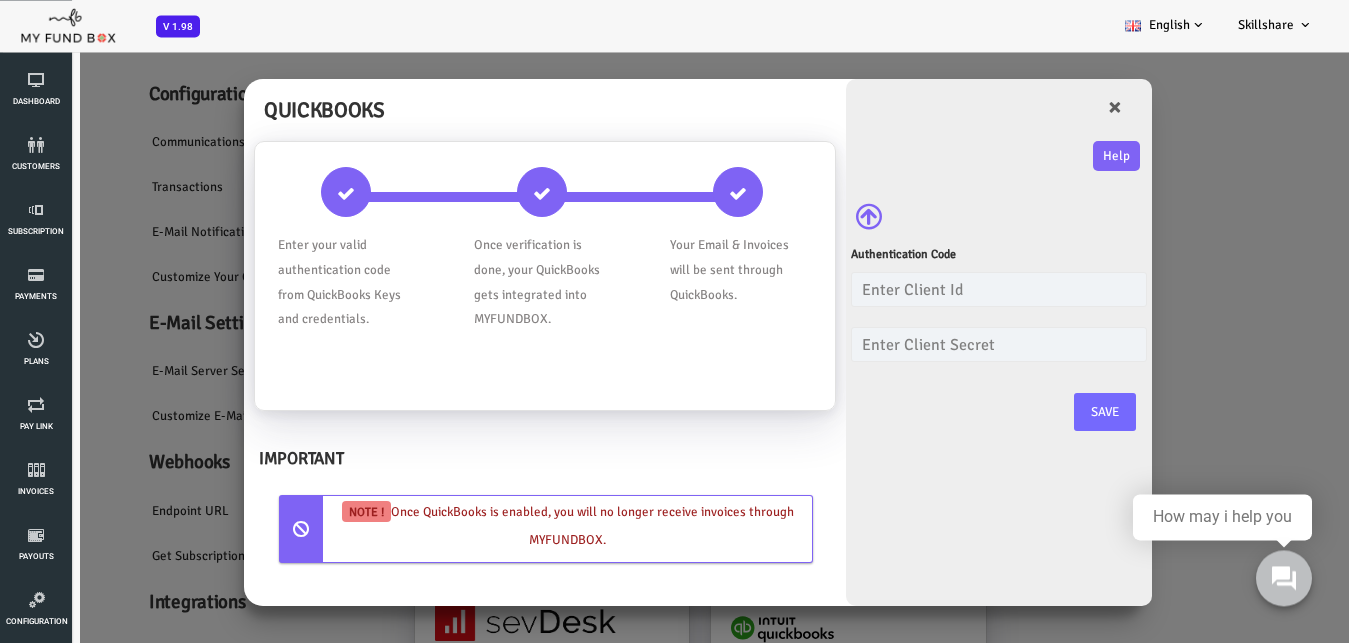 scroll, scrollTop: 0, scrollLeft: 0, axis: both 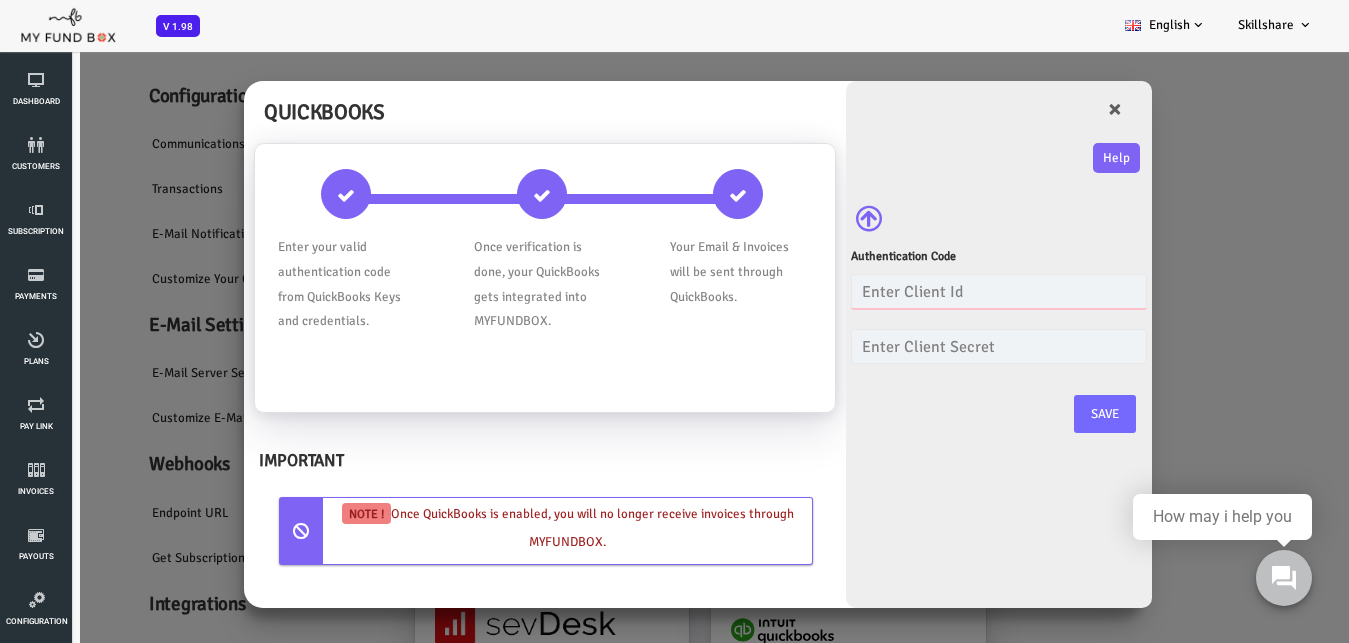click at bounding box center (945, 291) 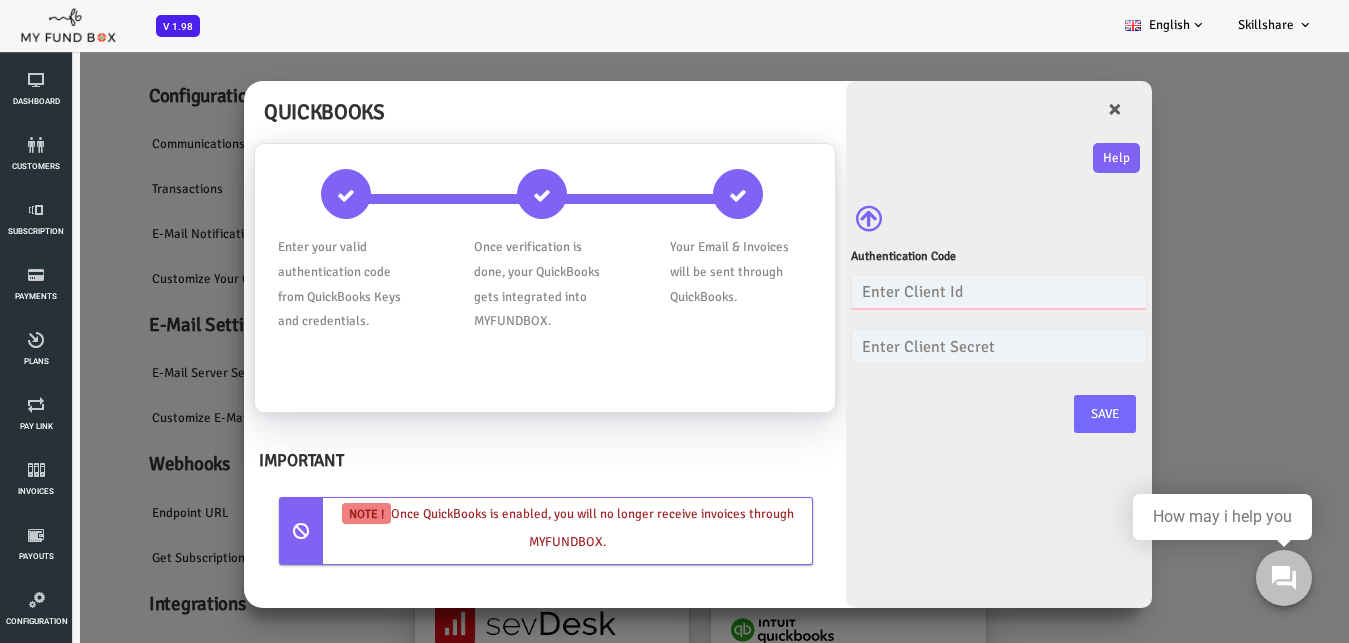 paste on "AB6wYX1SI32LUn62NfCOUx0iad5U0ZlCZ20yhjqnbexZ75KDYh" 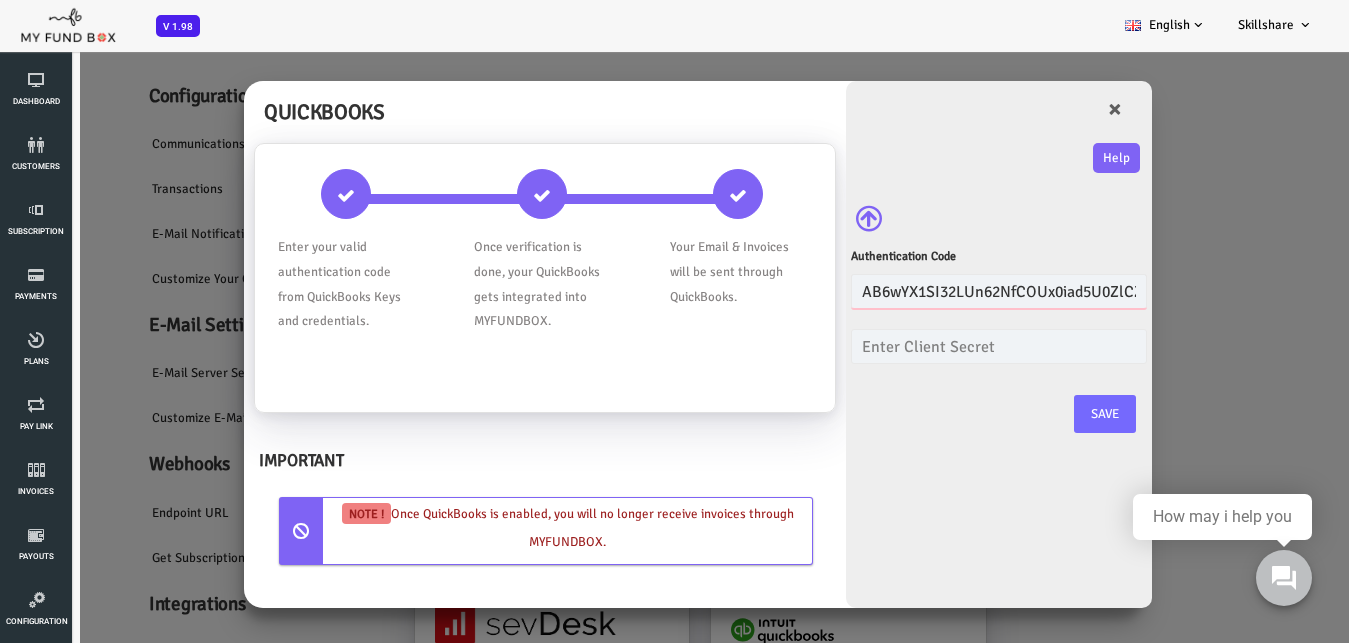 scroll, scrollTop: 0, scrollLeft: 150, axis: horizontal 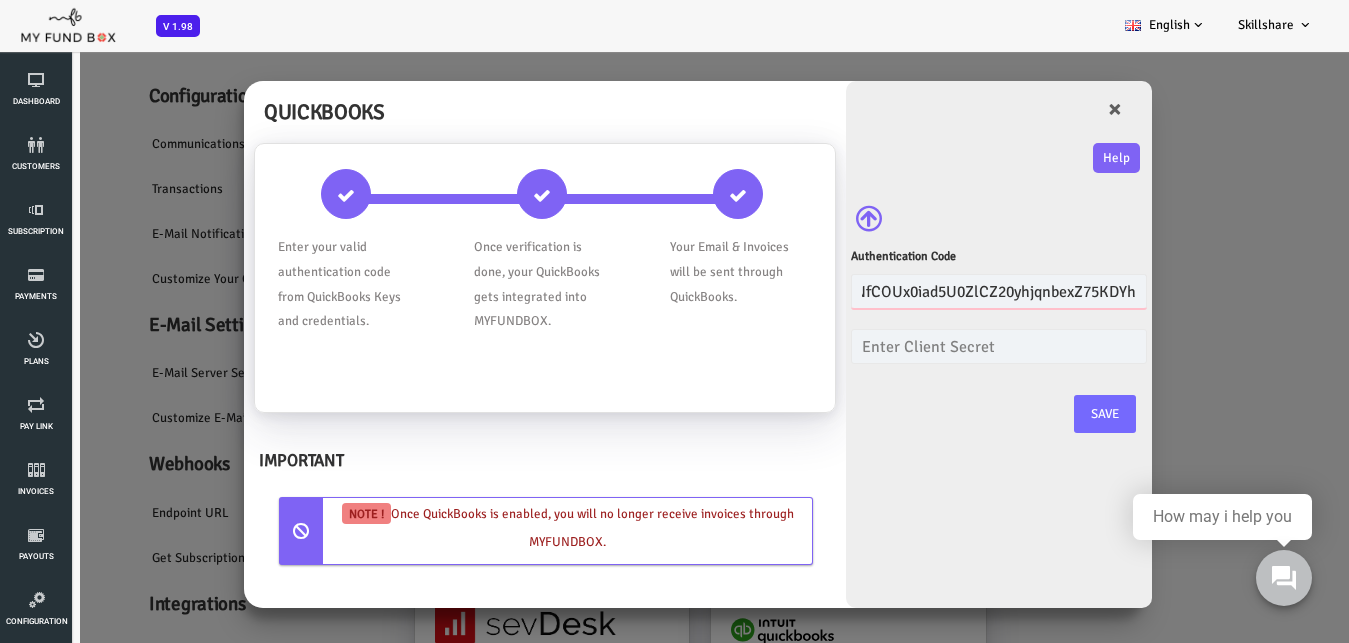 type on "AB6wYX1SI32LUn62NfCOUx0iad5U0ZlCZ20yhjqnbexZ75KDYh" 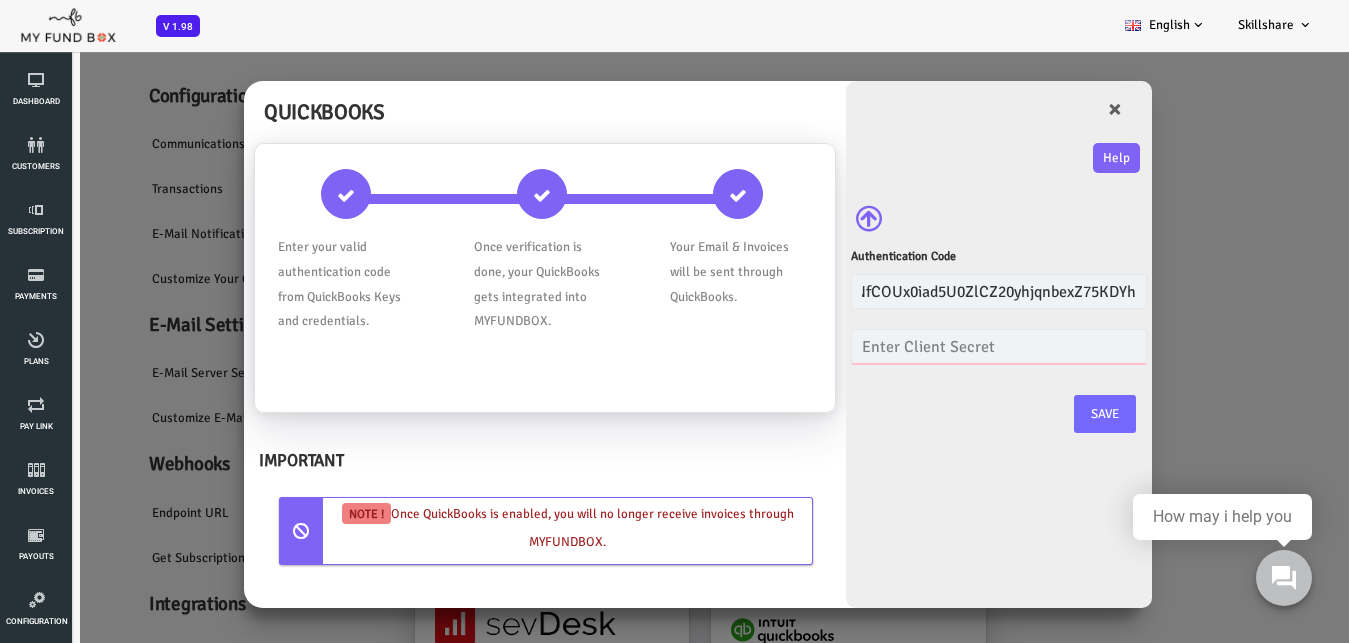 click at bounding box center [945, 346] 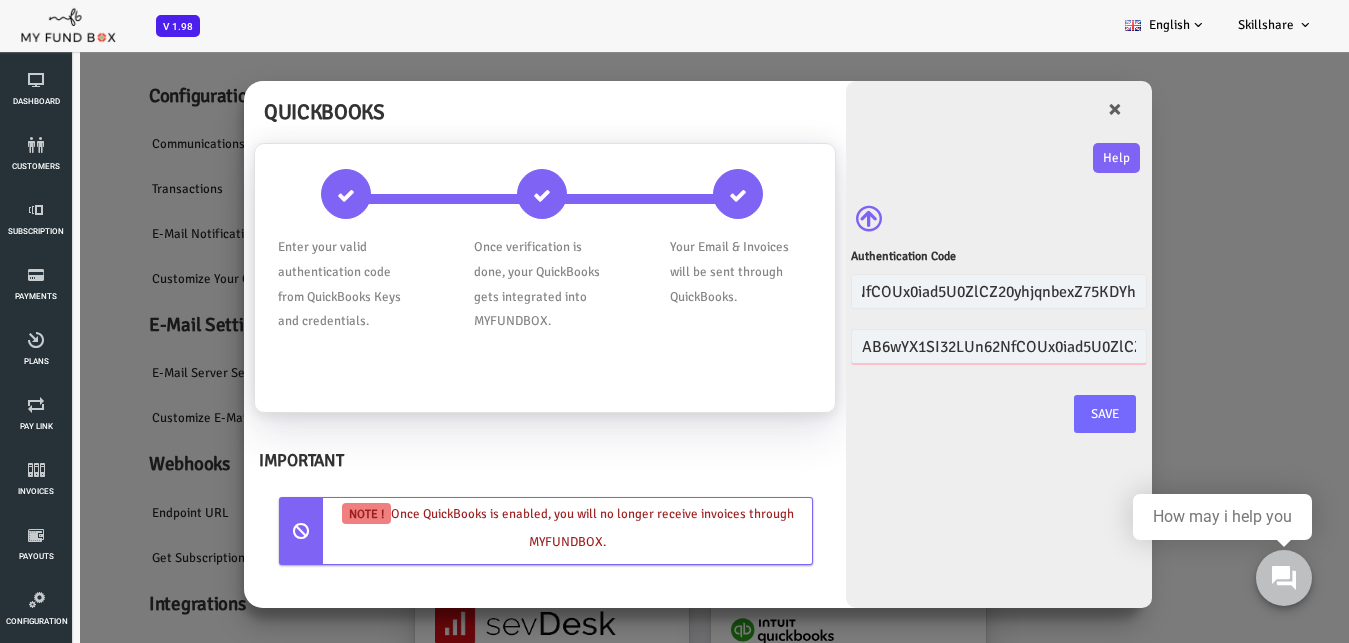 scroll, scrollTop: 0, scrollLeft: 150, axis: horizontal 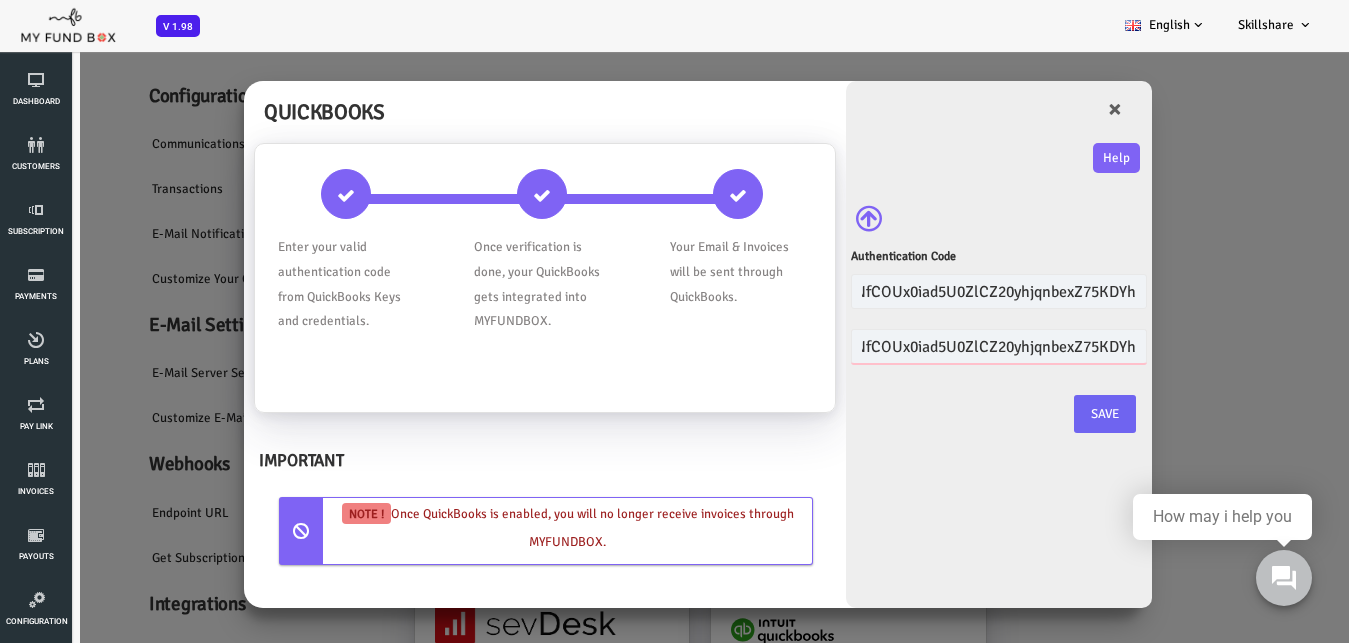 type on "AB6wYX1SI32LUn62NfCOUx0iad5U0ZlCZ20yhjqnbexZ75KDYh" 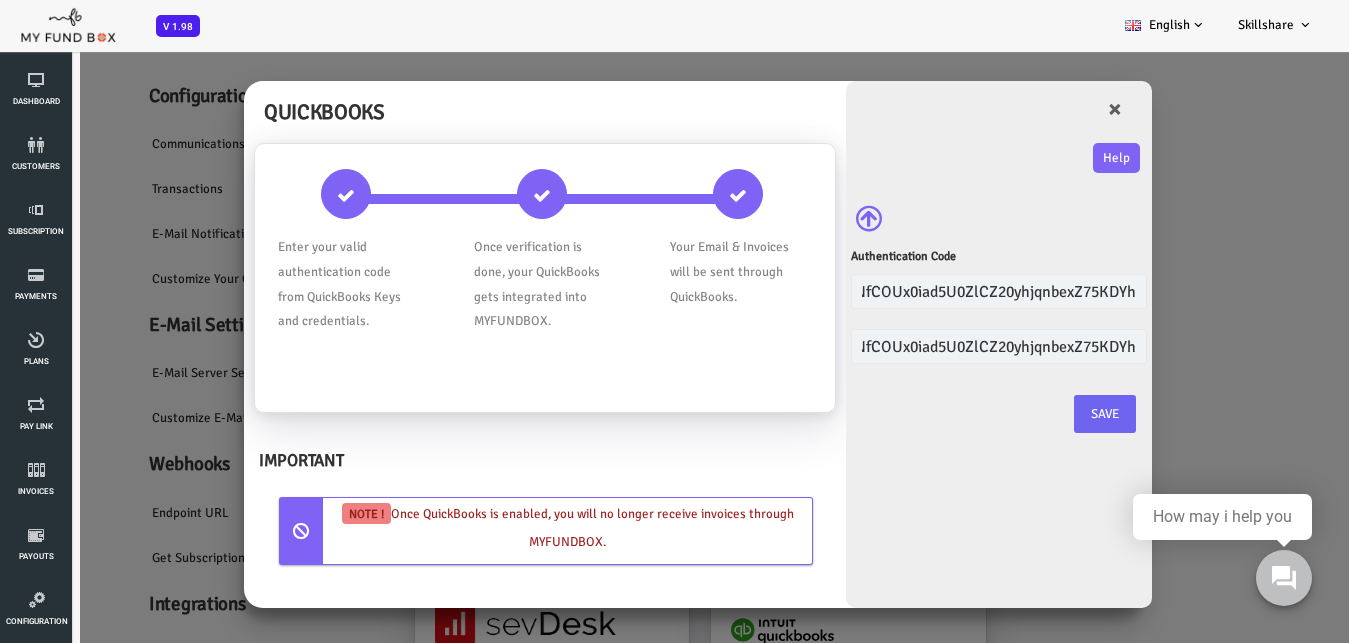 click on "Save" at bounding box center [1051, 414] 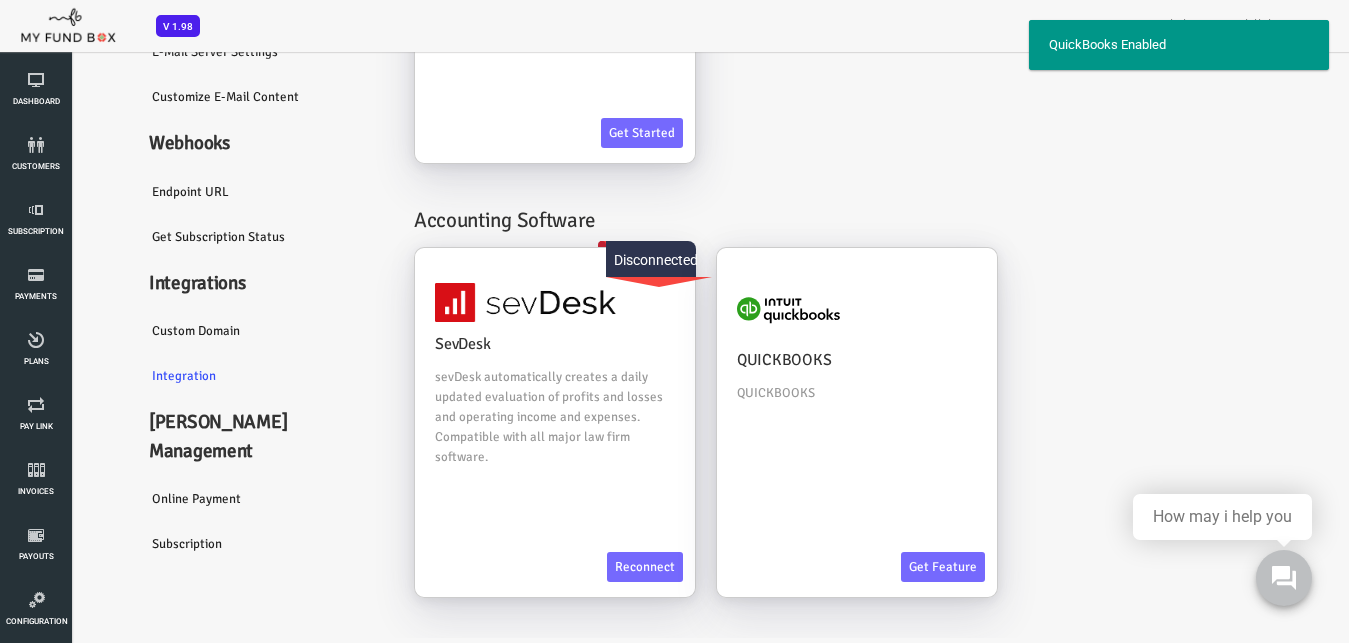 scroll, scrollTop: 0, scrollLeft: 0, axis: both 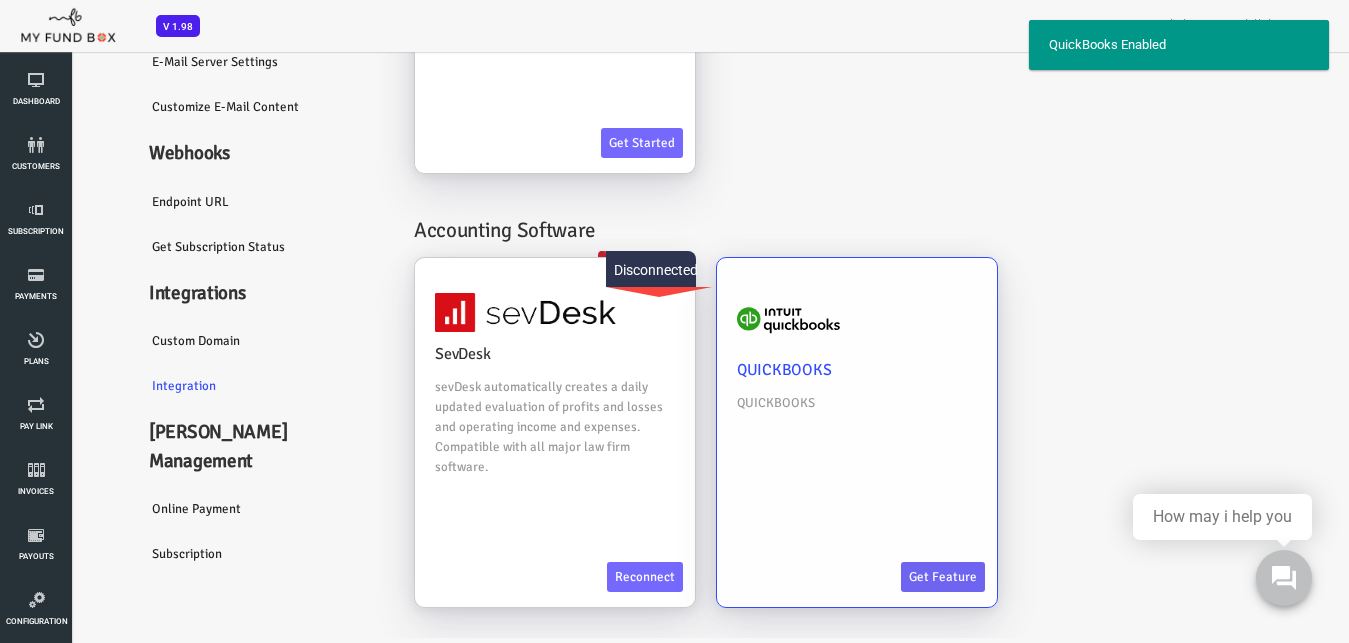 click on "Get feature" at bounding box center [889, 577] 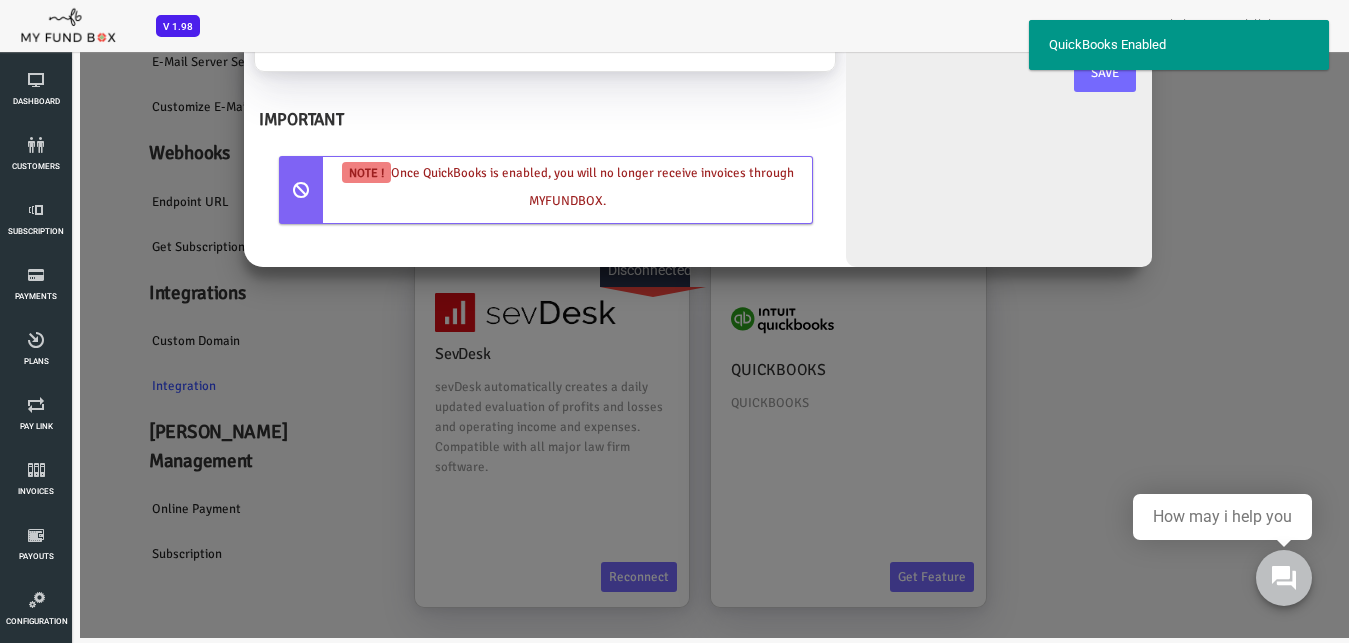 scroll, scrollTop: 0, scrollLeft: 0, axis: both 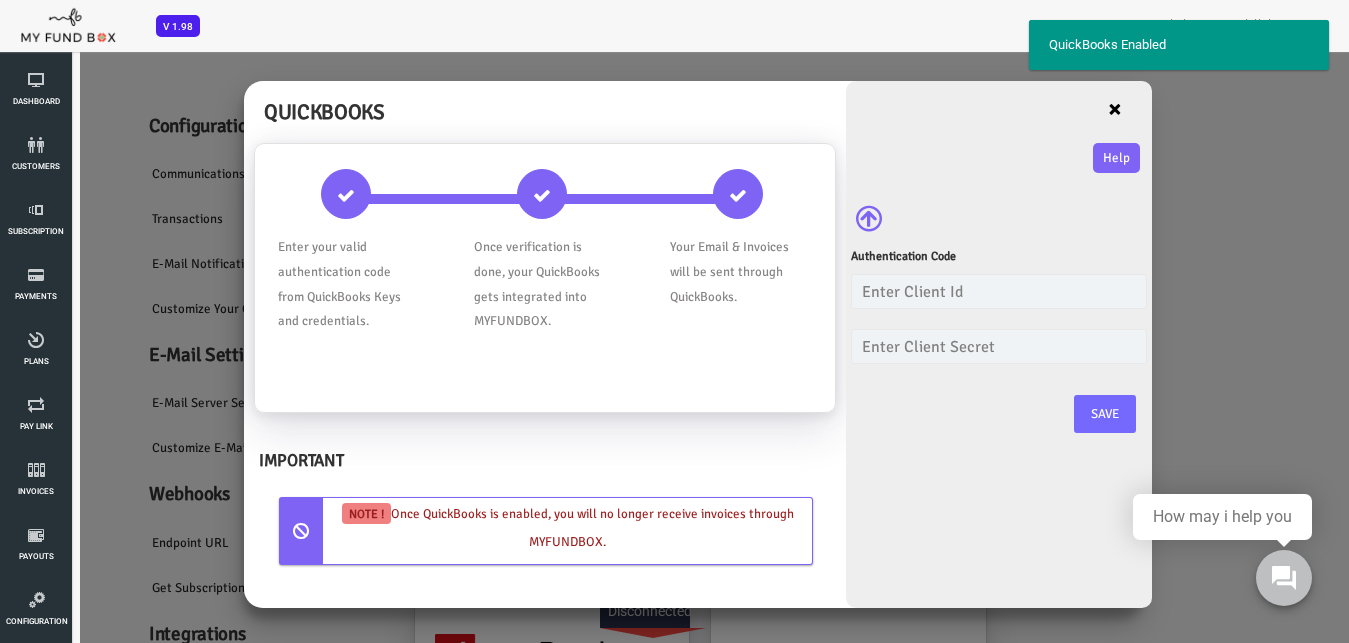 click on "×" at bounding box center (1061, 109) 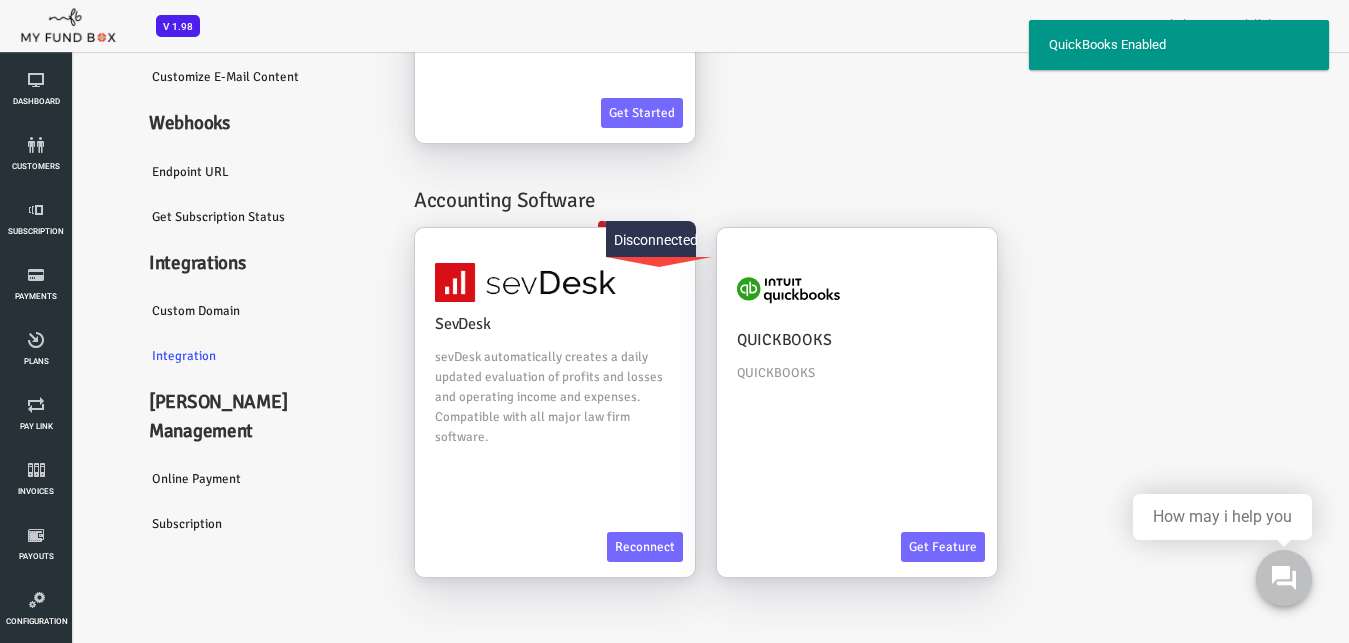 scroll, scrollTop: 0, scrollLeft: 0, axis: both 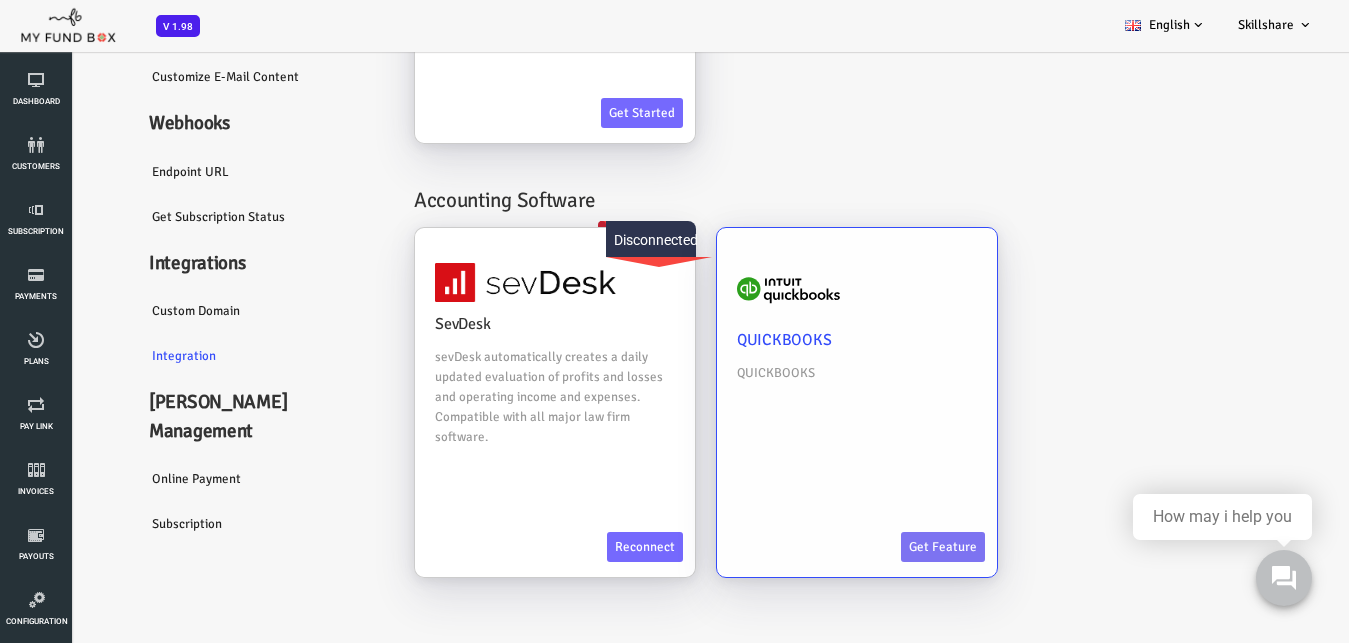 click on "Get feature" at bounding box center [889, 547] 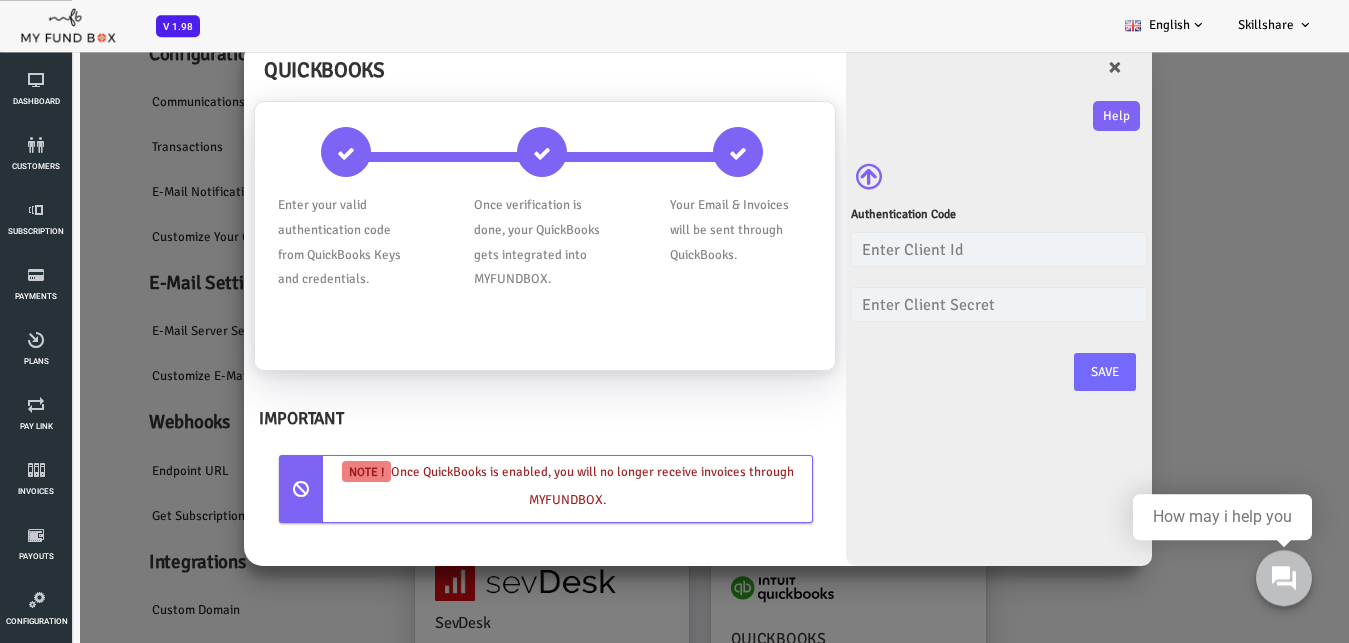 scroll, scrollTop: 0, scrollLeft: 0, axis: both 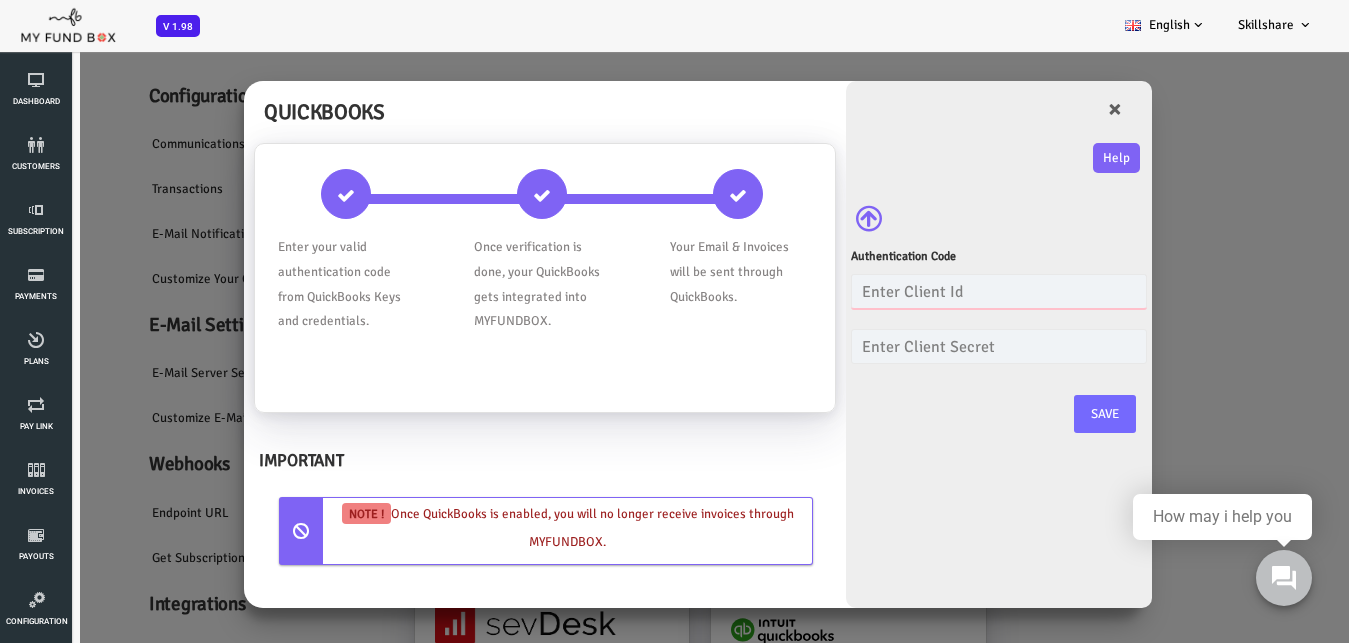 click at bounding box center [945, 291] 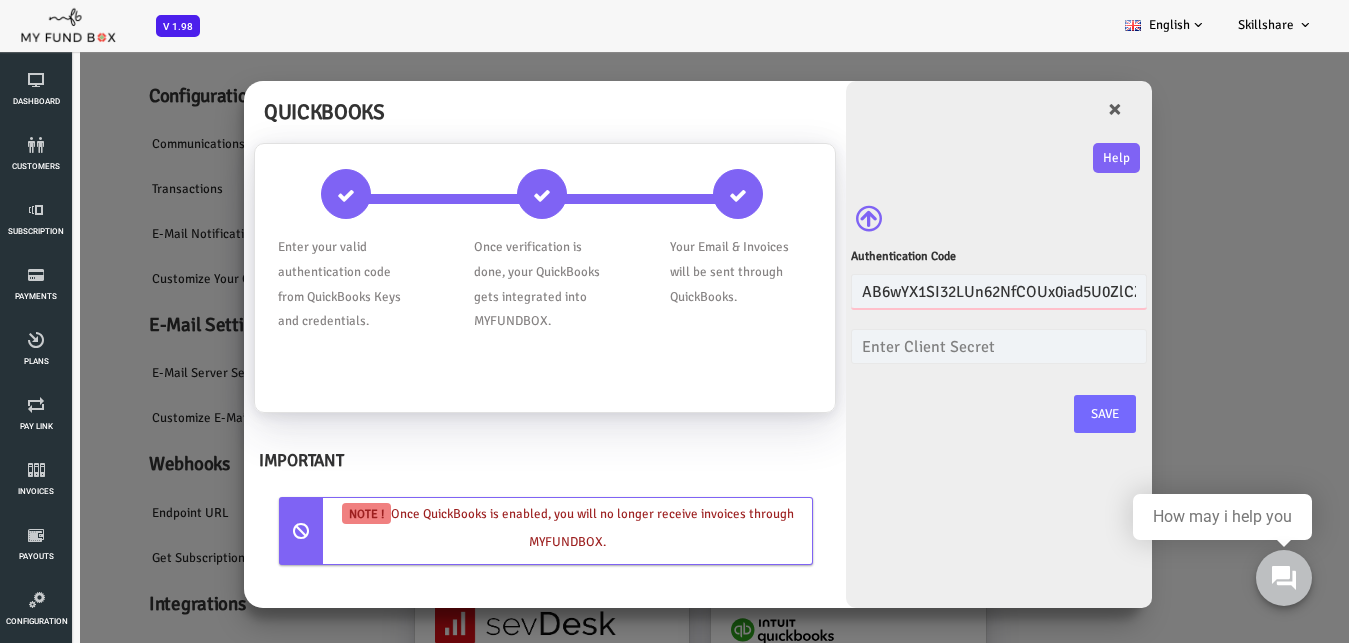 scroll, scrollTop: 0, scrollLeft: 150, axis: horizontal 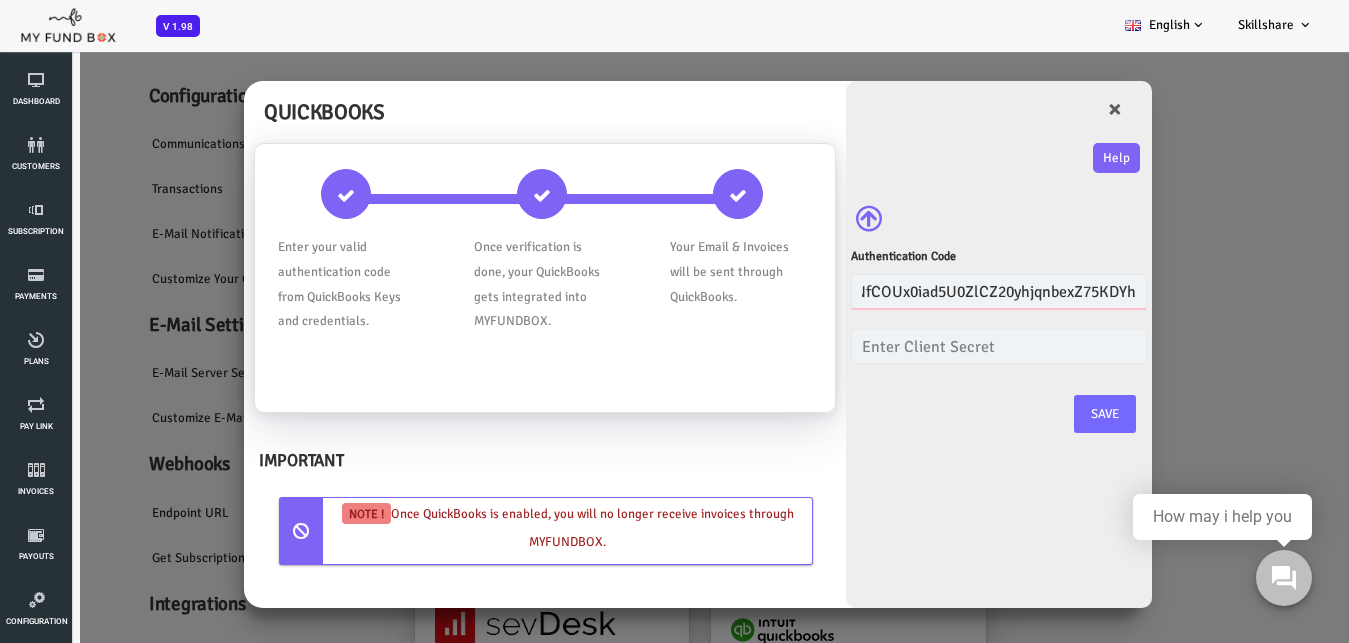 type on "AB6wYX1SI32LUn62NfCOUx0iad5U0ZlCZ20yhjqnbexZ75KDYh" 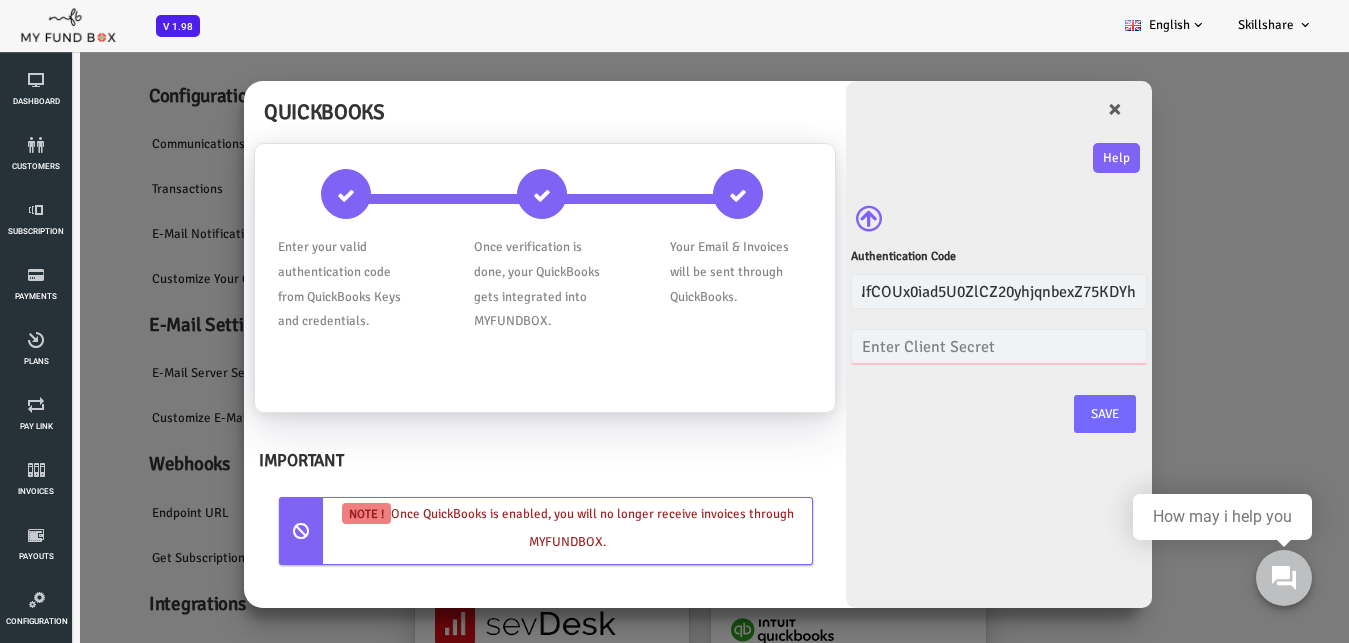 click at bounding box center (945, 346) 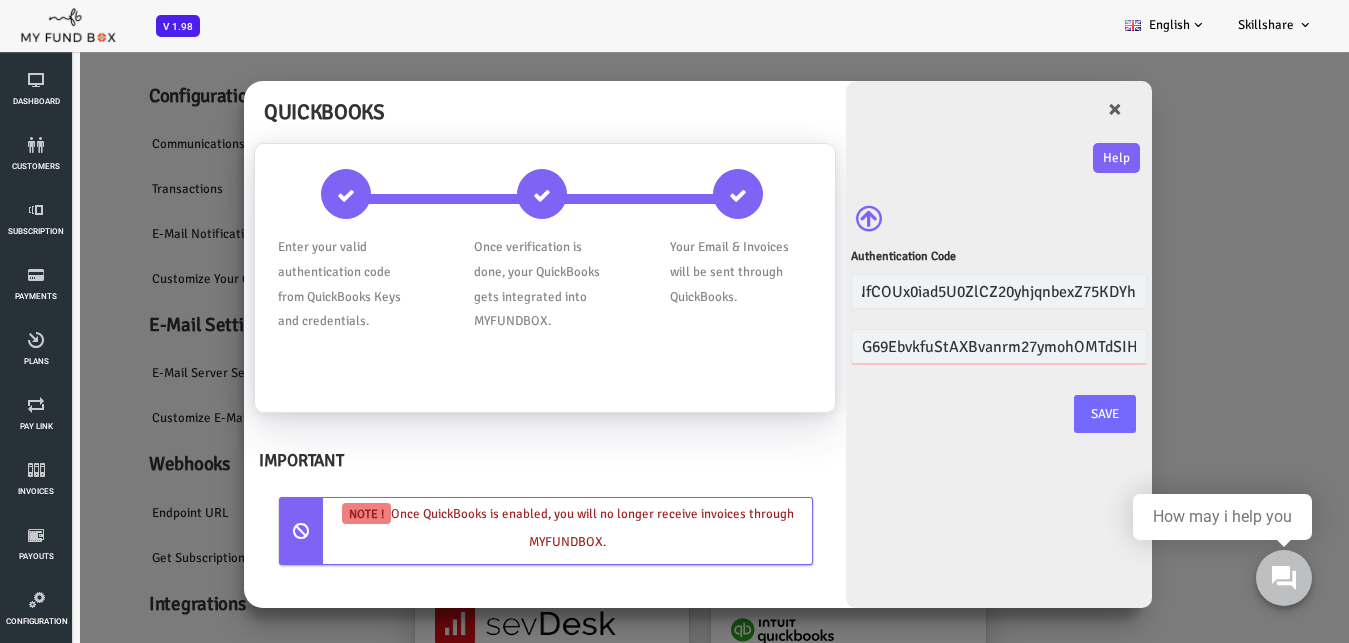 scroll, scrollTop: 0, scrollLeft: 74, axis: horizontal 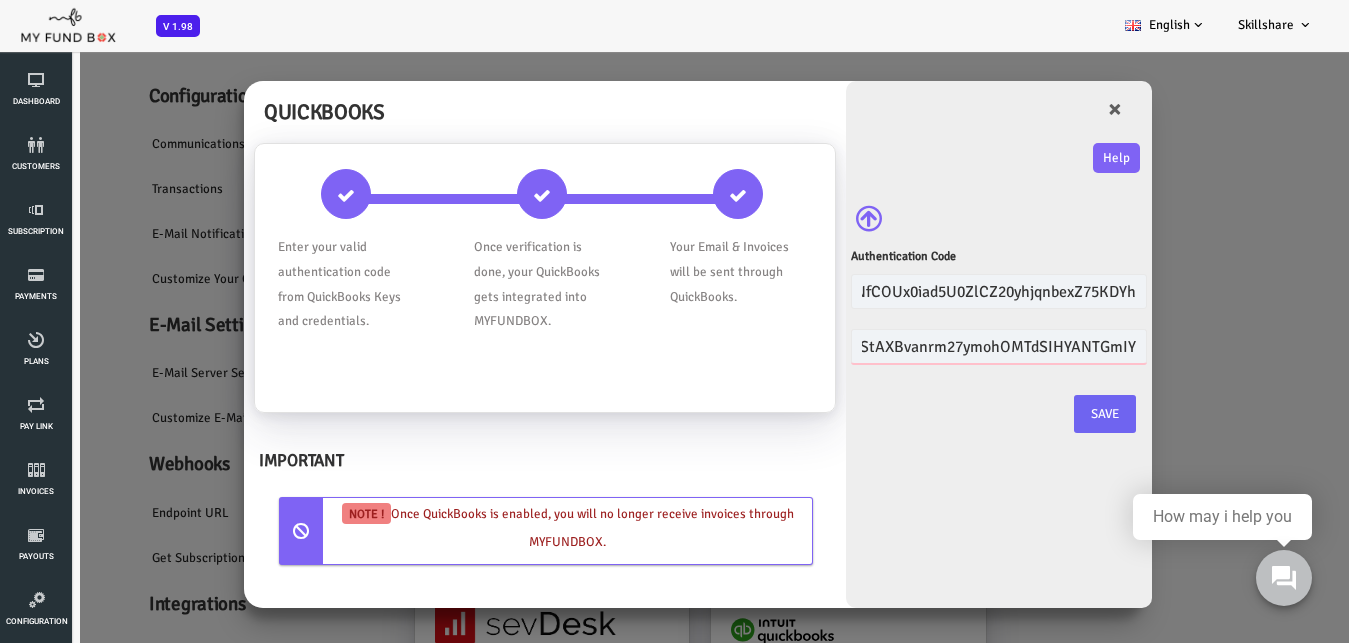 type on "G69EbvkfuStAXBvanrm27ymohOMTdSIHYANTGmIY" 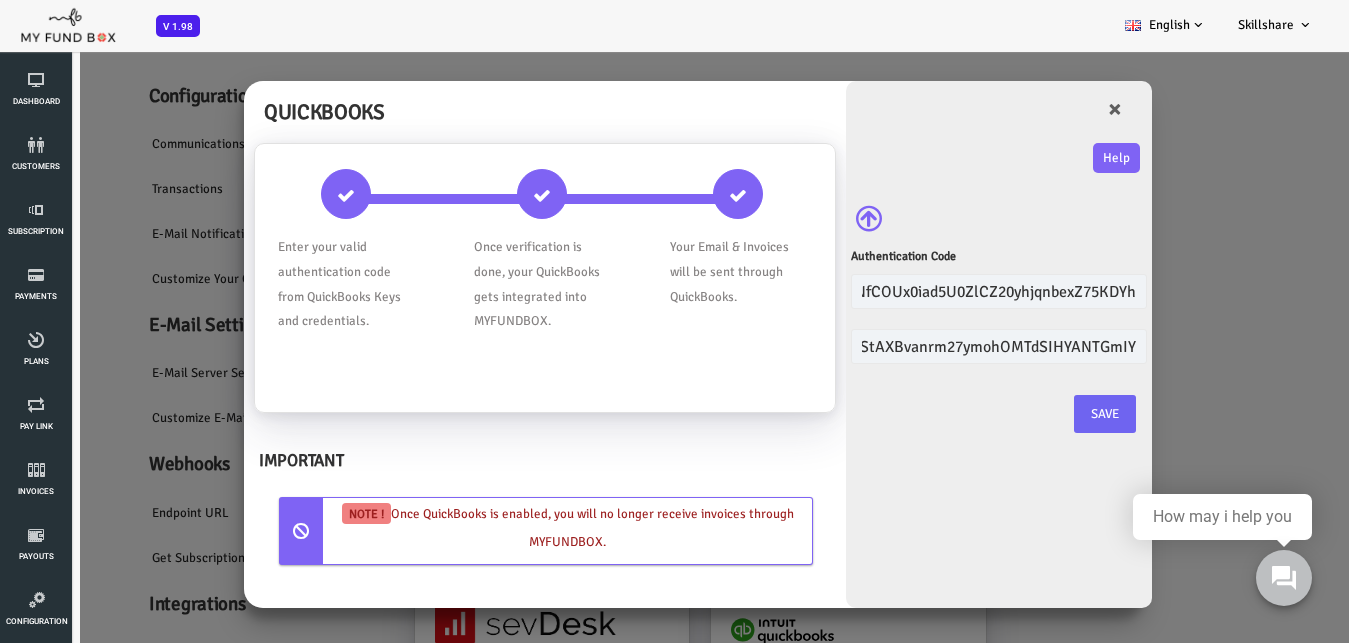 click on "Save" at bounding box center [1051, 414] 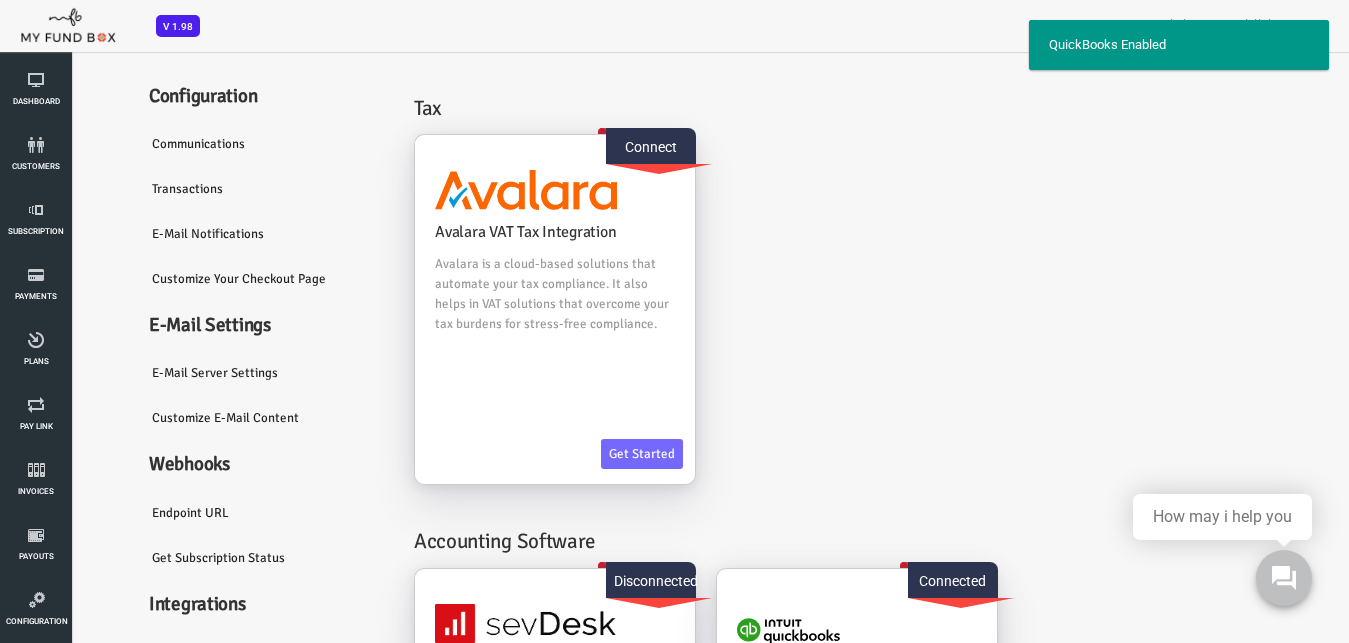 scroll, scrollTop: 341, scrollLeft: 0, axis: vertical 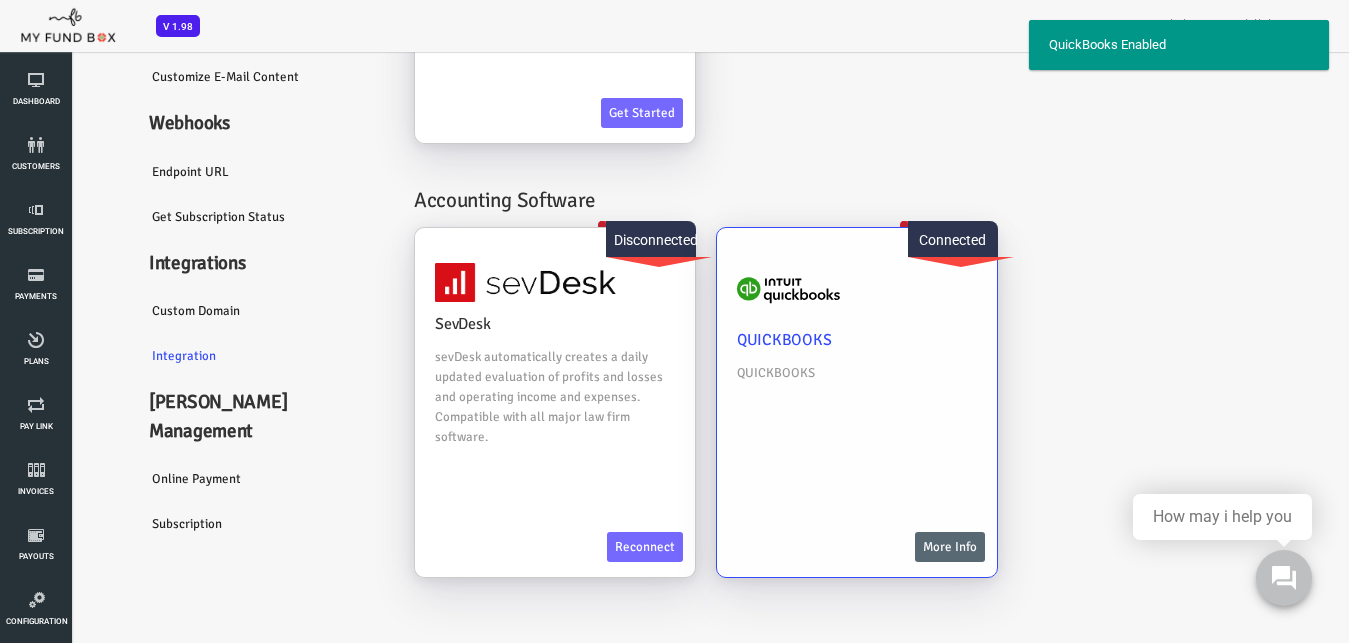 click on "More Info" at bounding box center (896, 547) 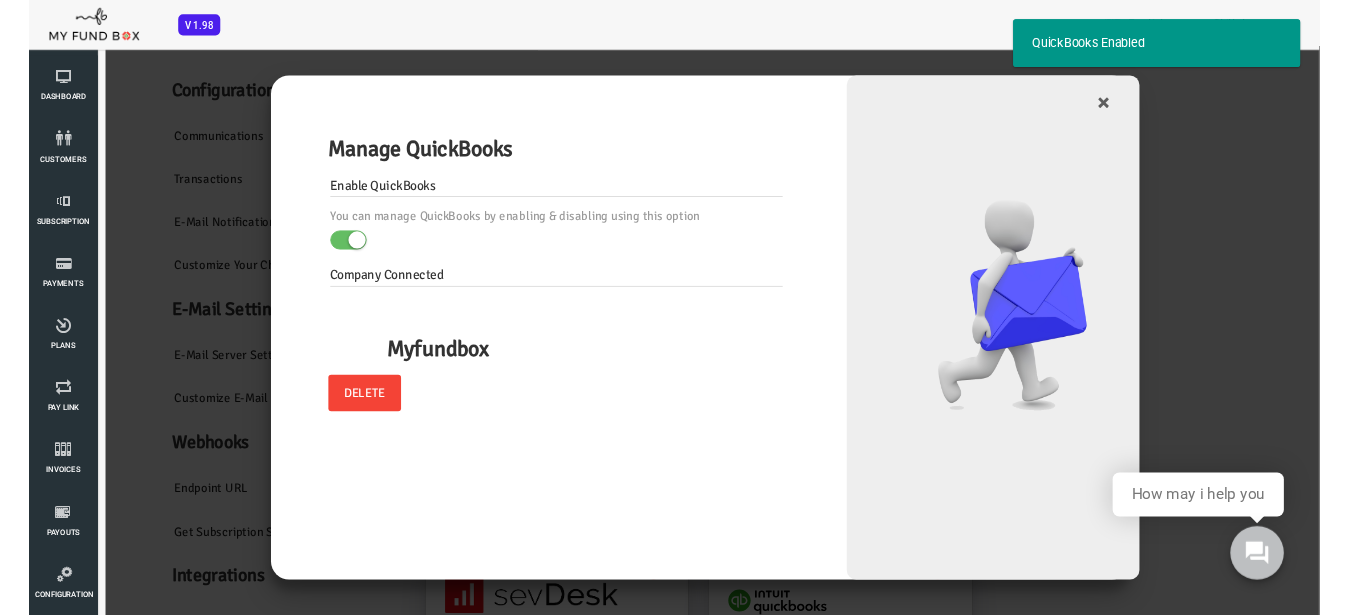 scroll, scrollTop: 0, scrollLeft: 0, axis: both 